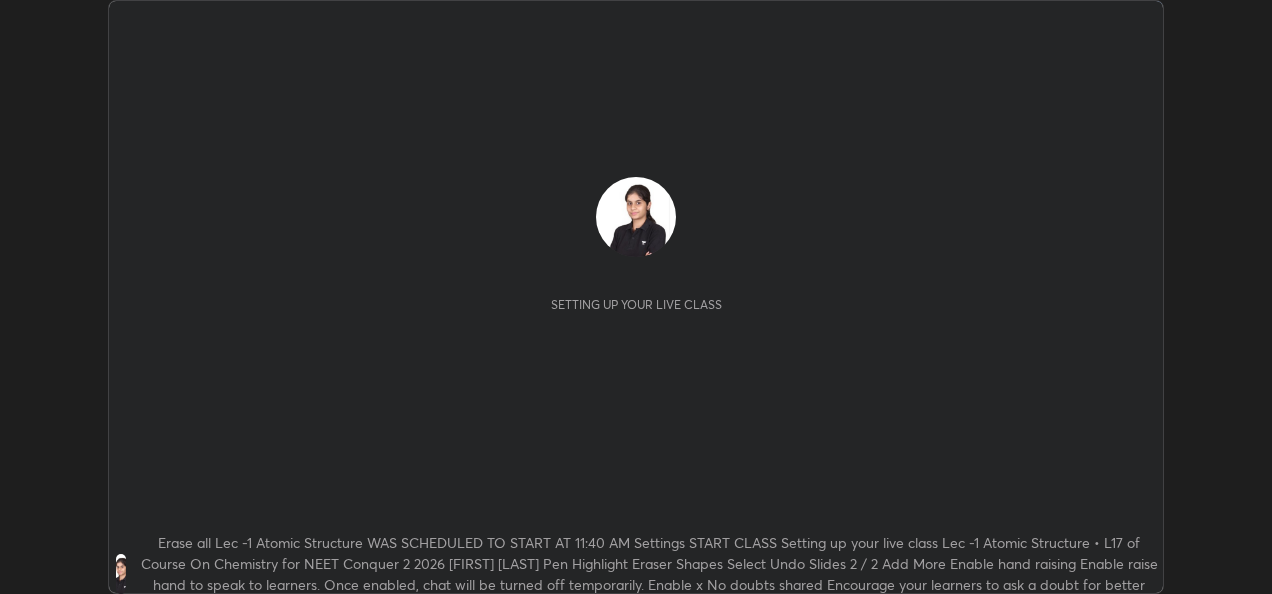 scroll, scrollTop: 0, scrollLeft: 0, axis: both 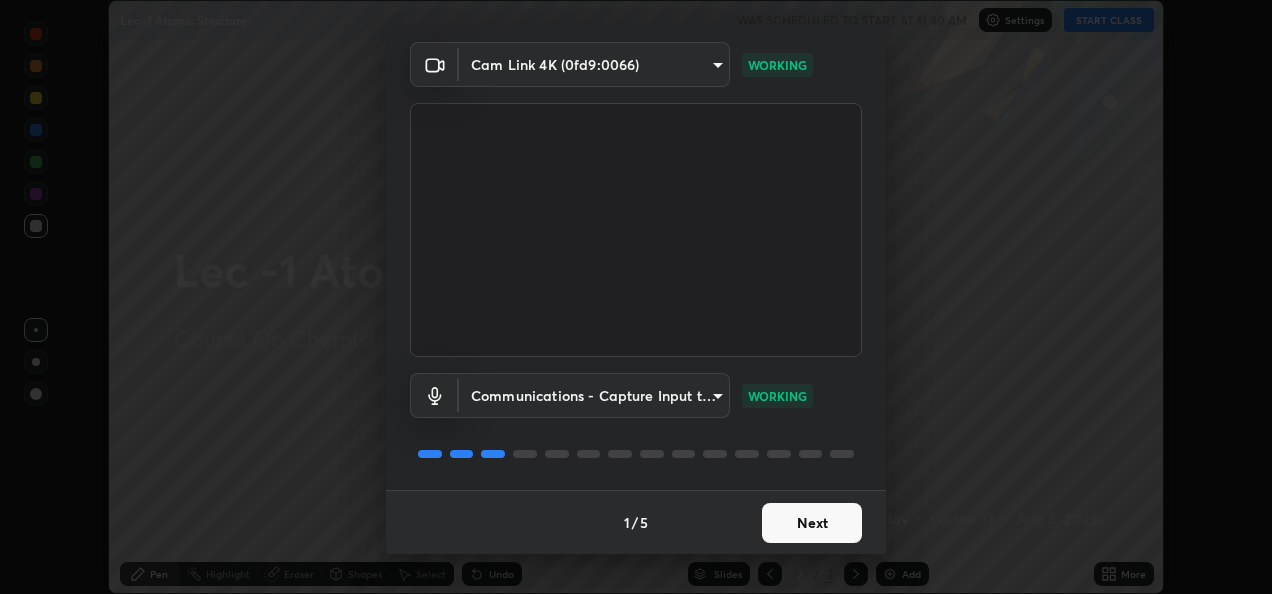 click on "Next" at bounding box center (812, 523) 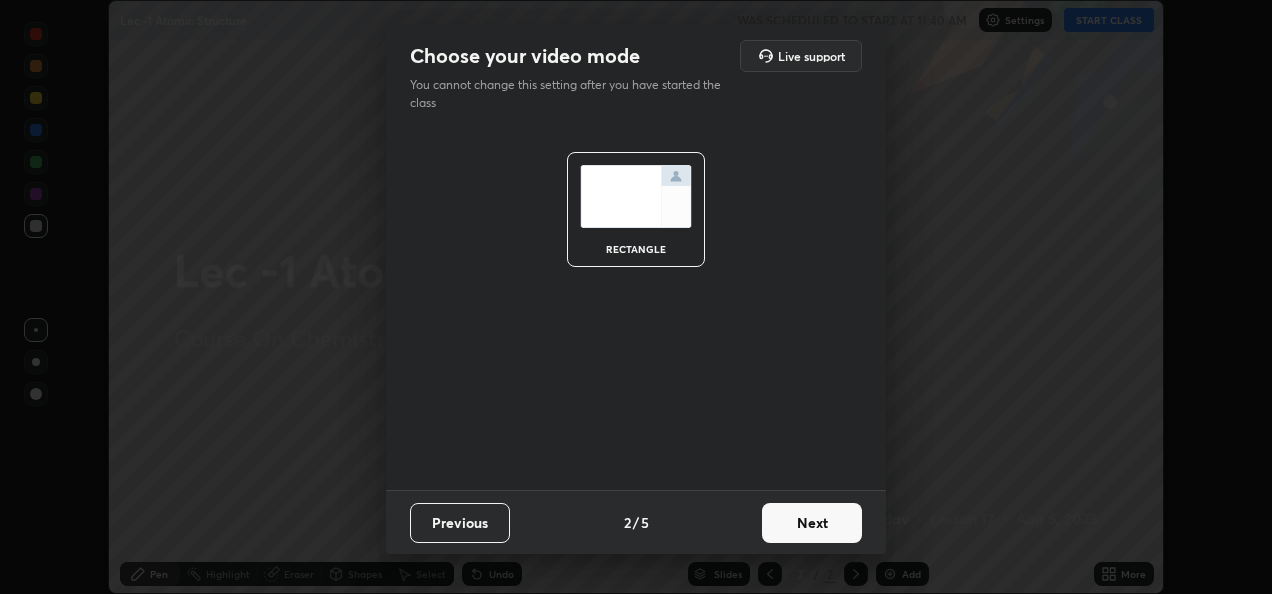 scroll, scrollTop: 0, scrollLeft: 0, axis: both 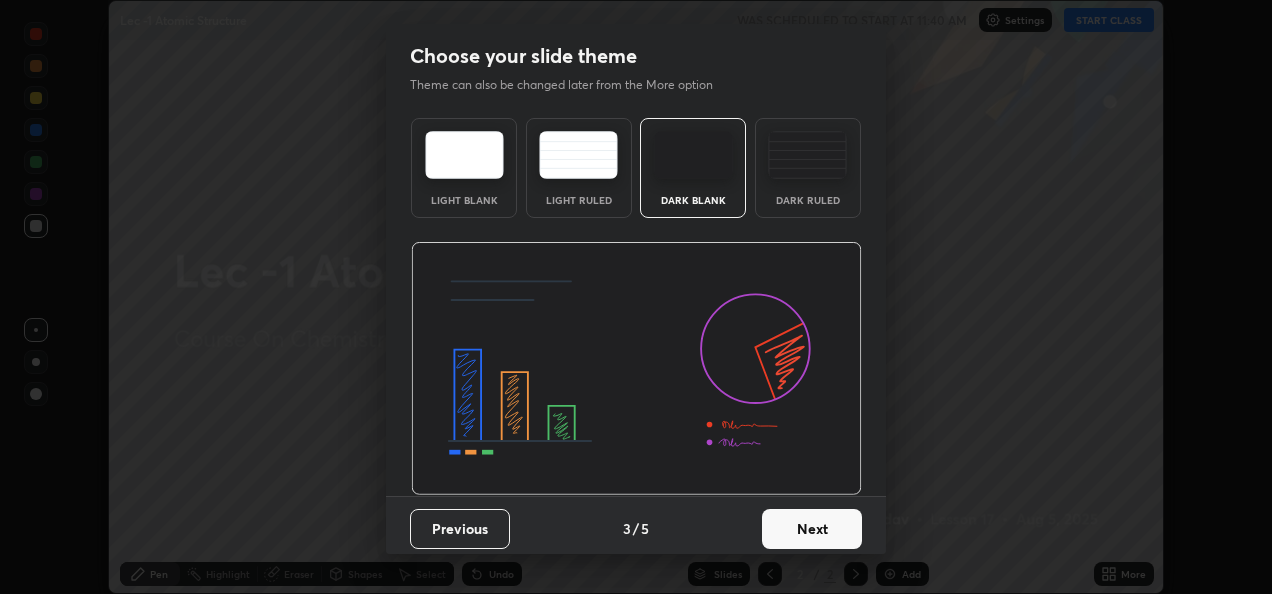 click on "Next" at bounding box center (812, 529) 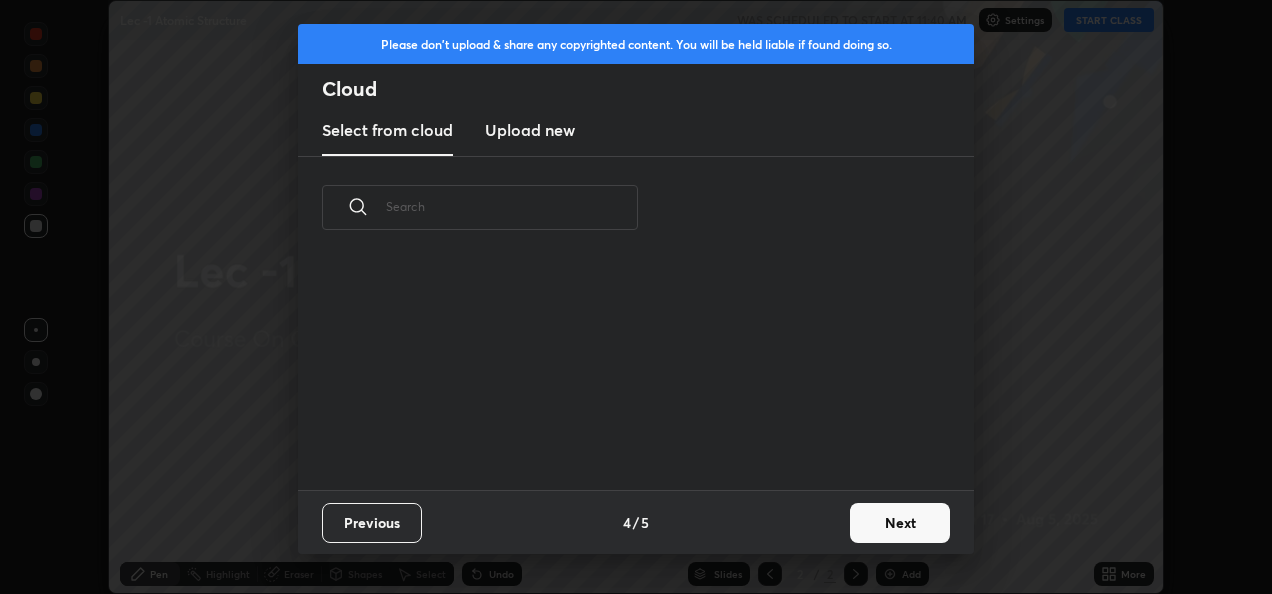 scroll, scrollTop: 231, scrollLeft: 642, axis: both 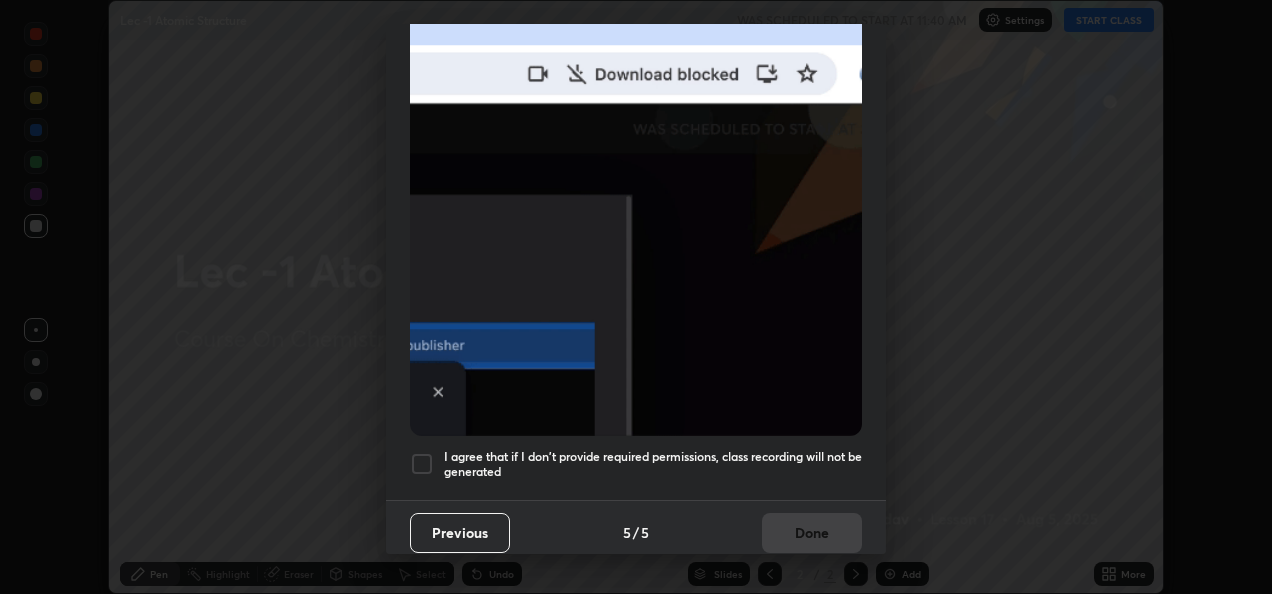 click at bounding box center (422, 464) 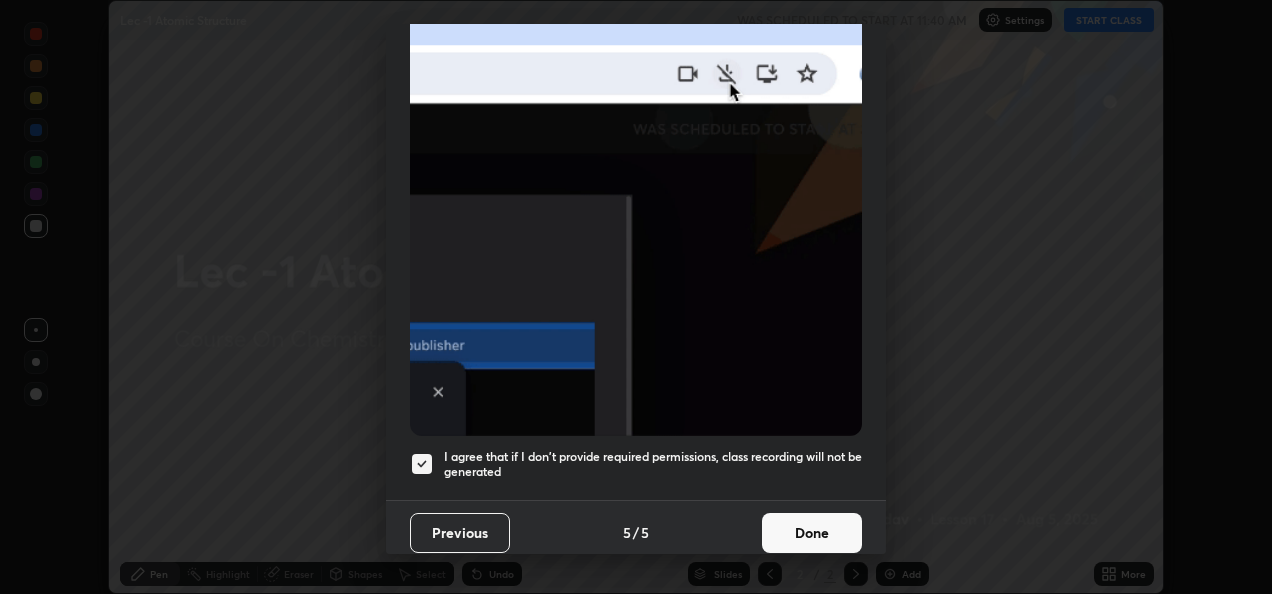 click on "Done" at bounding box center (812, 533) 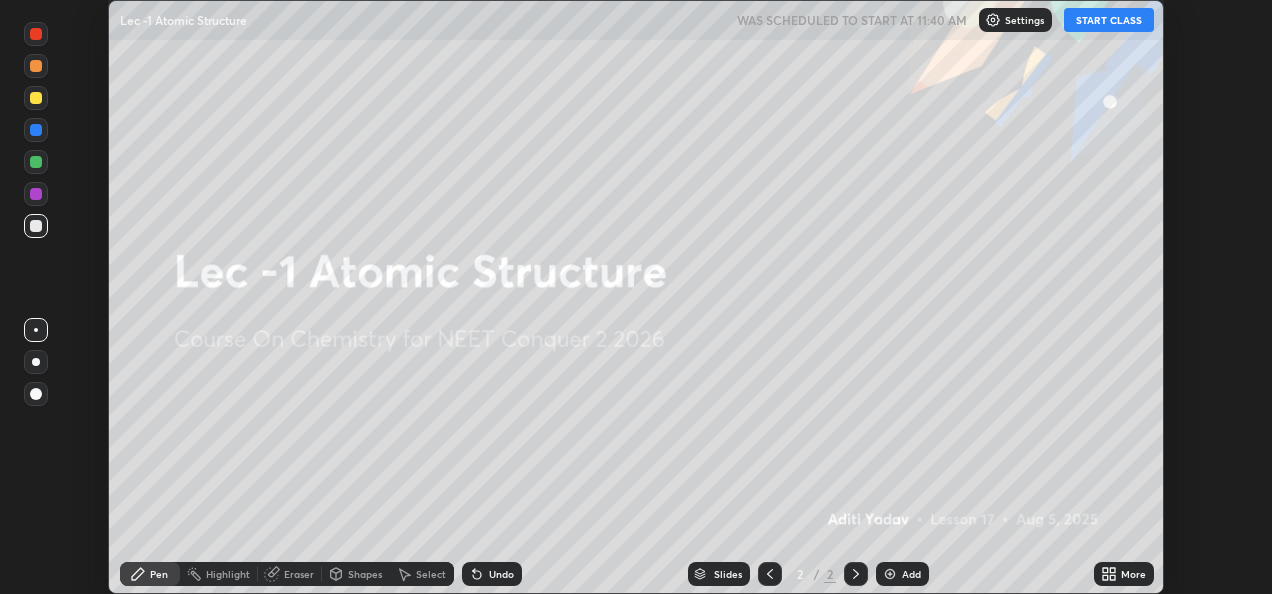 click on "START CLASS" at bounding box center (1109, 20) 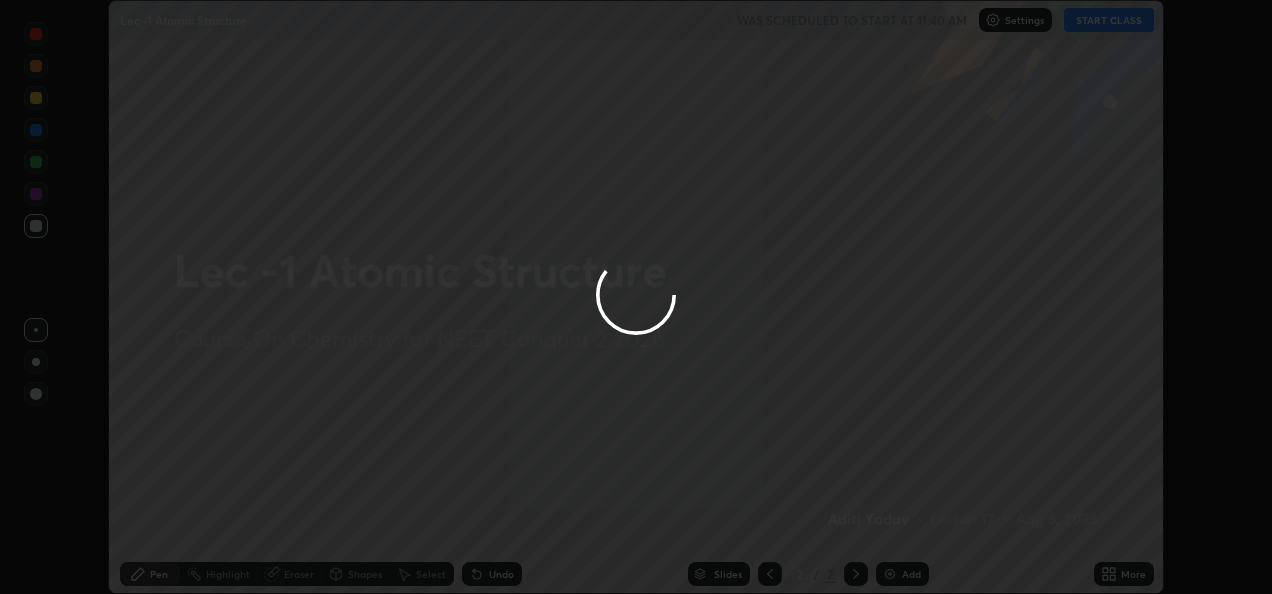 click on "More" at bounding box center [1133, 574] 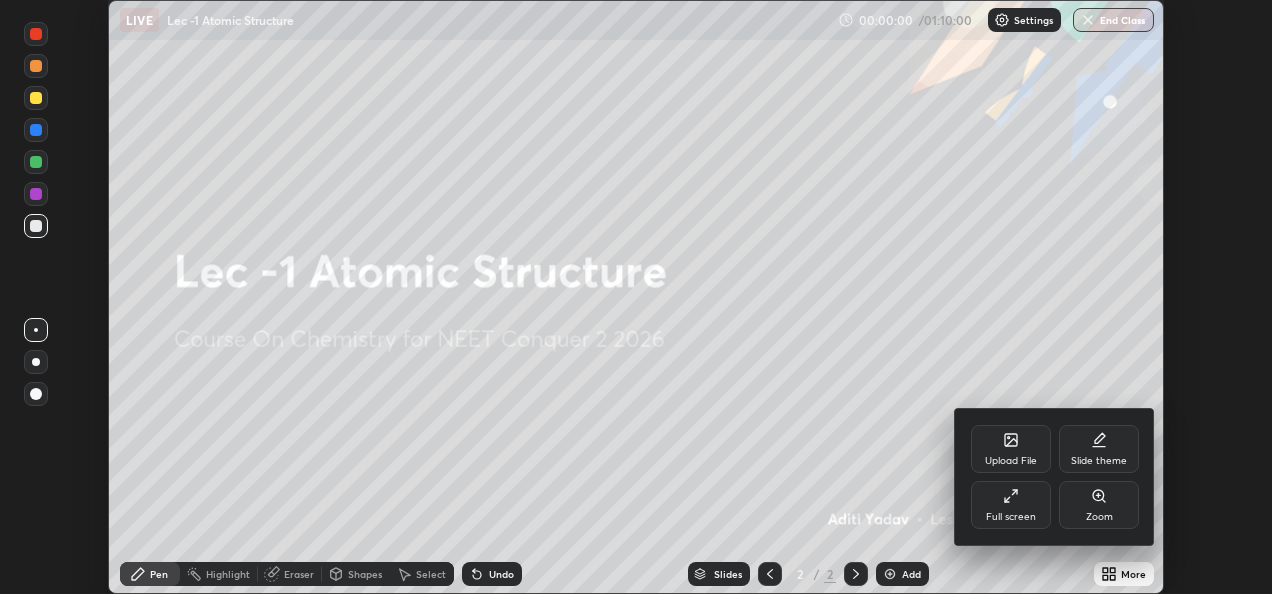 click on "Full screen" at bounding box center [1011, 505] 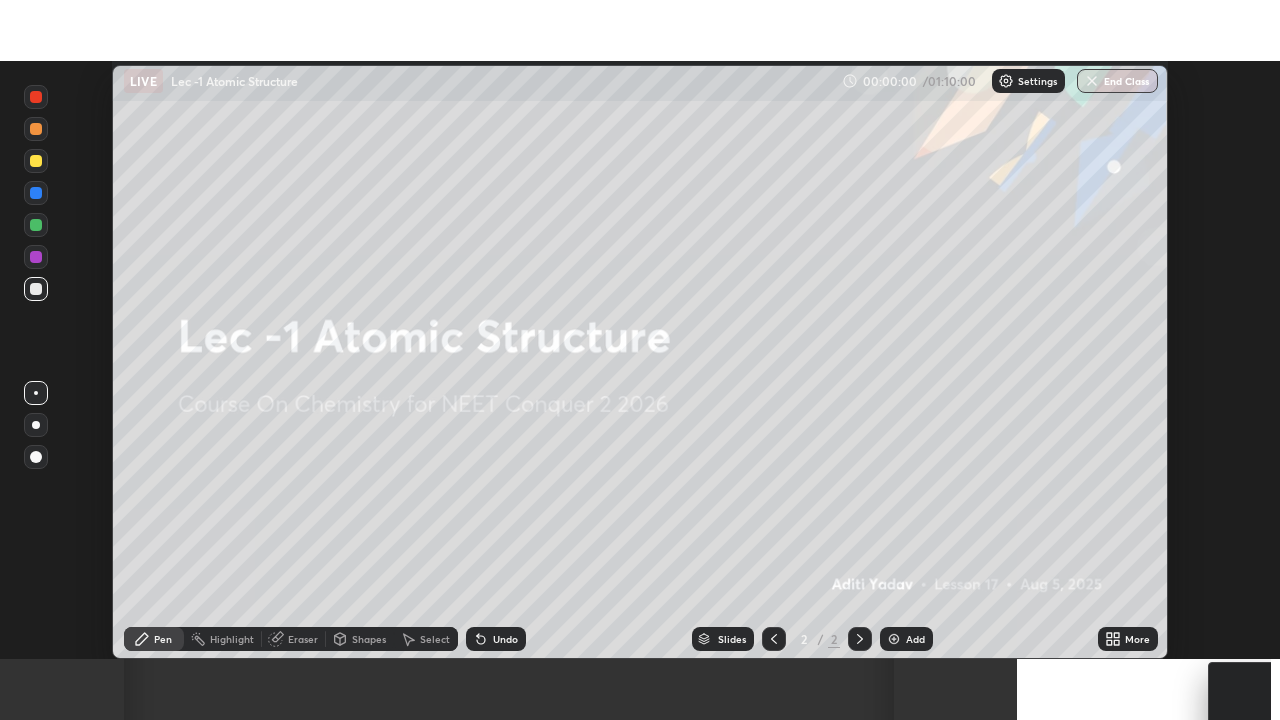 scroll, scrollTop: 99280, scrollLeft: 98720, axis: both 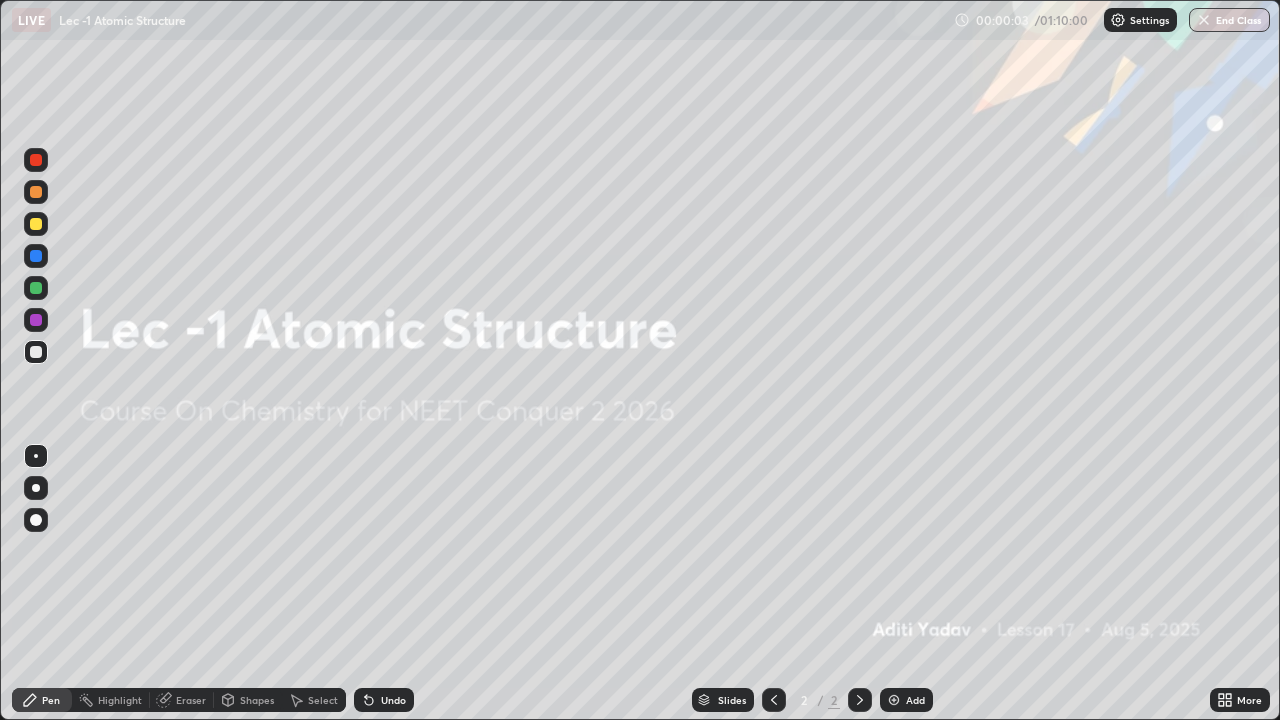 click at bounding box center [36, 288] 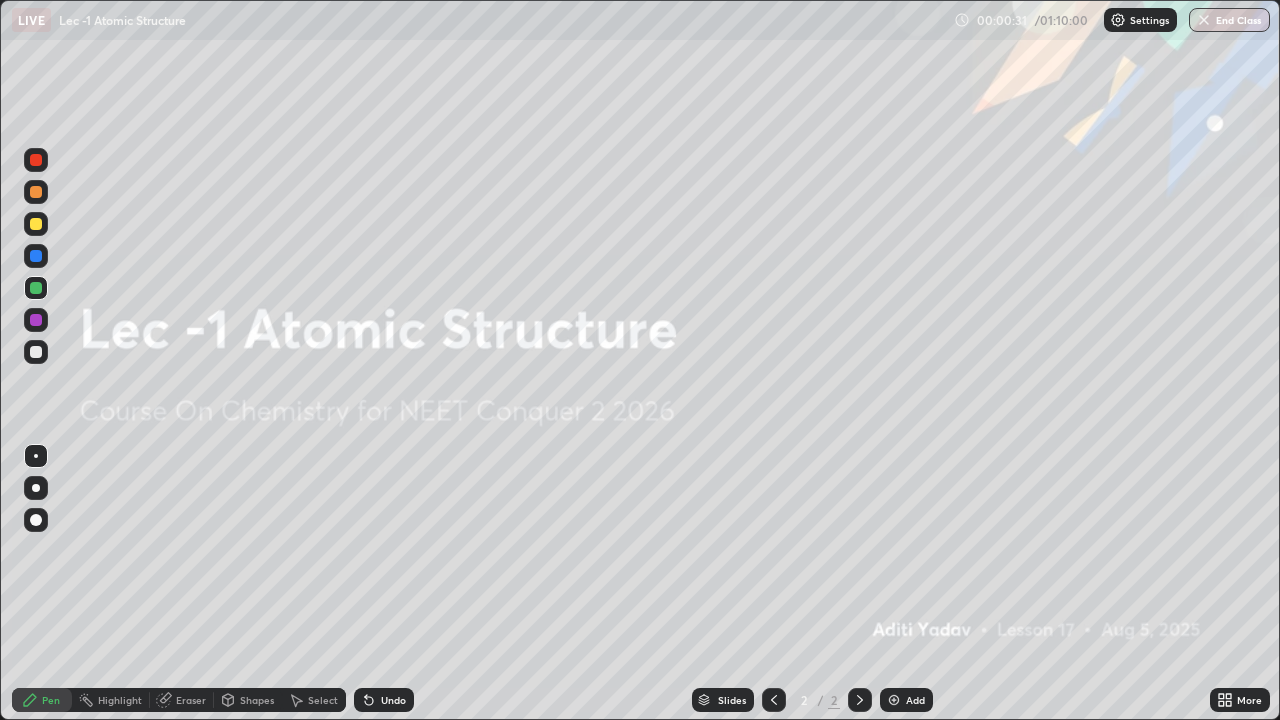 click at bounding box center (894, 700) 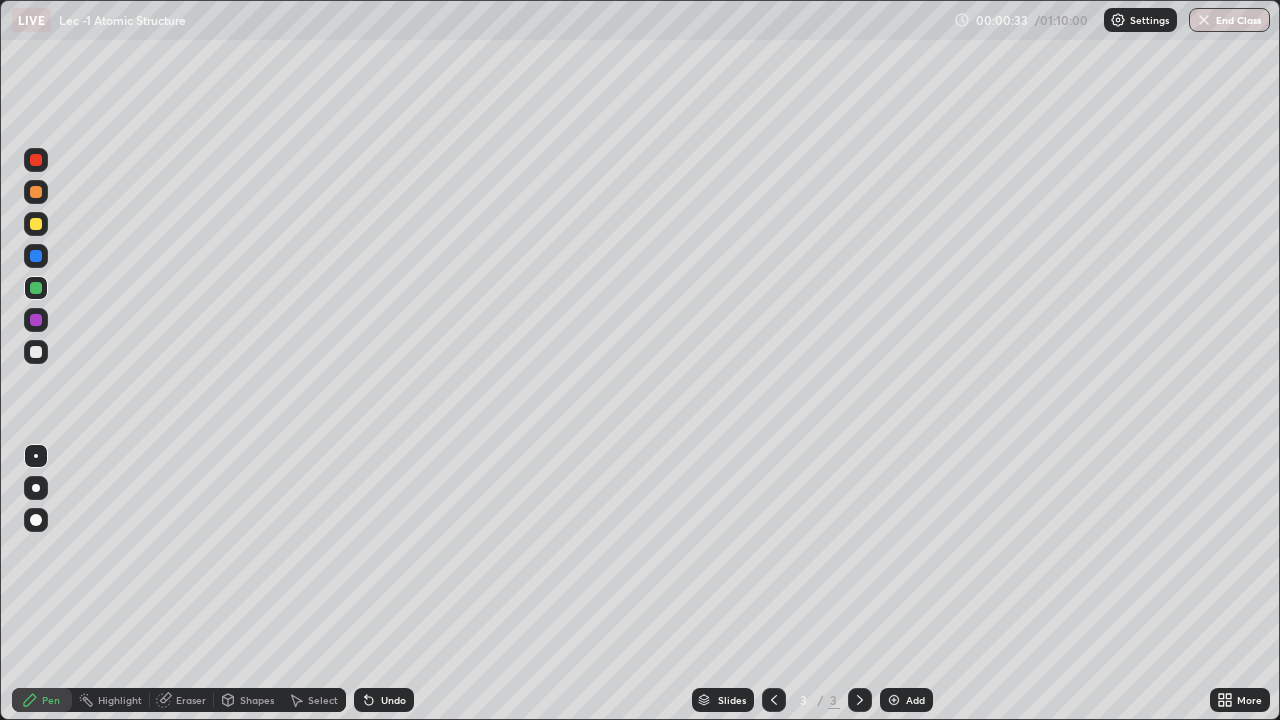 click at bounding box center (36, 352) 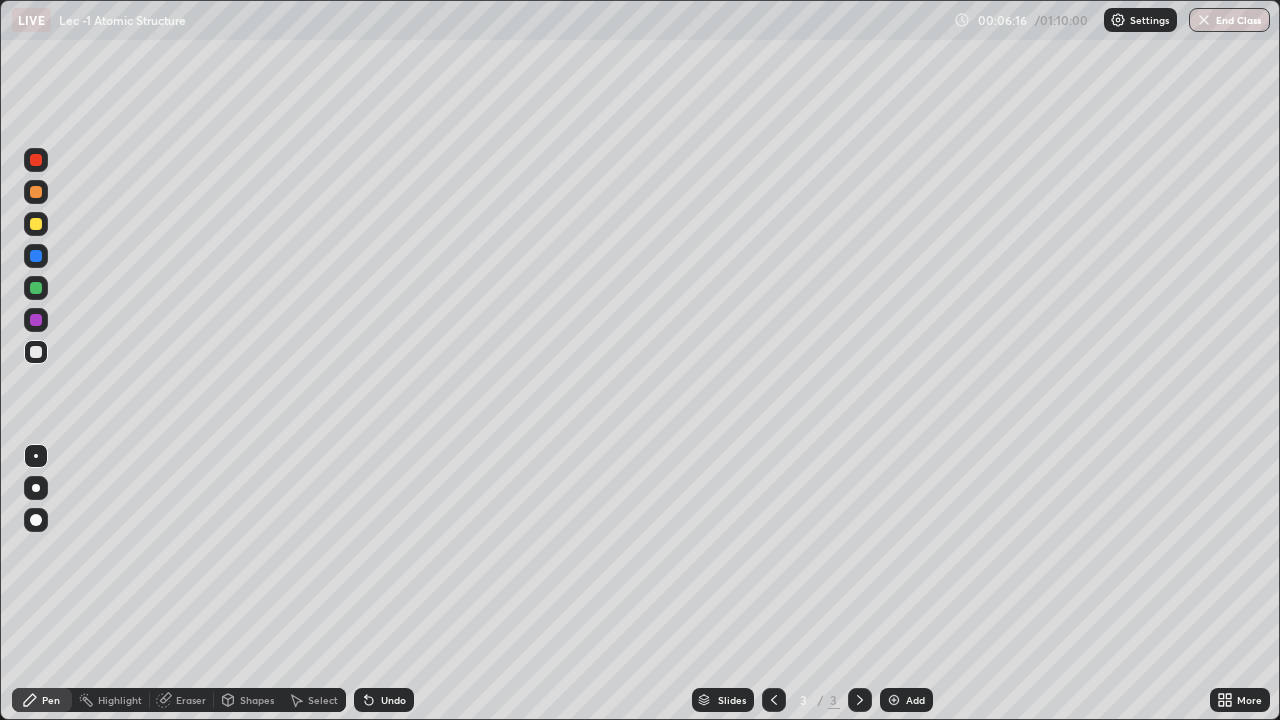 click at bounding box center [36, 288] 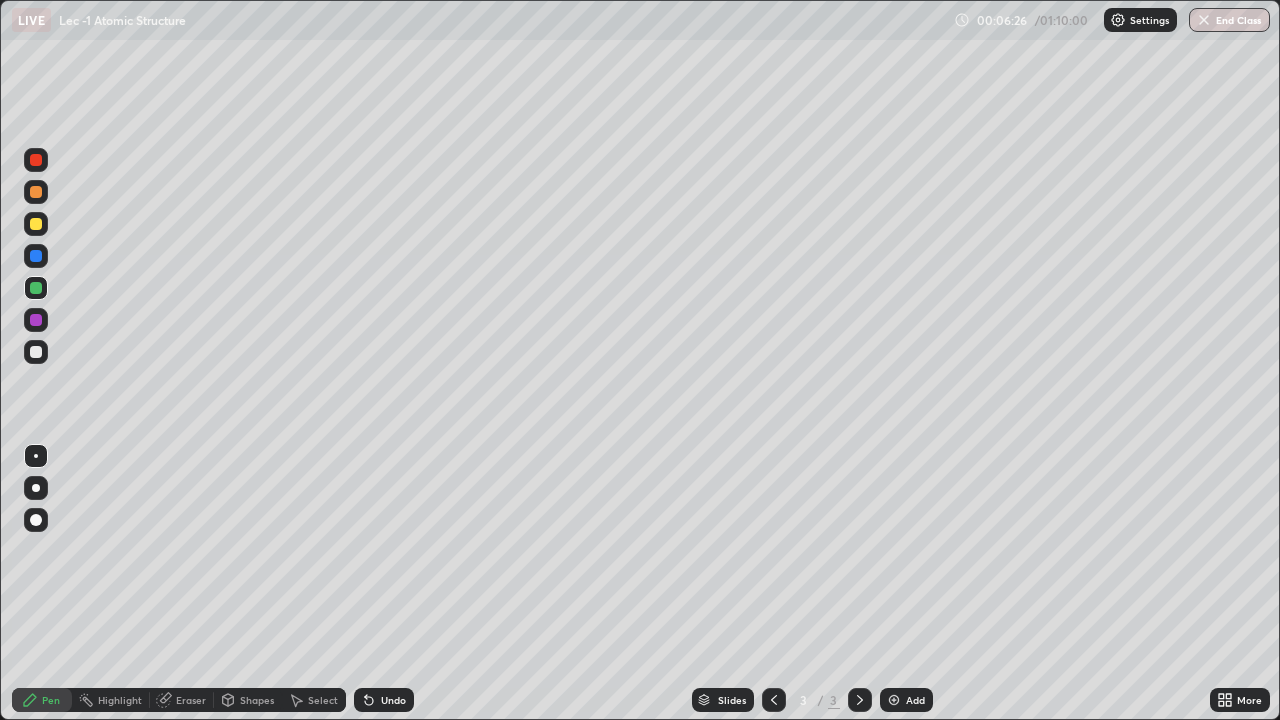 click at bounding box center [36, 224] 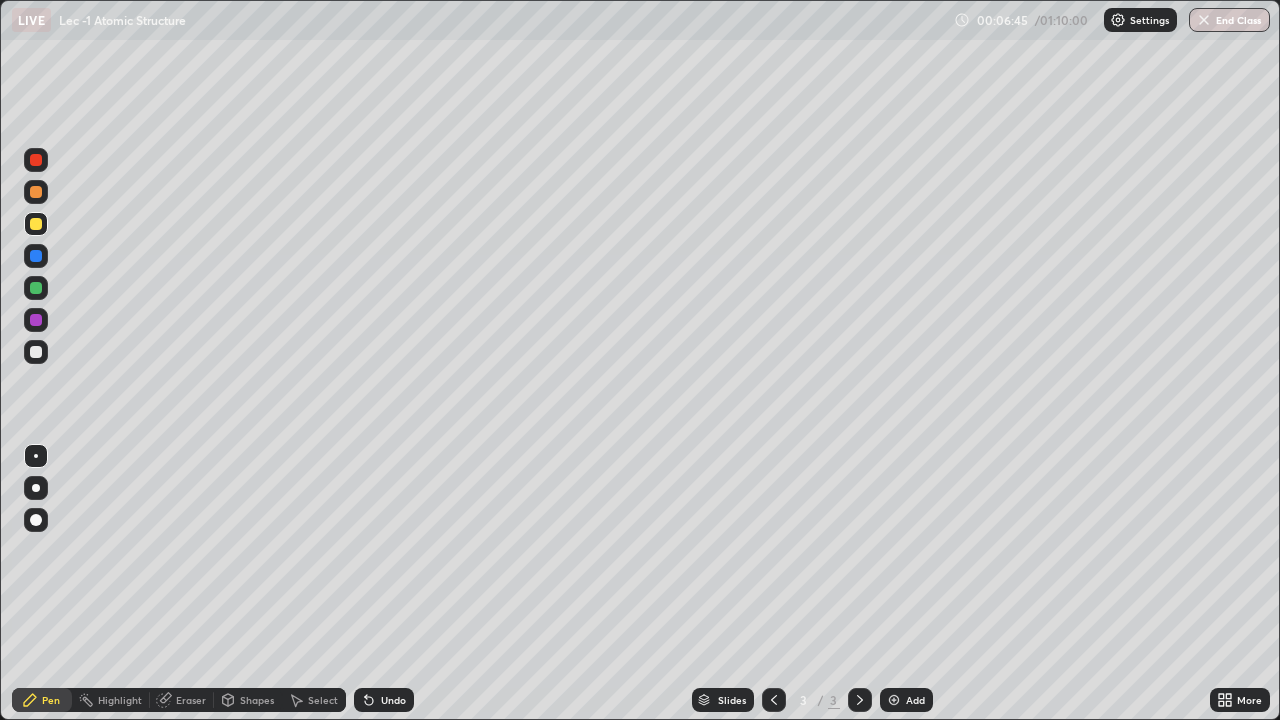 click at bounding box center [36, 352] 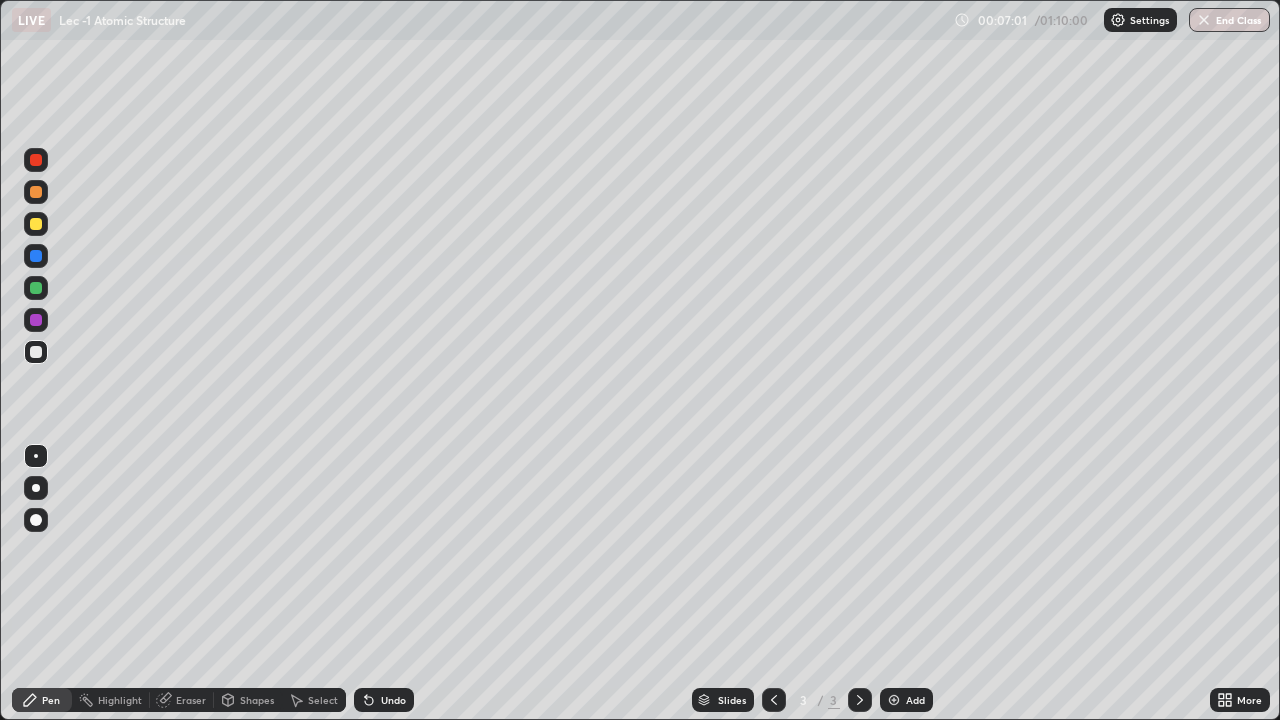 click on "Undo" at bounding box center [393, 700] 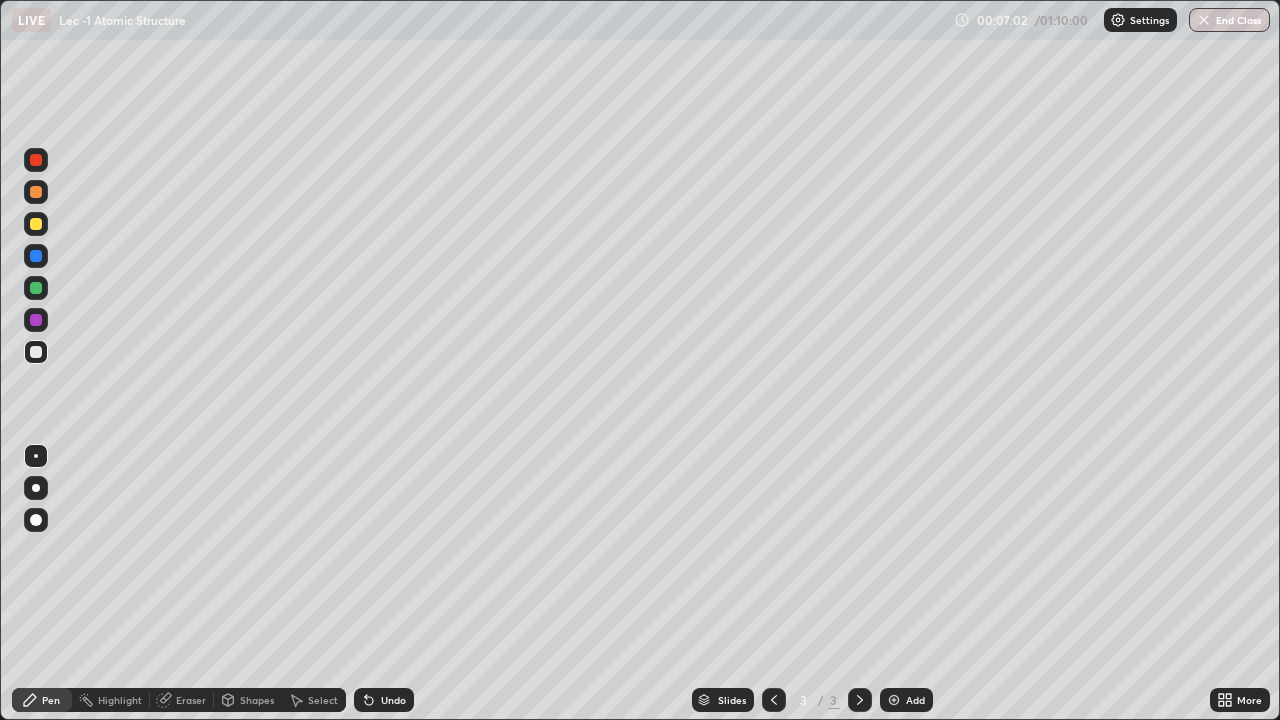 click on "Undo" at bounding box center [393, 700] 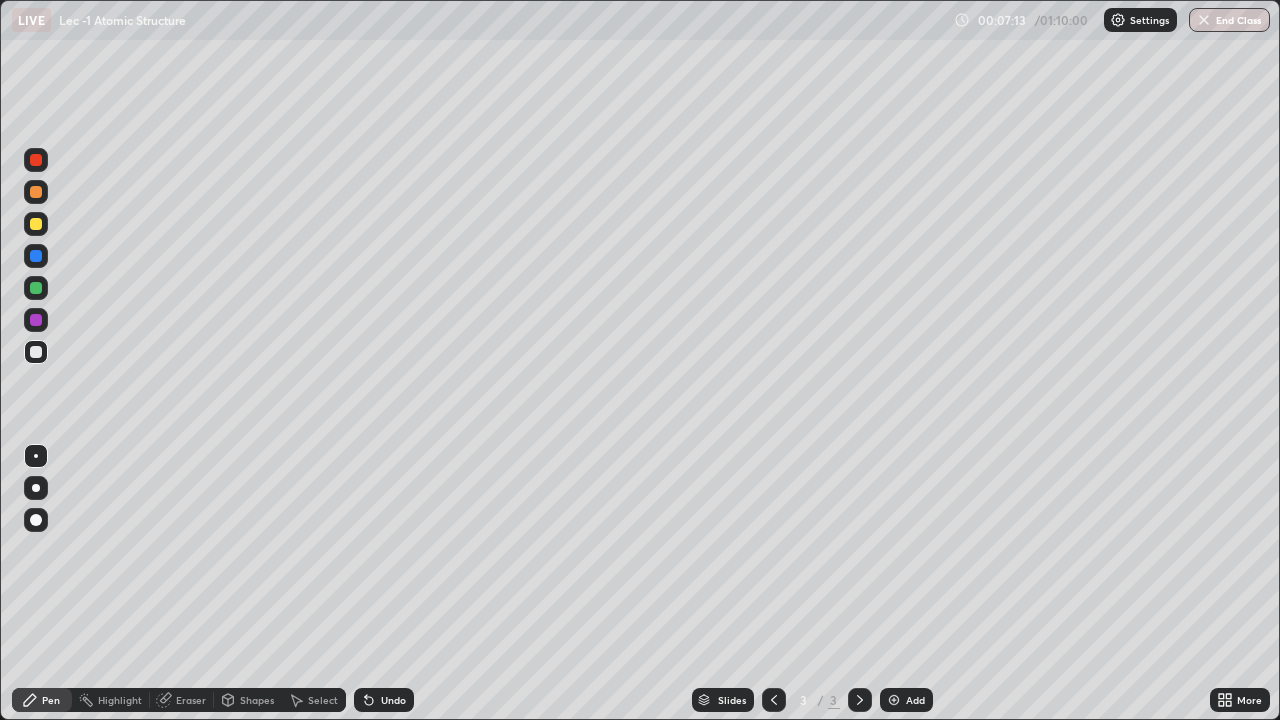 click at bounding box center (36, 288) 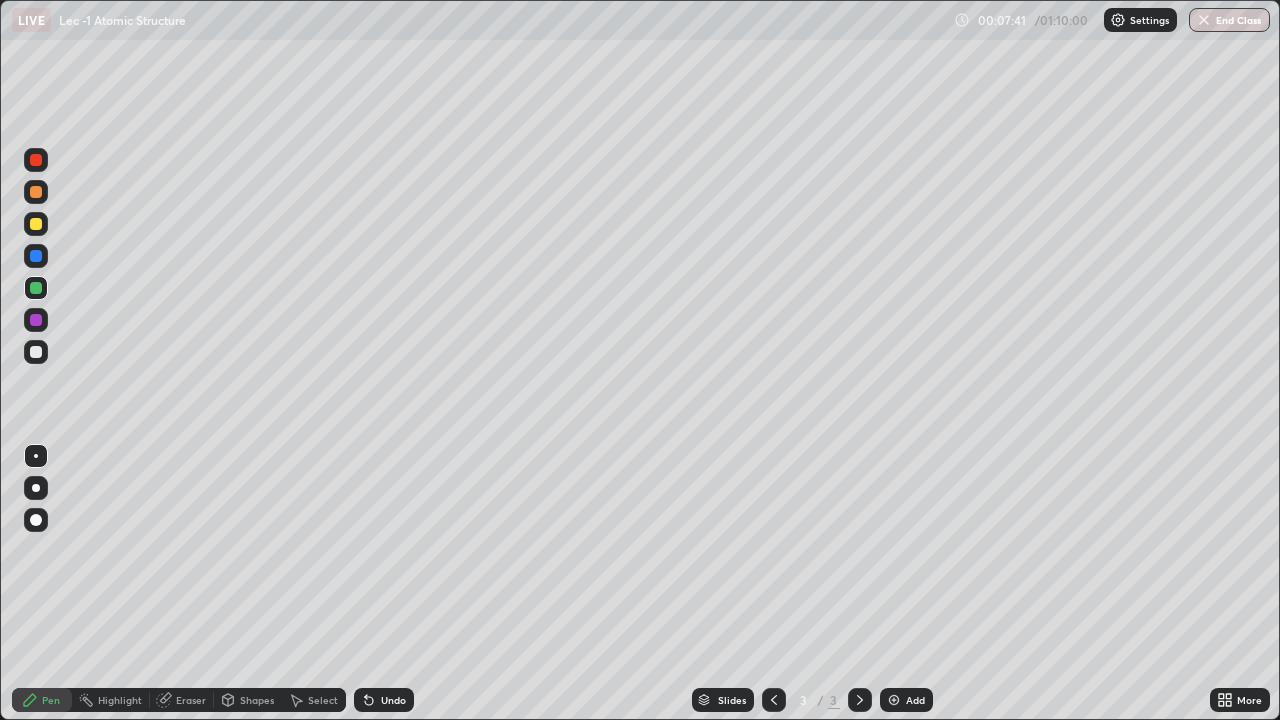 click on "Eraser" at bounding box center (182, 700) 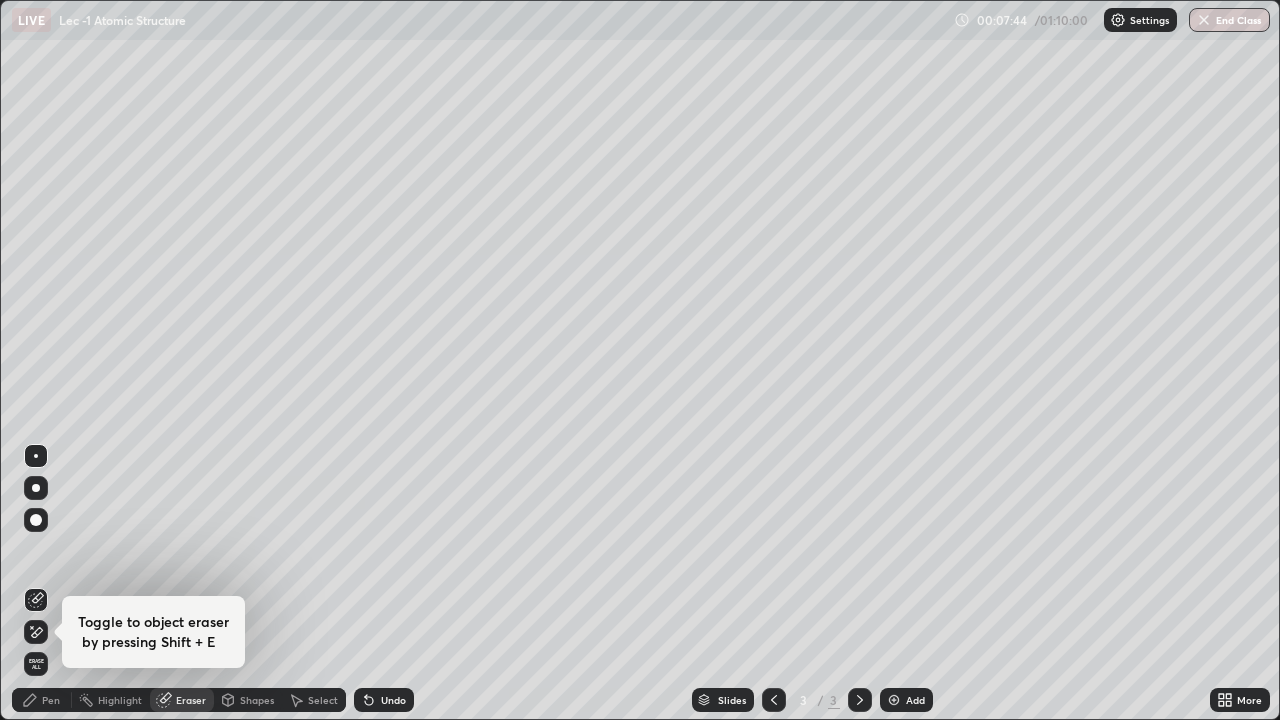 click on "Highlight" at bounding box center (111, 700) 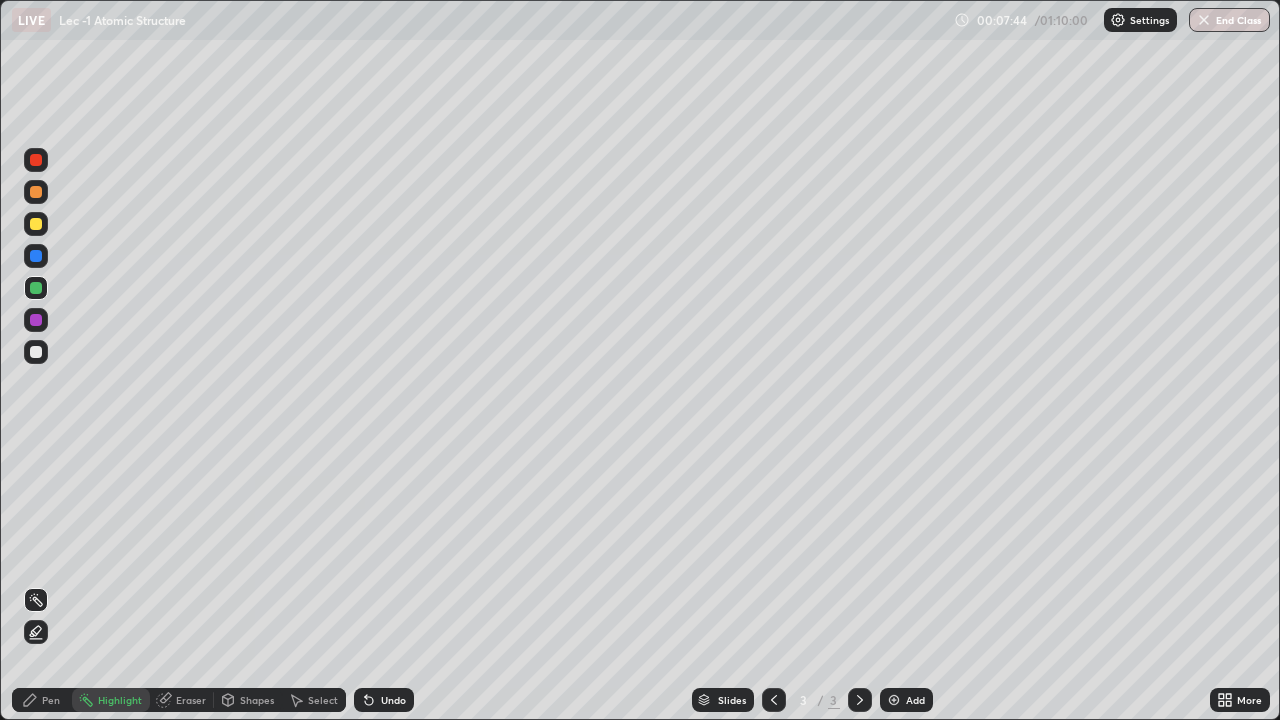 click 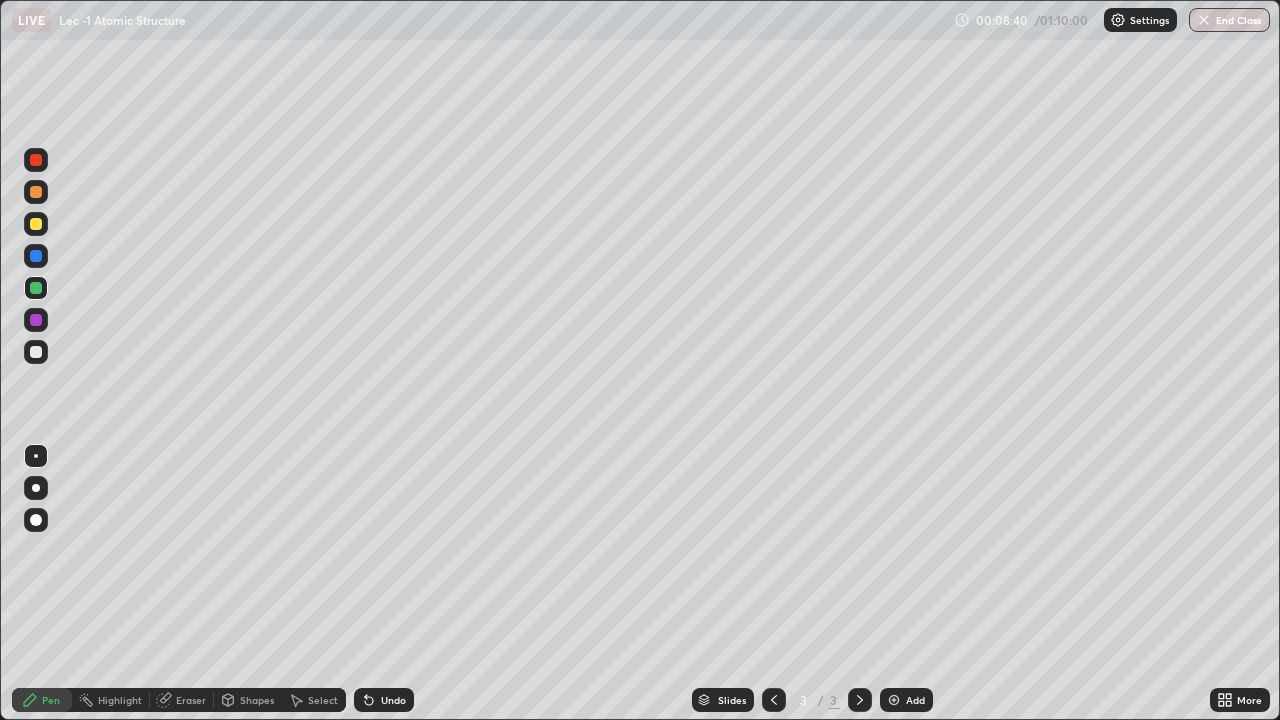 click on "Add" at bounding box center [906, 700] 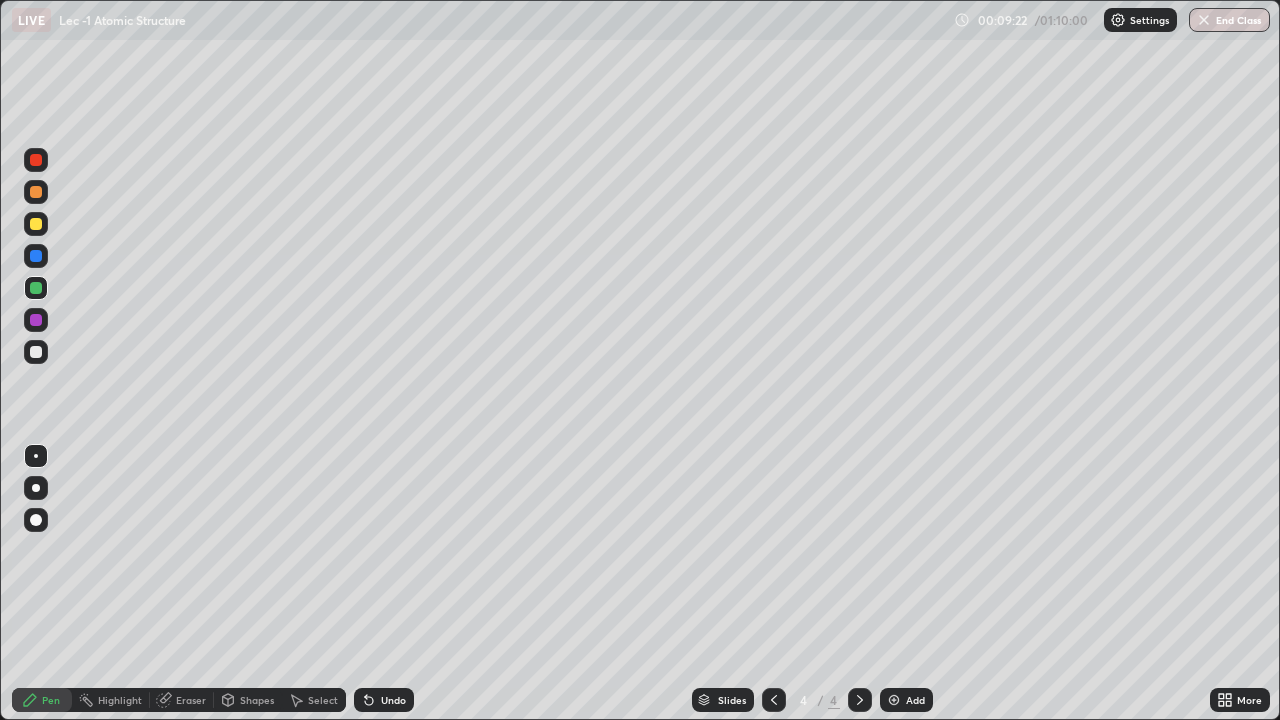 click at bounding box center (36, 224) 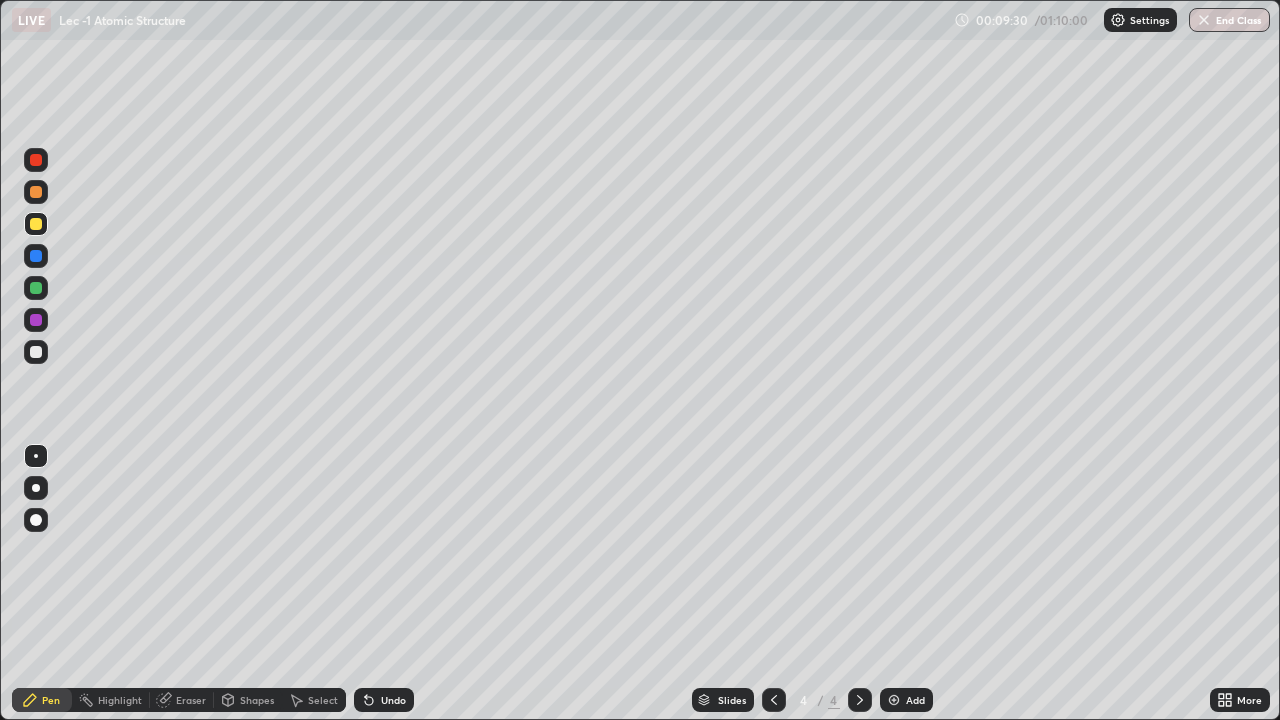 click at bounding box center [894, 700] 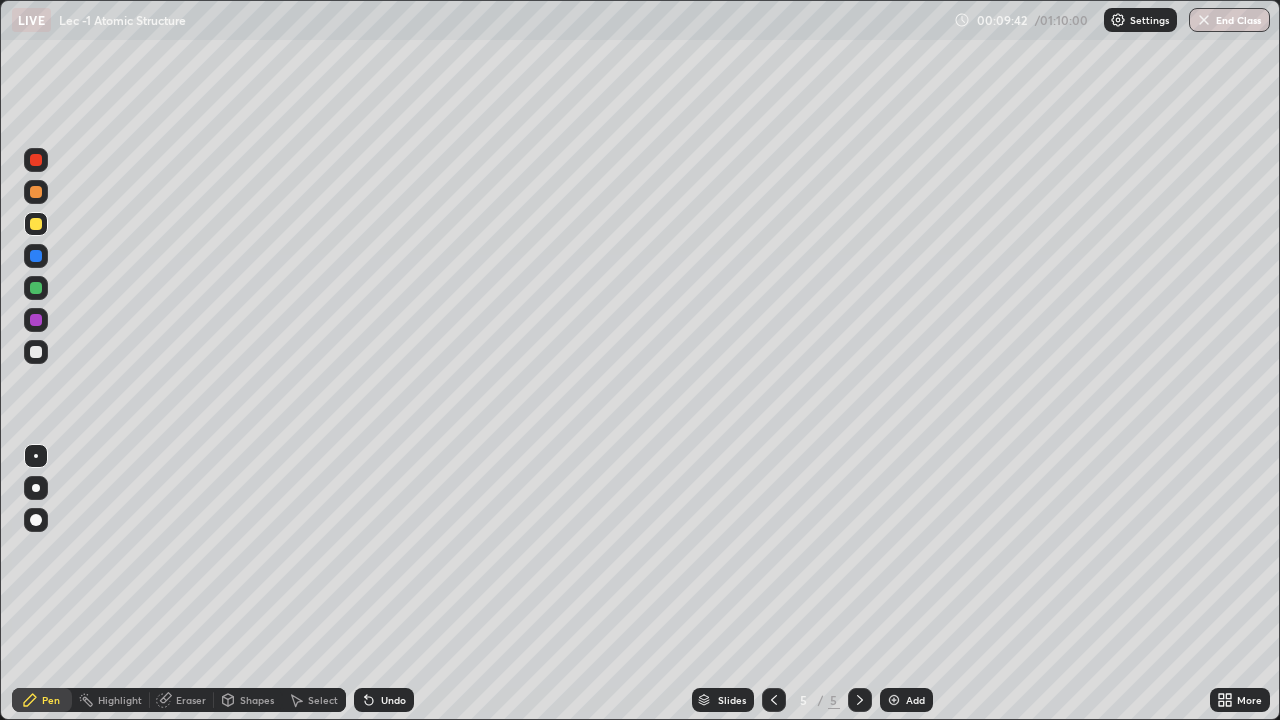 click at bounding box center (36, 288) 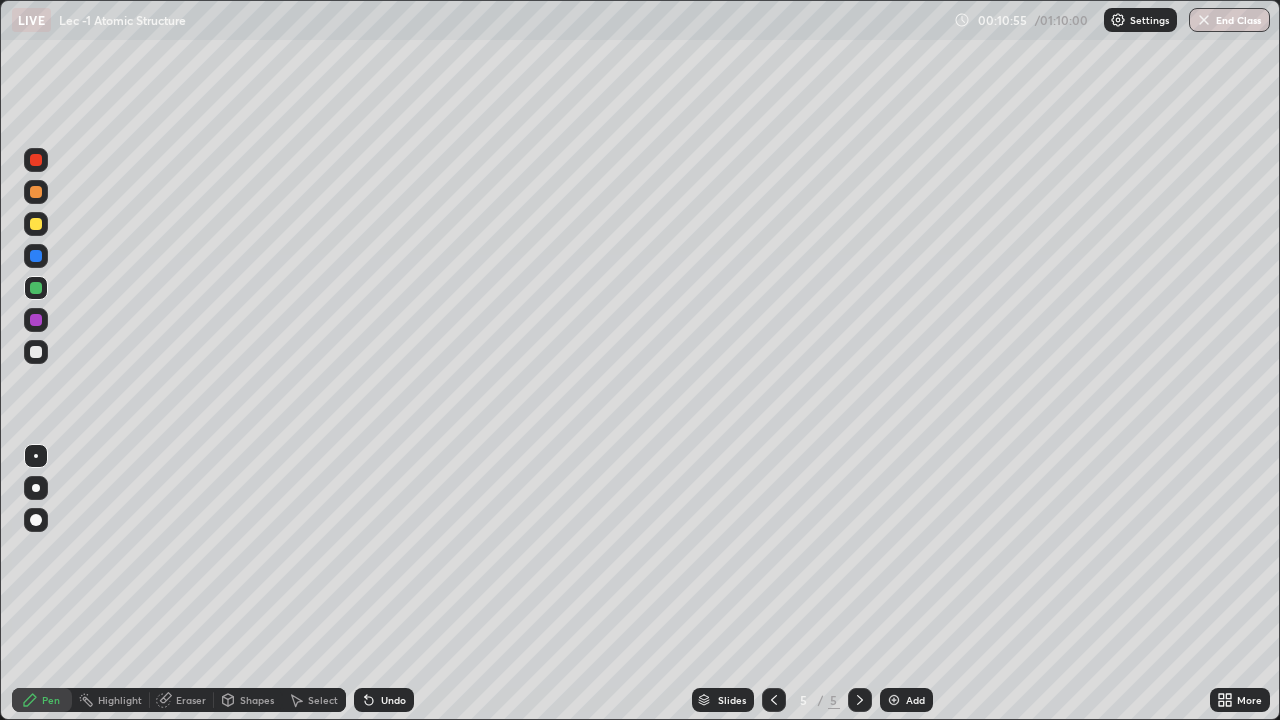 click at bounding box center (36, 192) 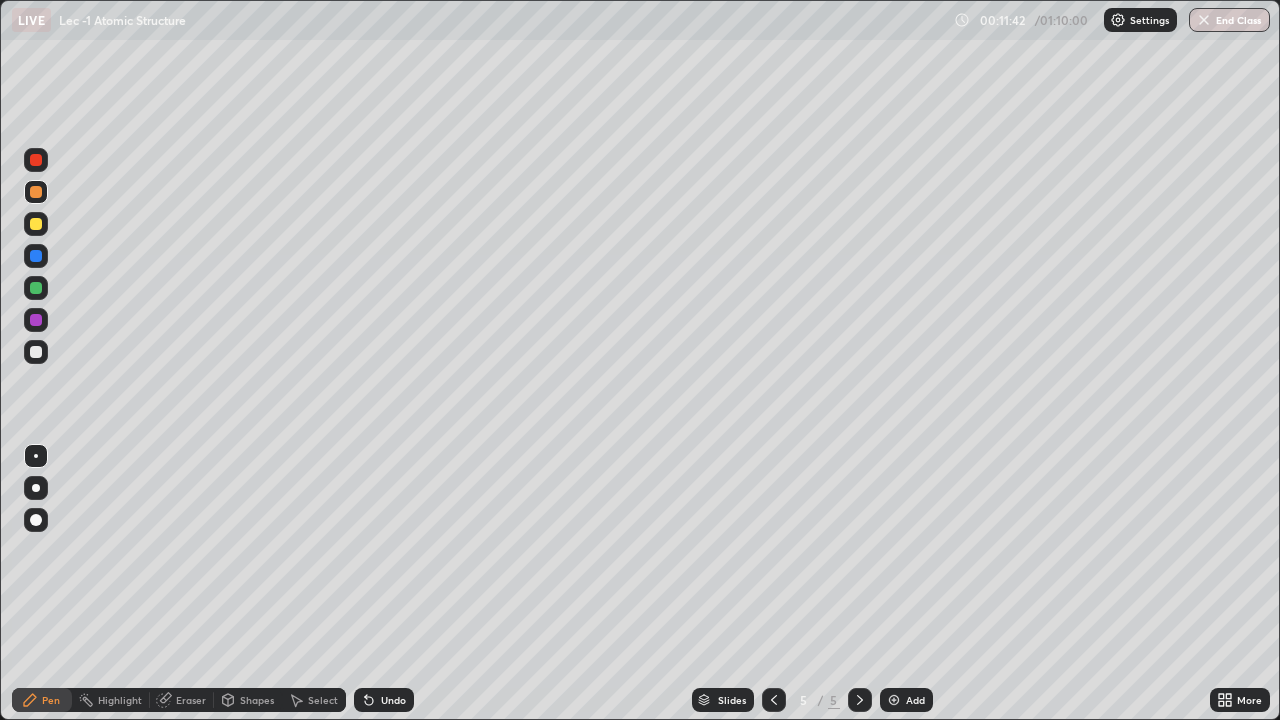 click on "Eraser" at bounding box center (191, 700) 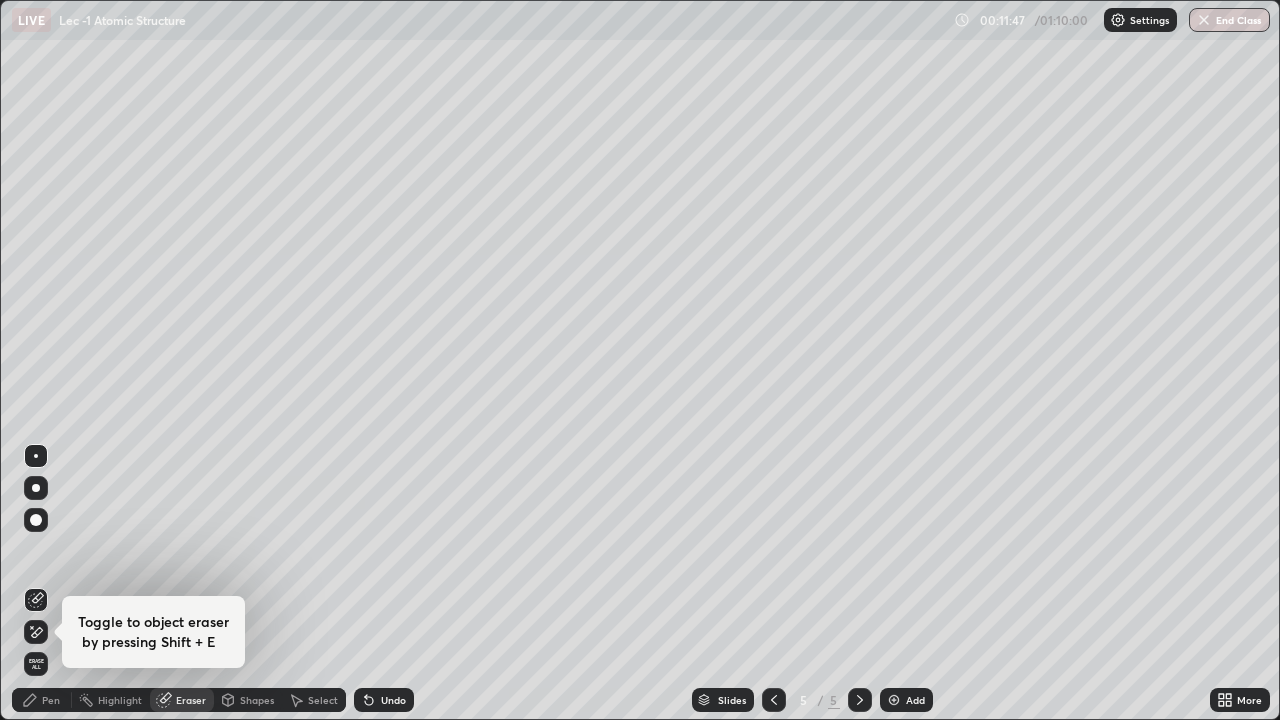 click on "Pen" at bounding box center (51, 700) 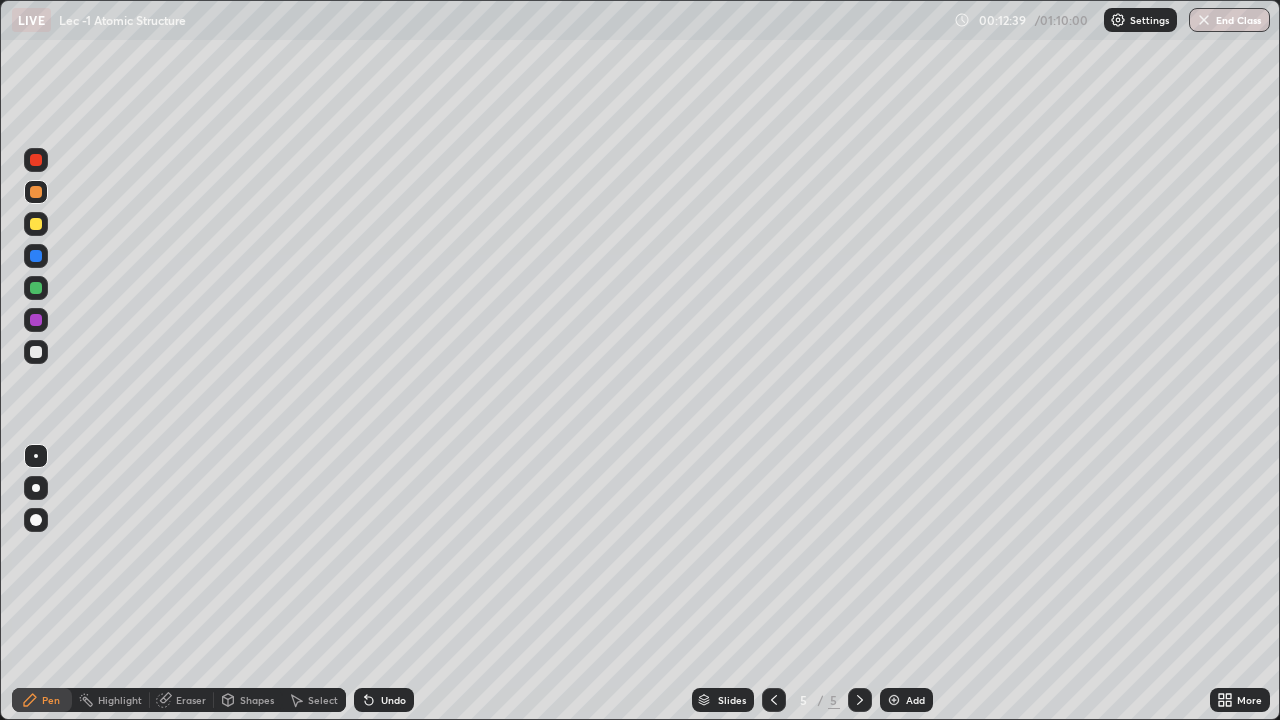 click at bounding box center [36, 256] 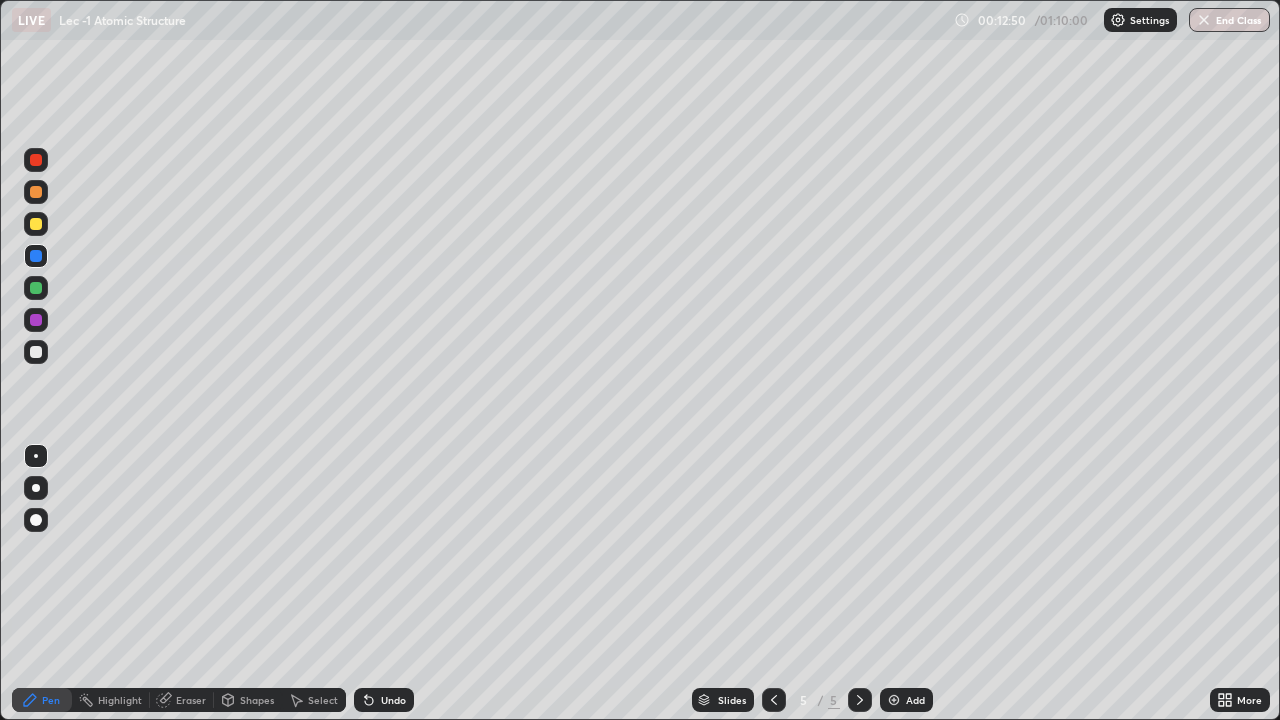 click at bounding box center (36, 320) 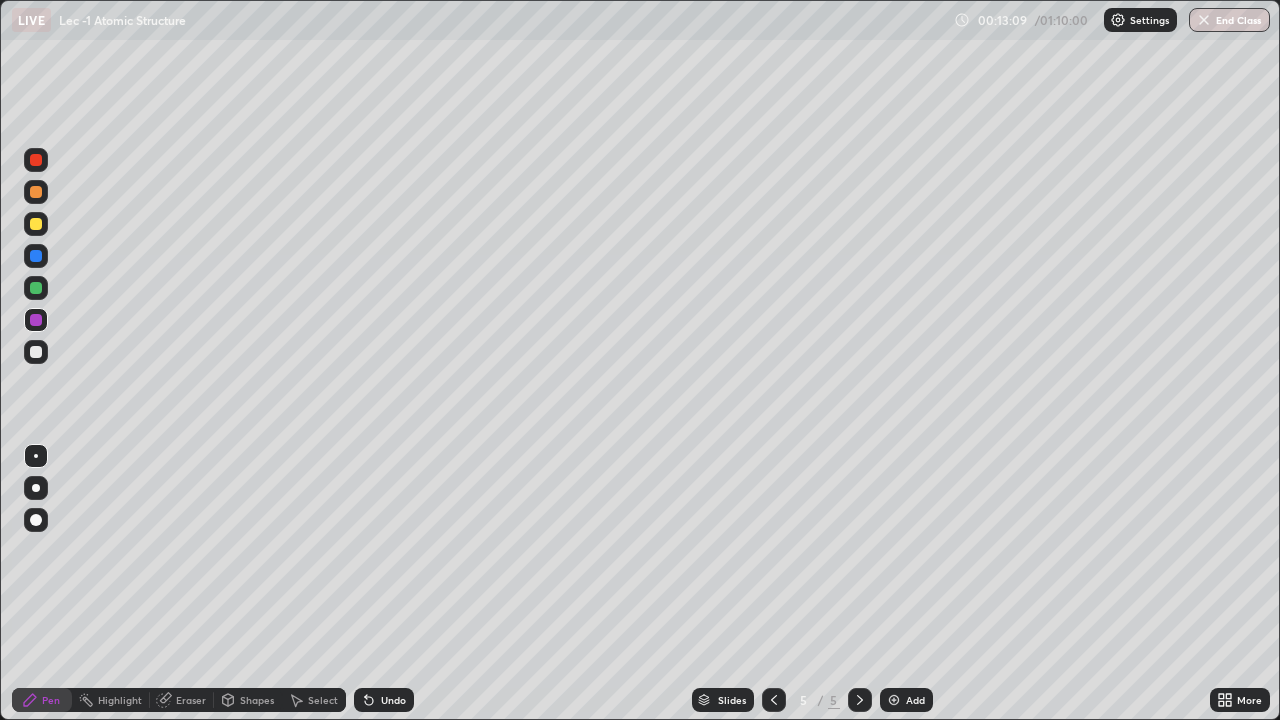 click at bounding box center (36, 352) 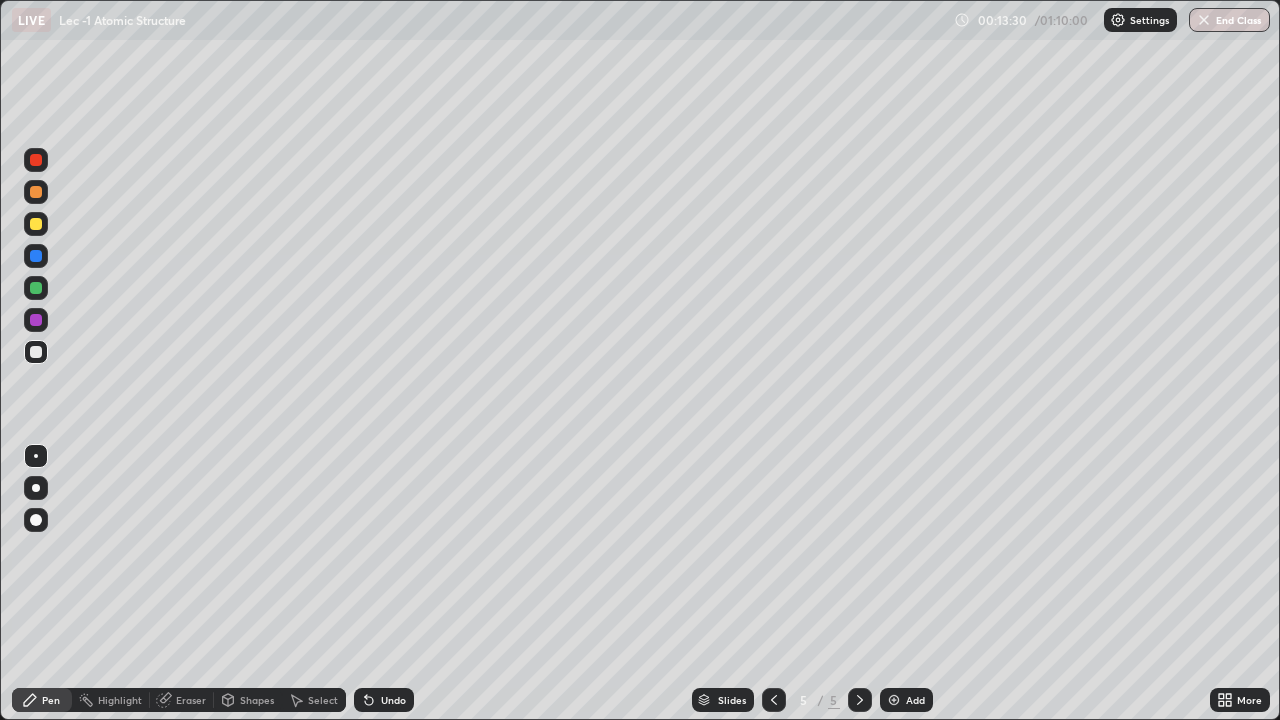 click on "Add" at bounding box center [906, 700] 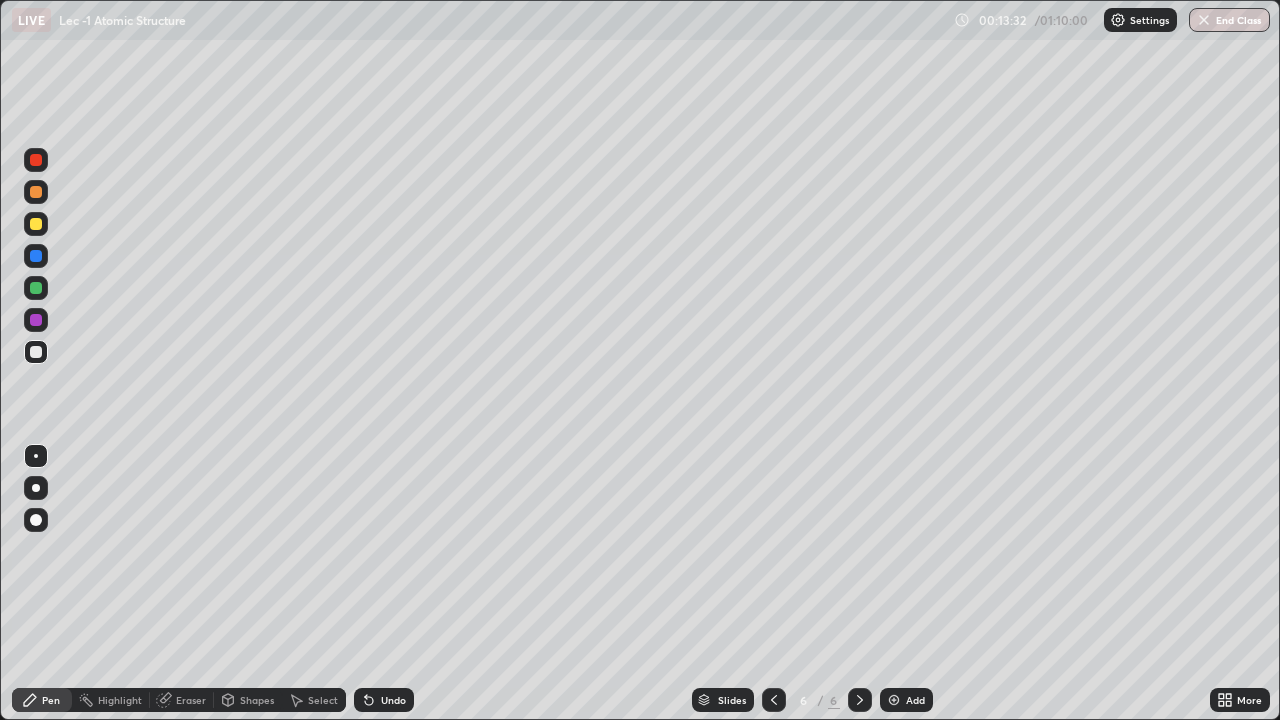 click at bounding box center [36, 192] 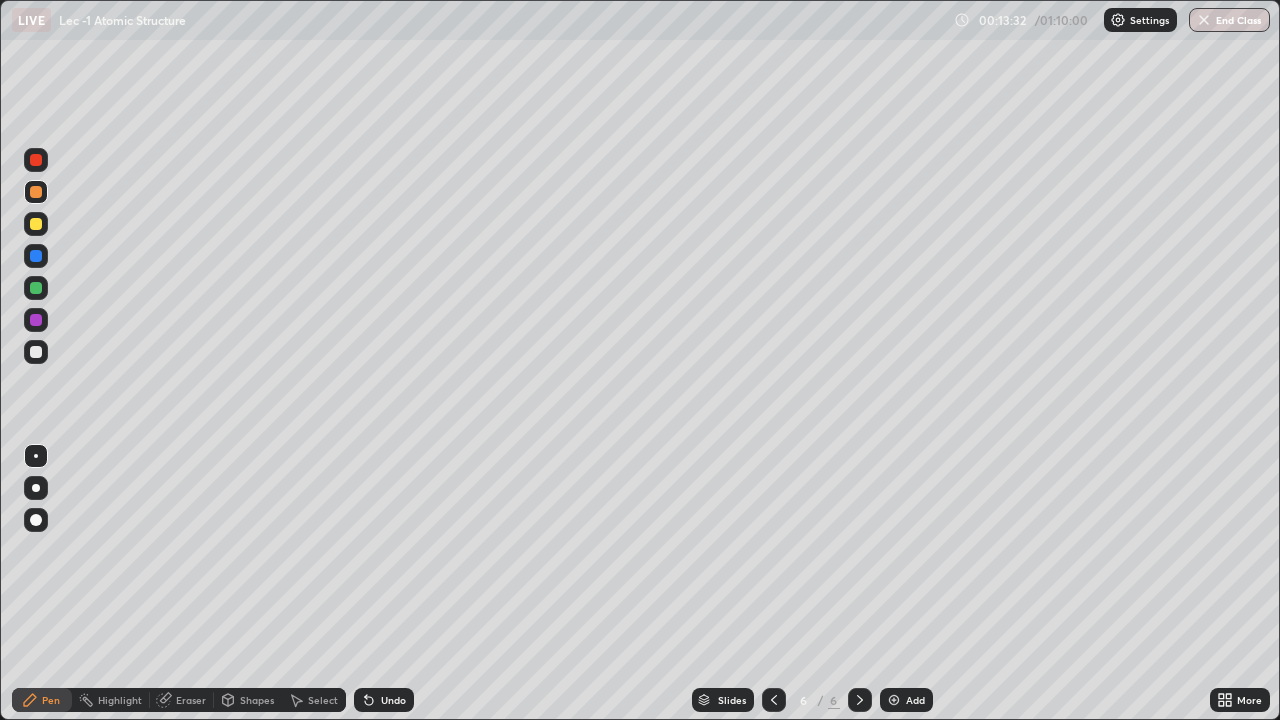 click at bounding box center [36, 224] 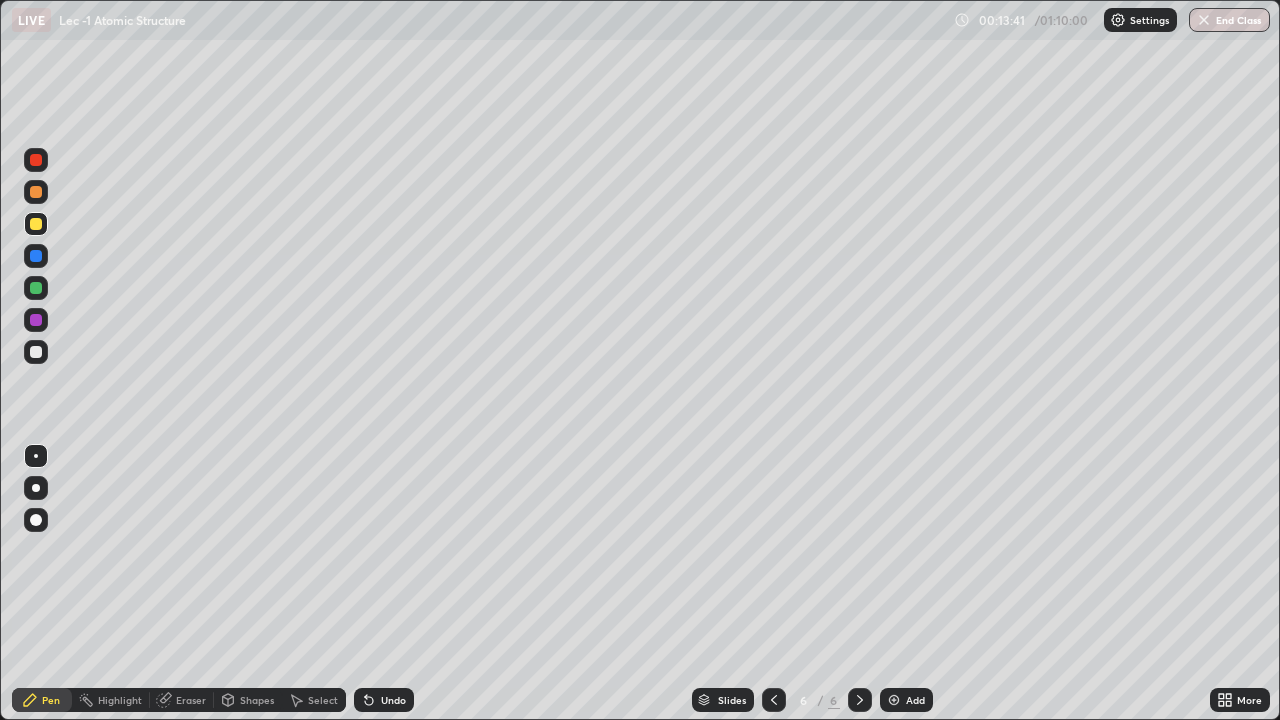 click at bounding box center [36, 256] 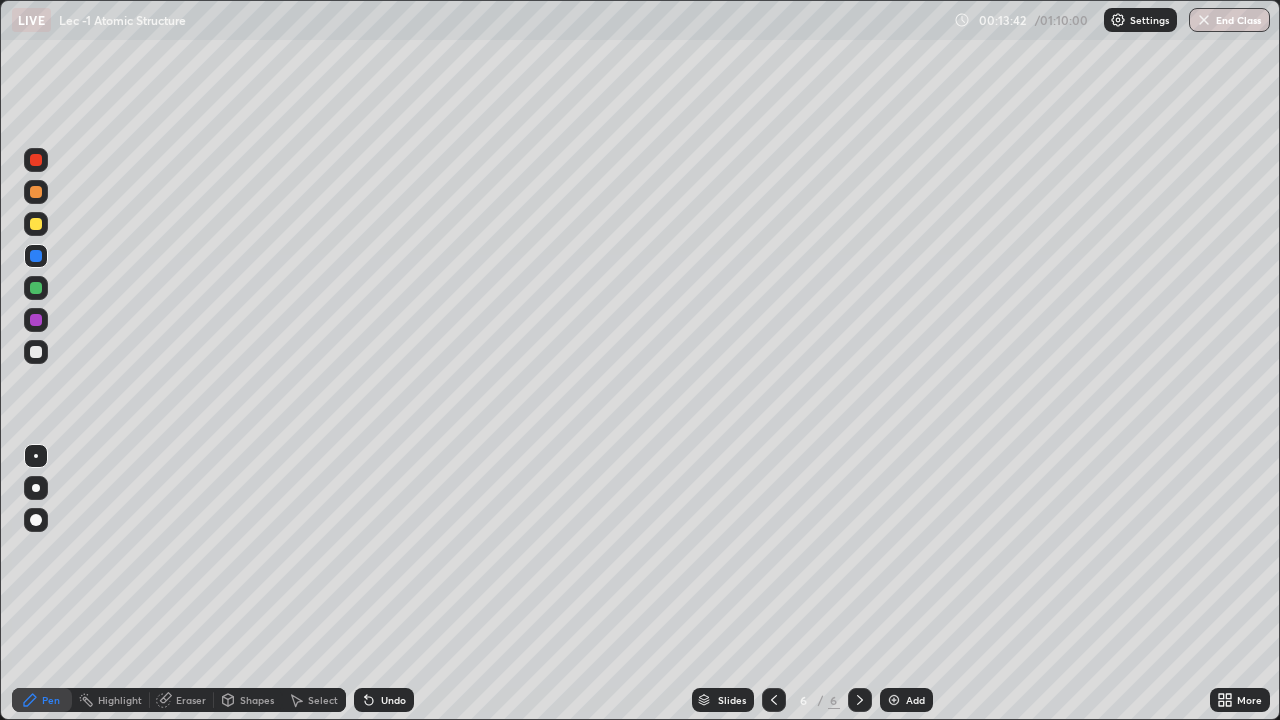 click at bounding box center (36, 192) 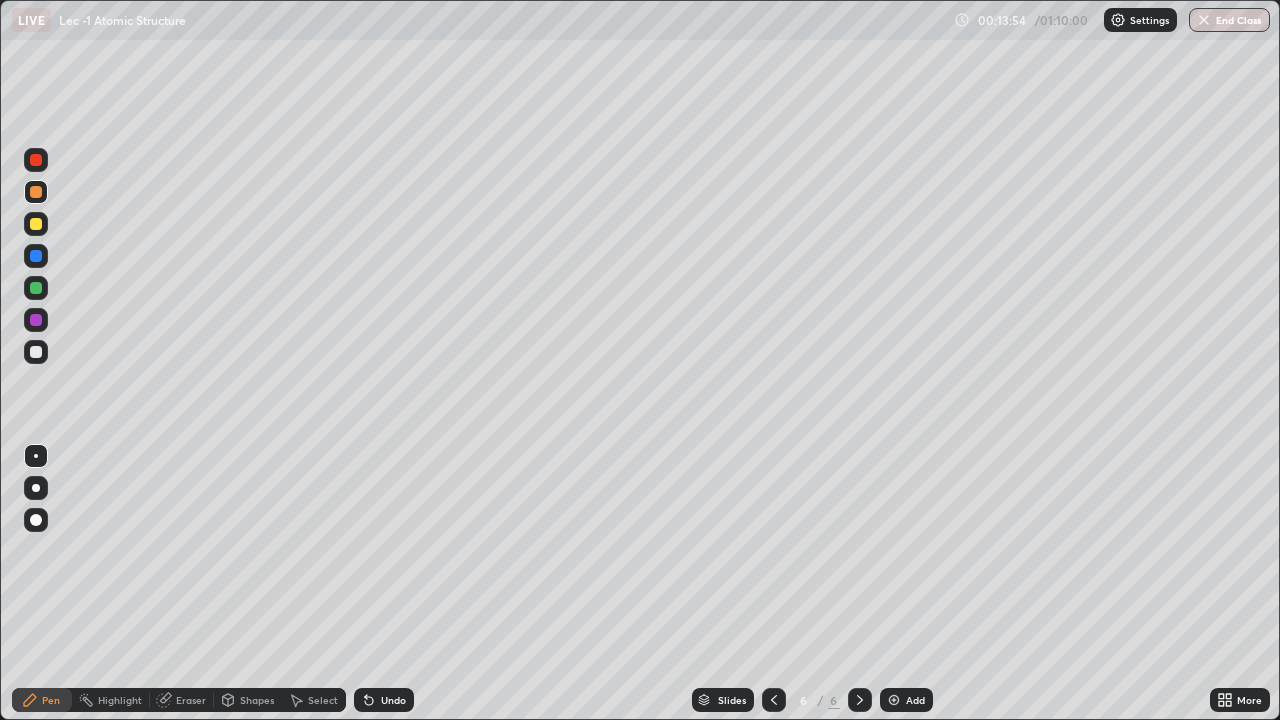 click at bounding box center (36, 320) 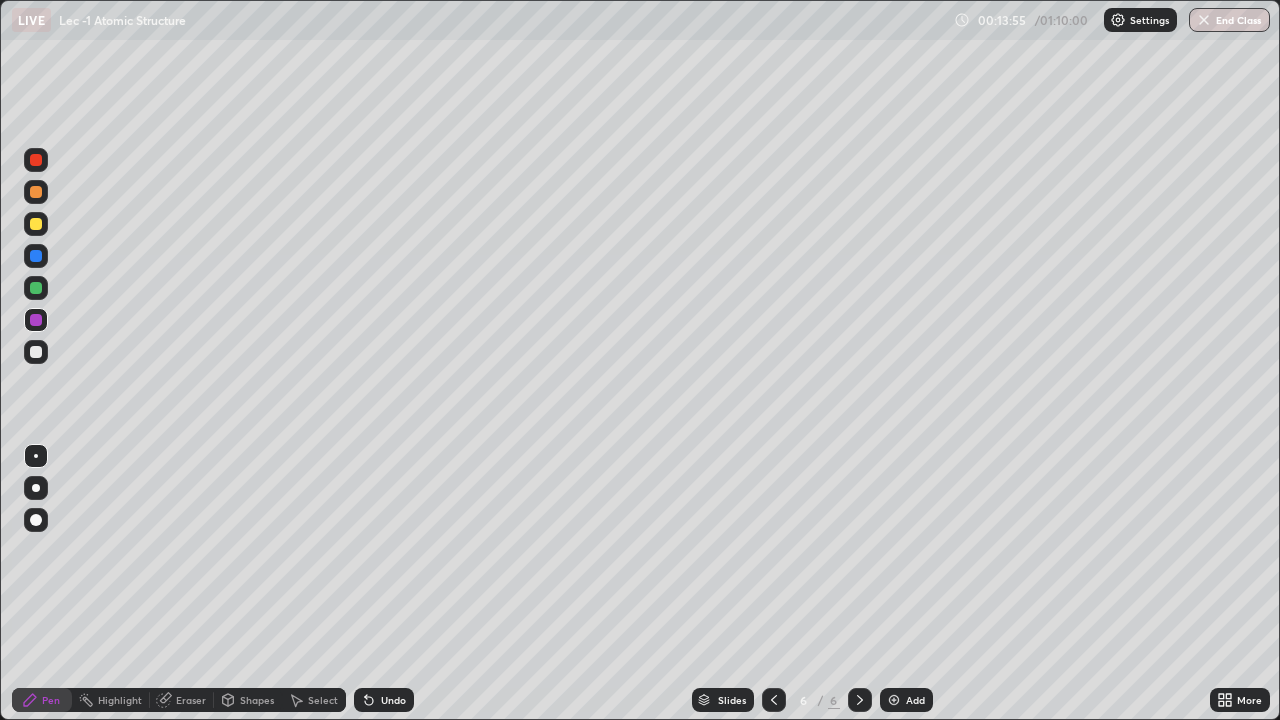click at bounding box center (36, 352) 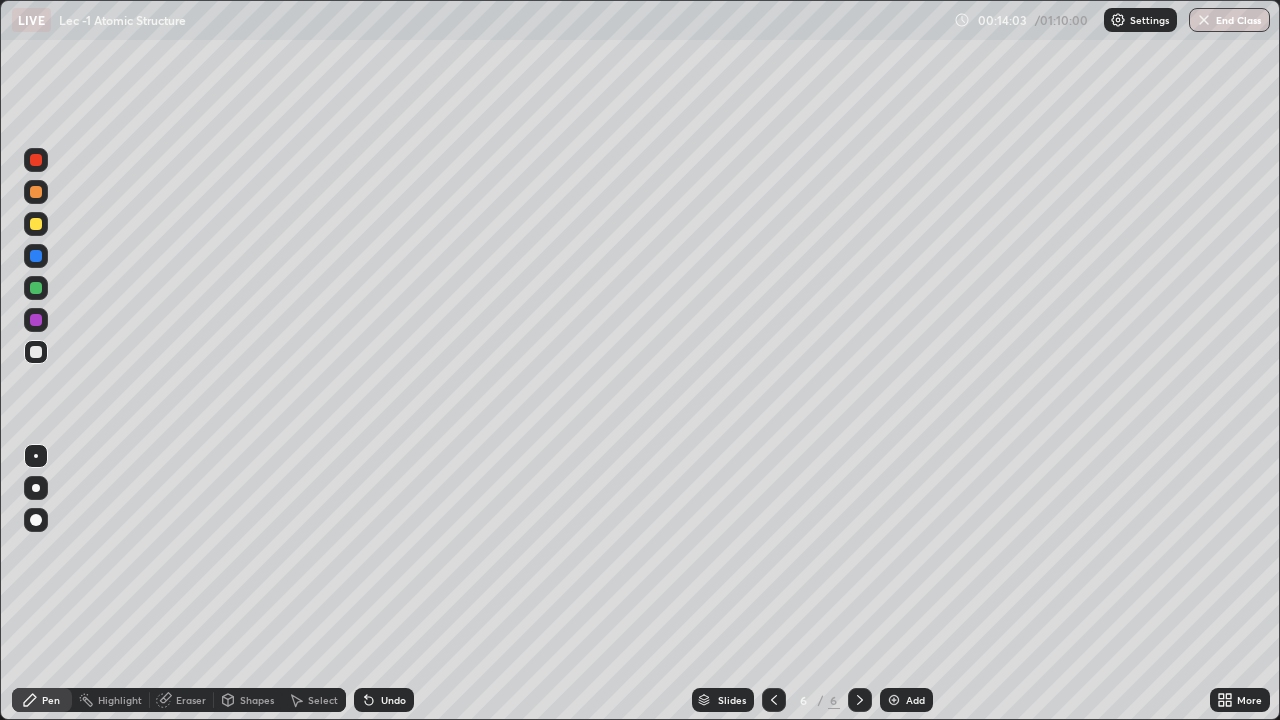 click on "Undo" at bounding box center (384, 700) 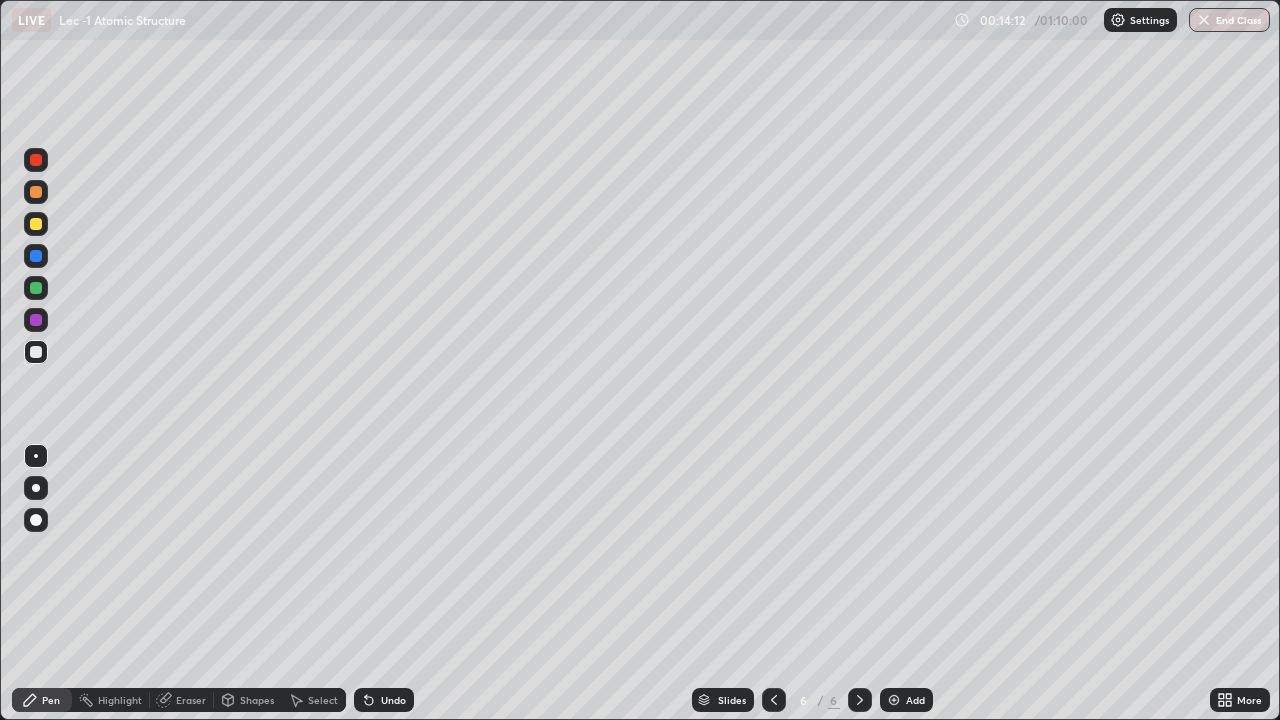 click at bounding box center [36, 288] 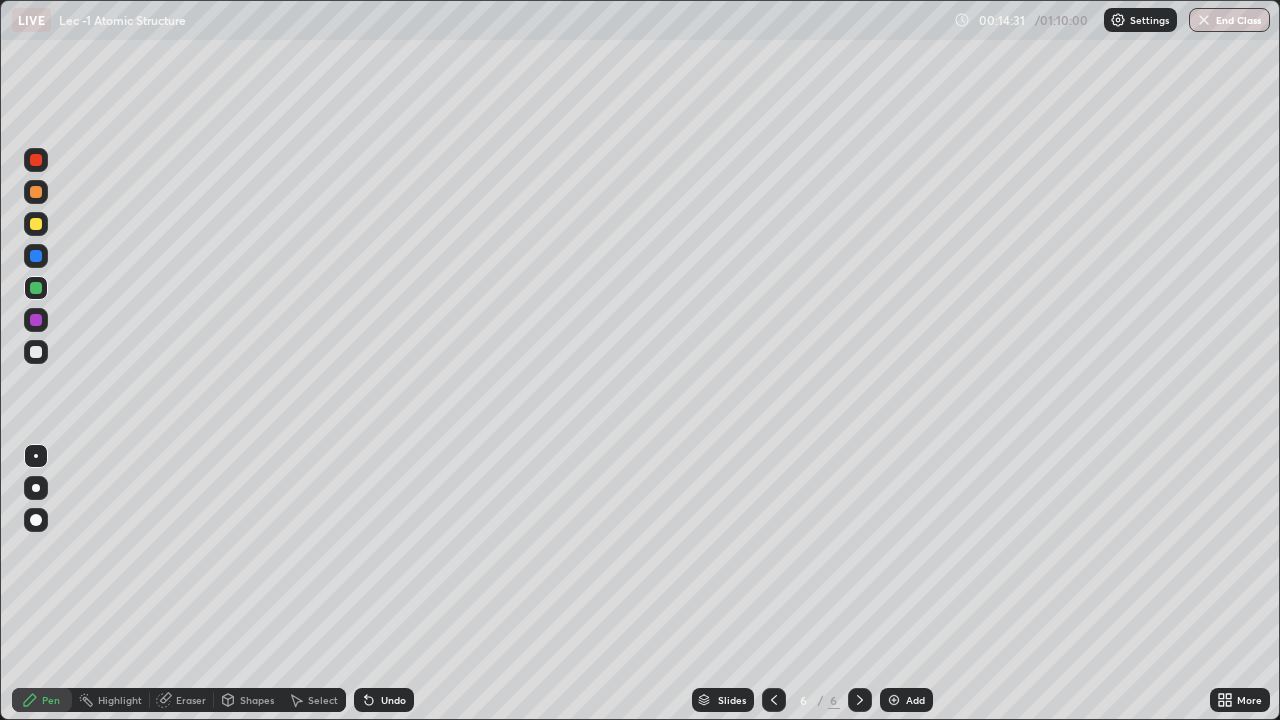 click at bounding box center [36, 256] 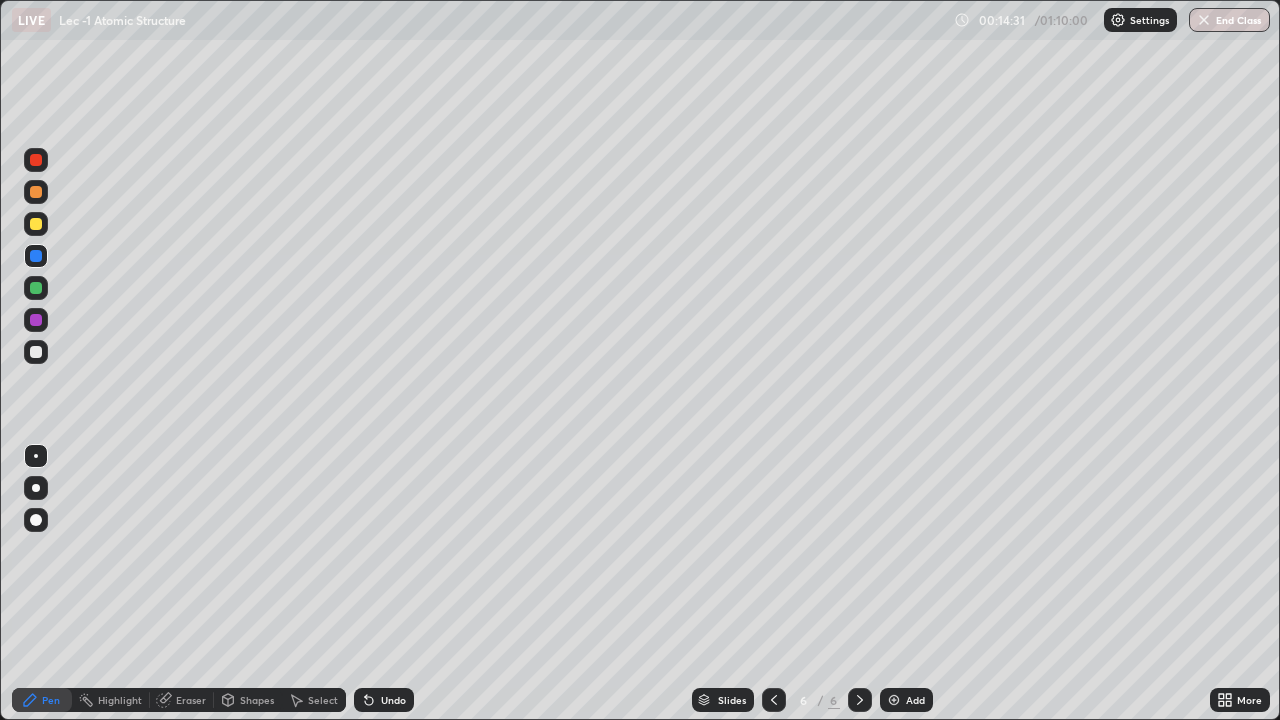click at bounding box center [36, 352] 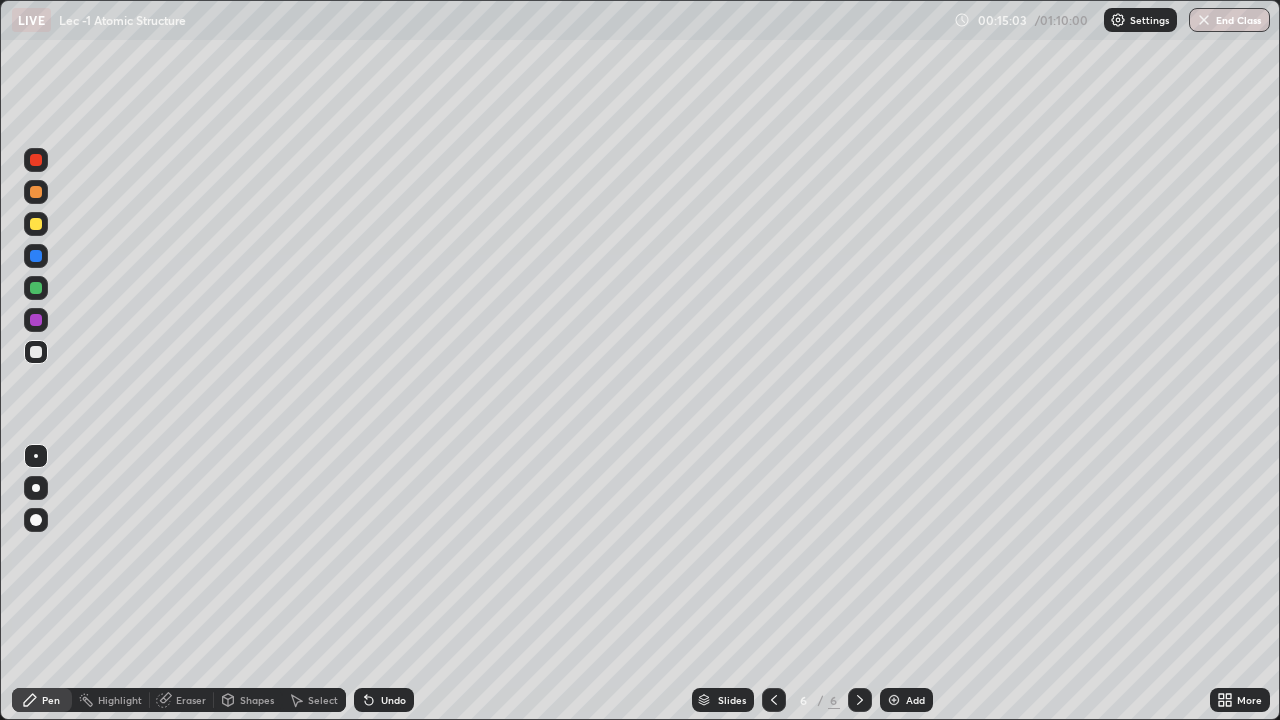click at bounding box center [36, 224] 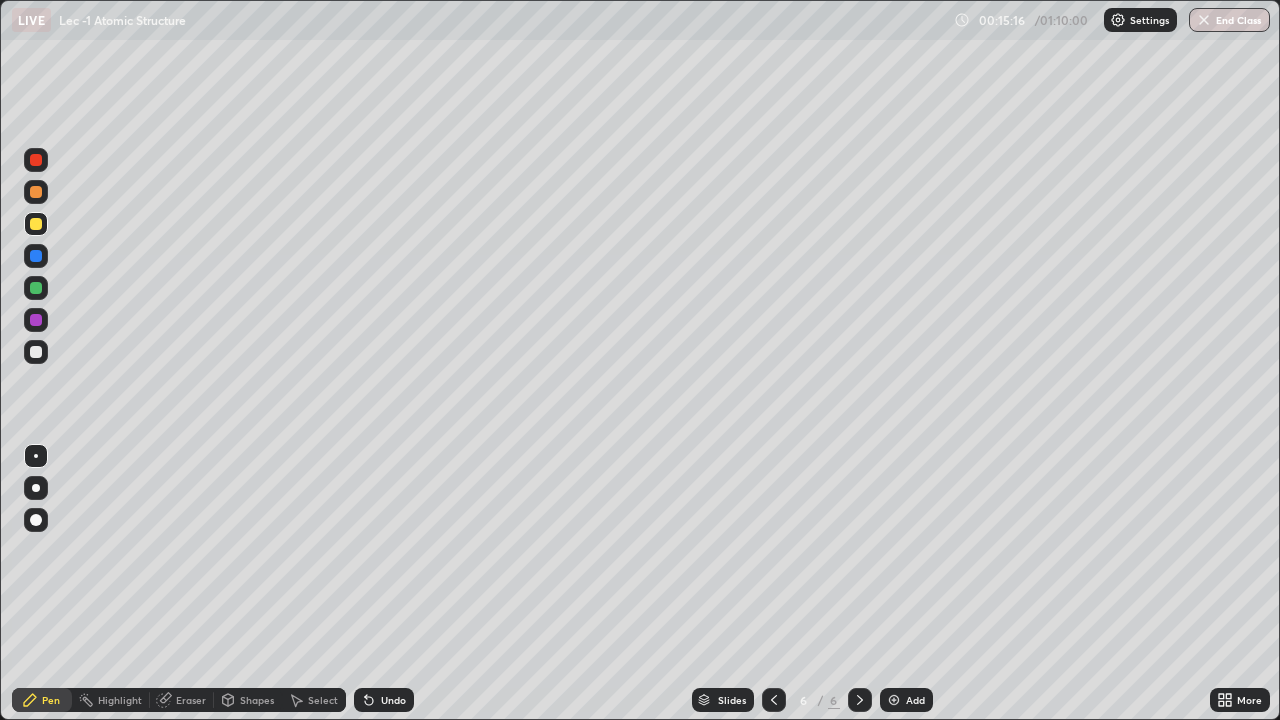 click on "Undo" at bounding box center [393, 700] 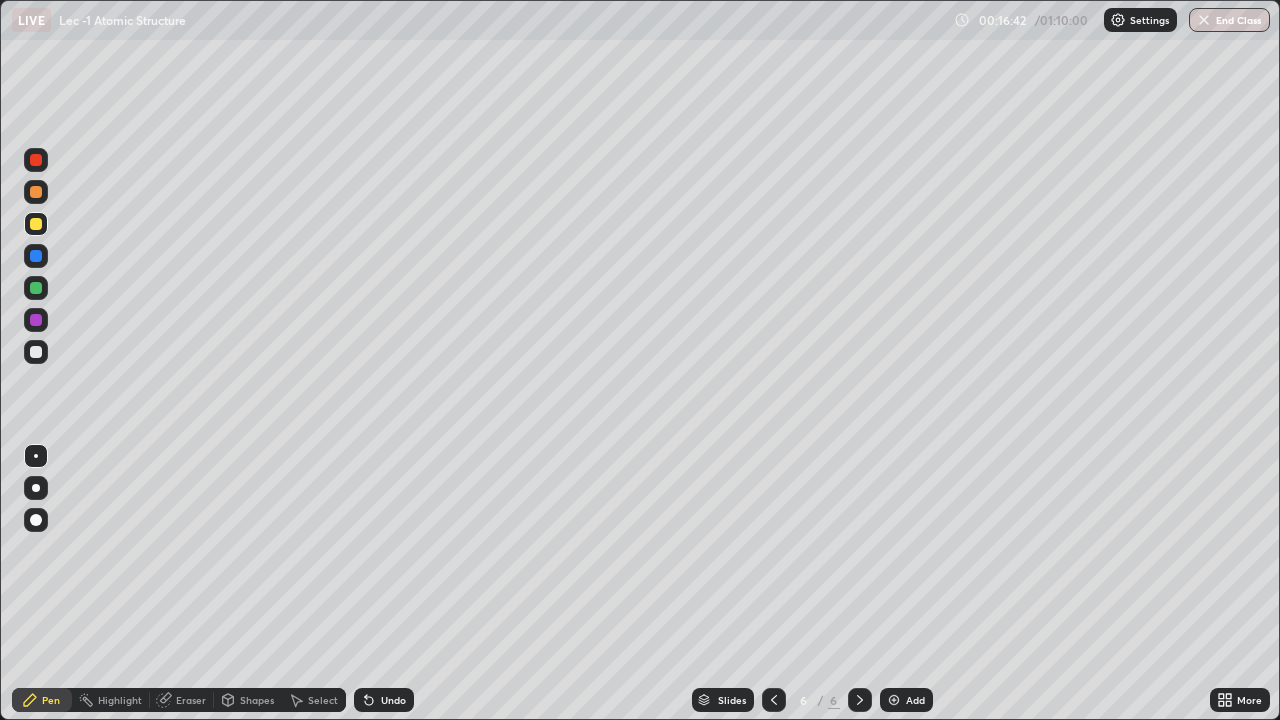 click on "Add" at bounding box center [906, 700] 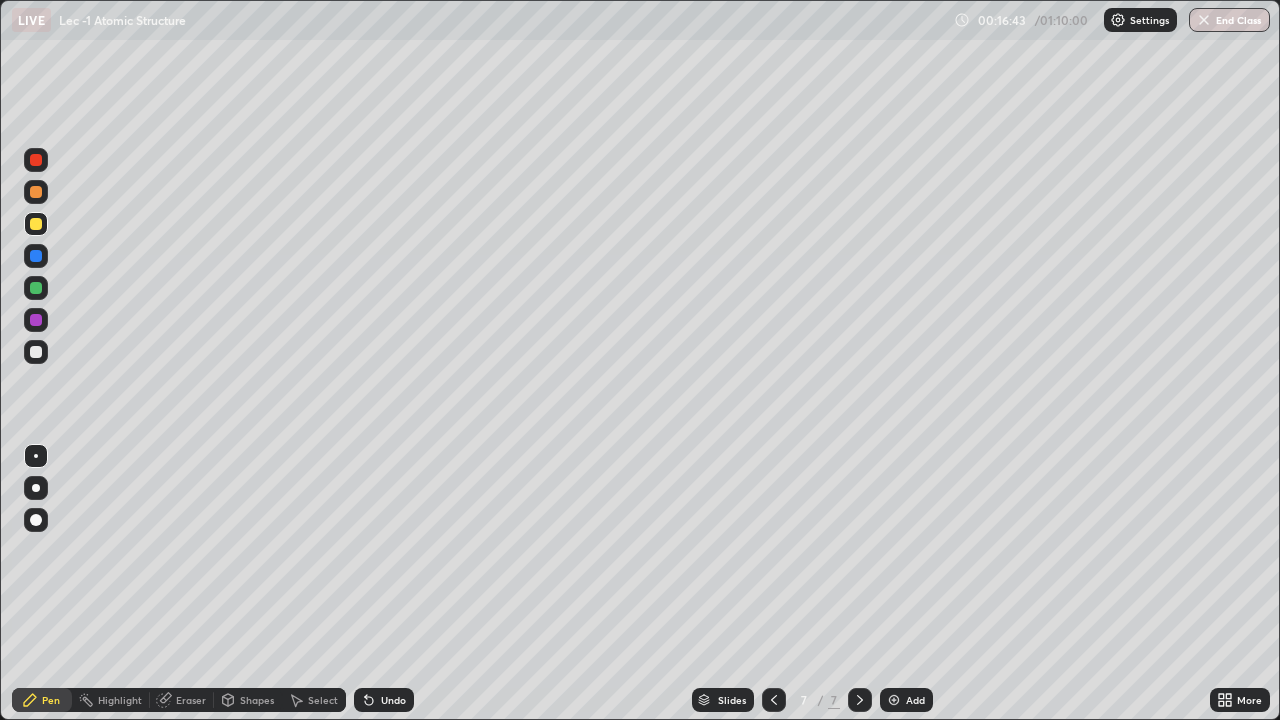 click at bounding box center (36, 192) 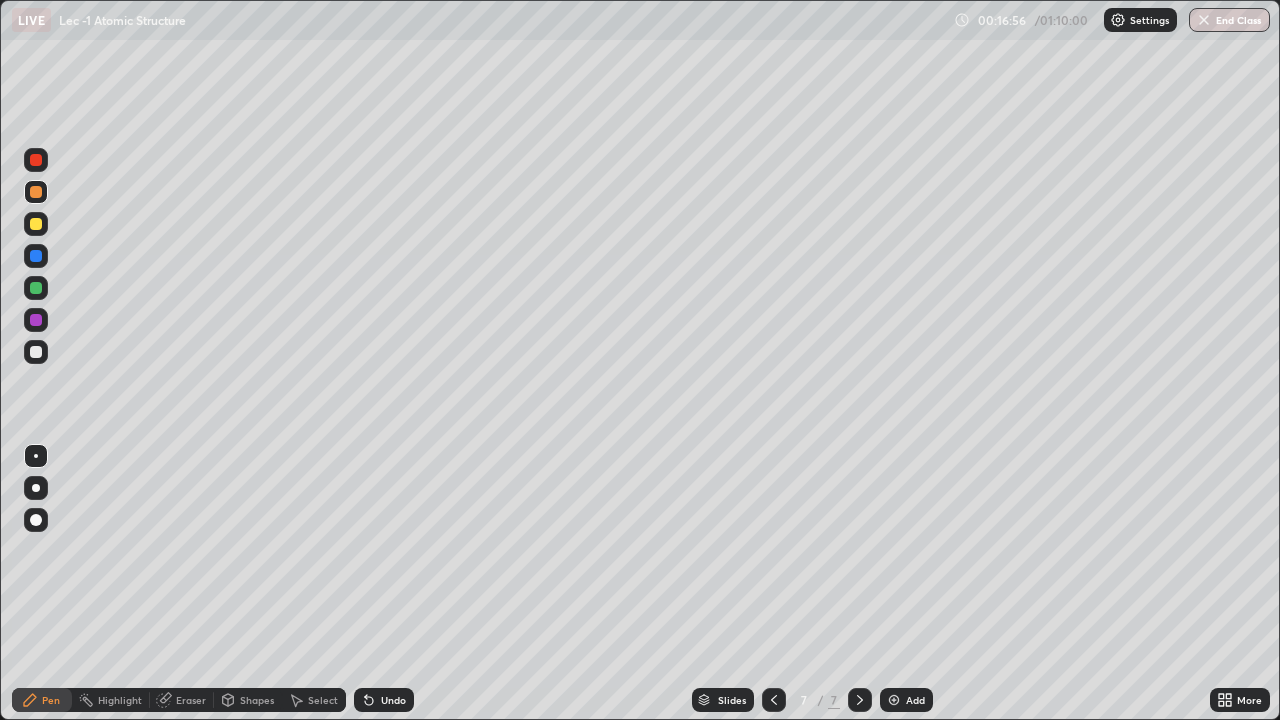 click at bounding box center (36, 288) 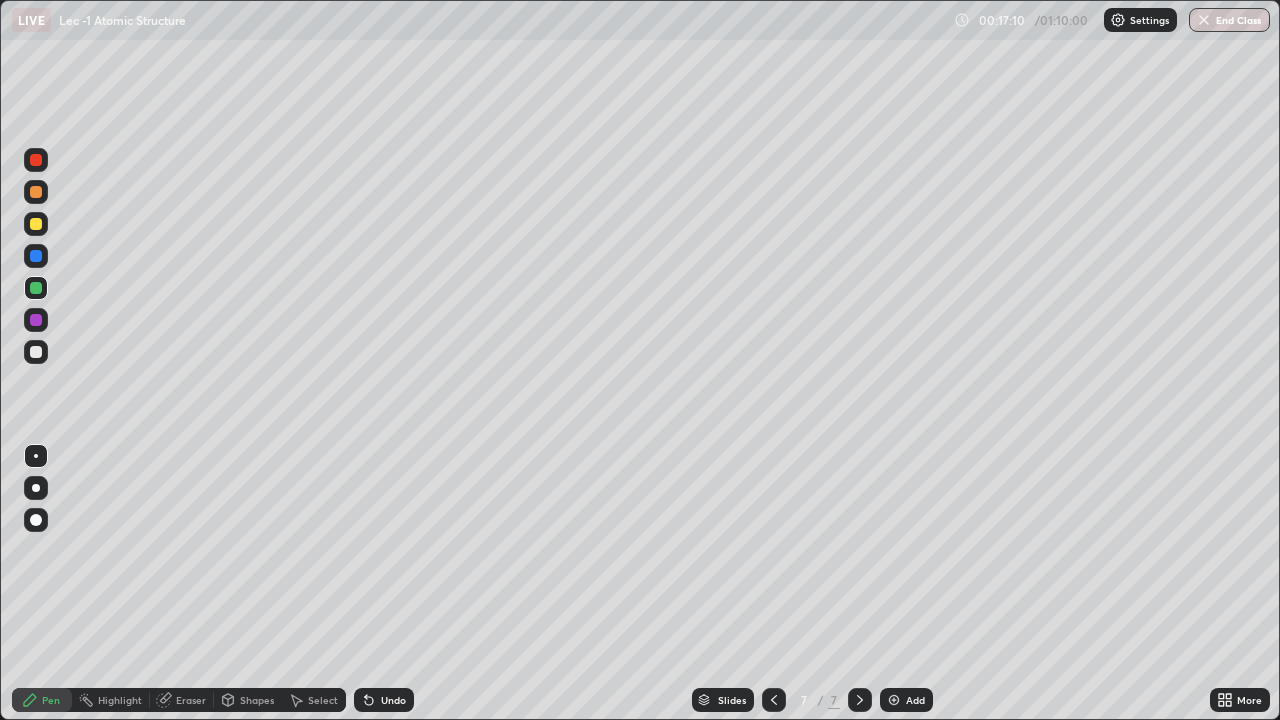 click at bounding box center [36, 320] 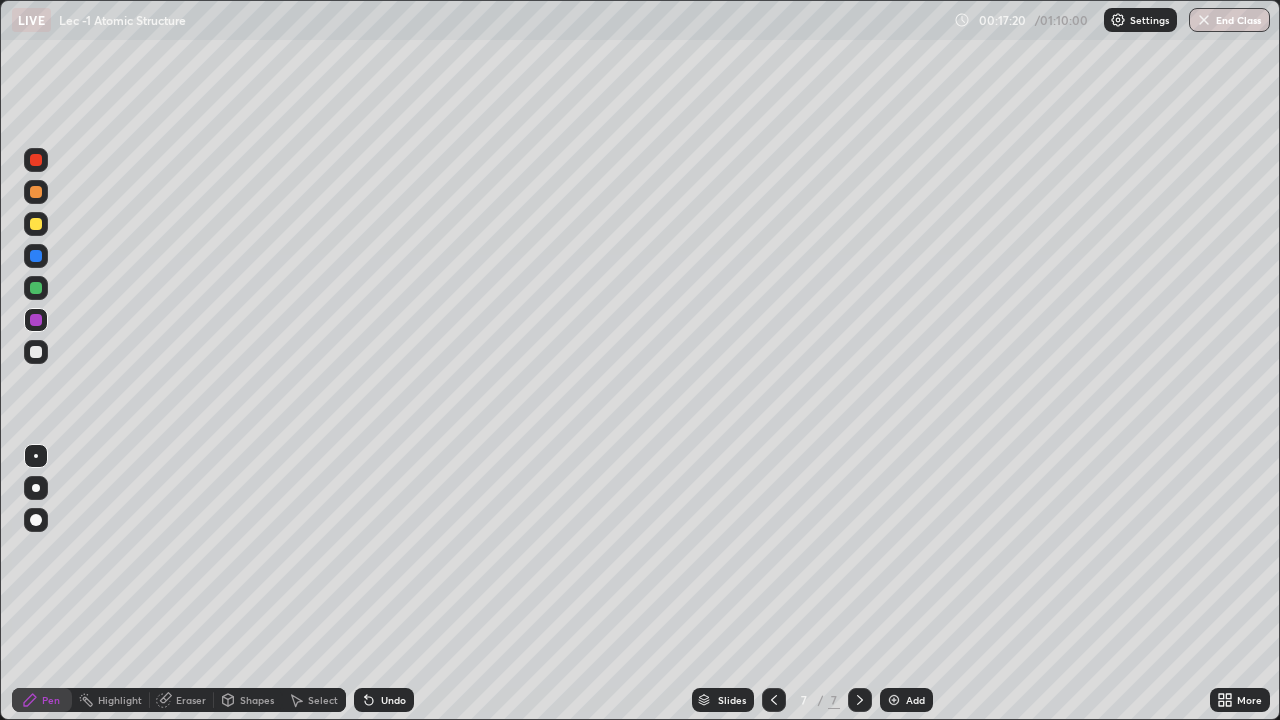 click on "Undo" at bounding box center [393, 700] 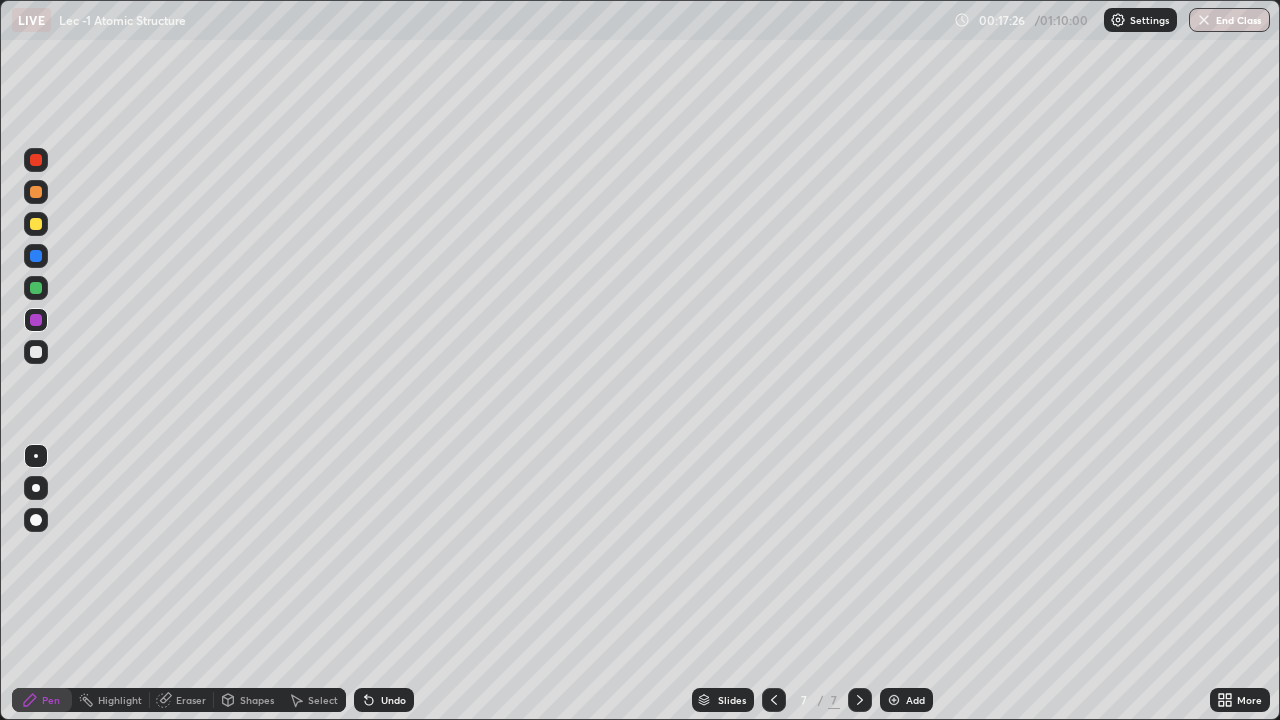 click on "Eraser" at bounding box center (191, 700) 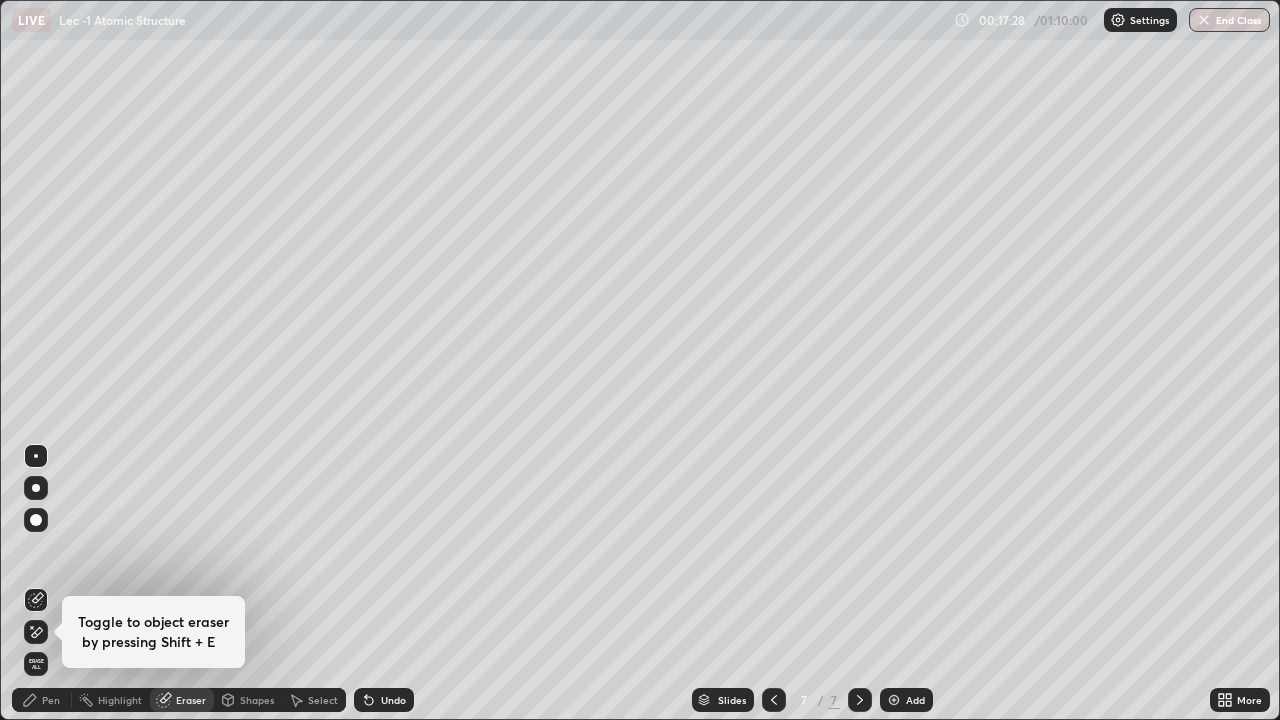 click on "Pen" at bounding box center (42, 700) 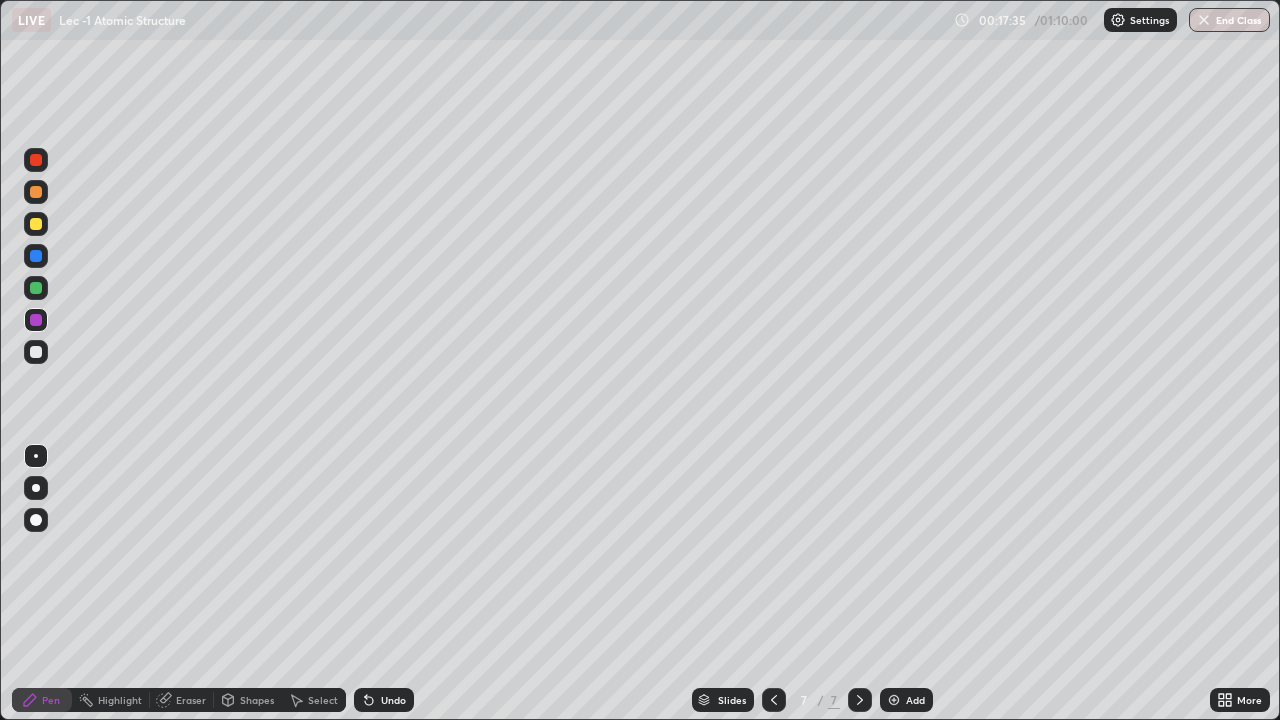 click at bounding box center (36, 192) 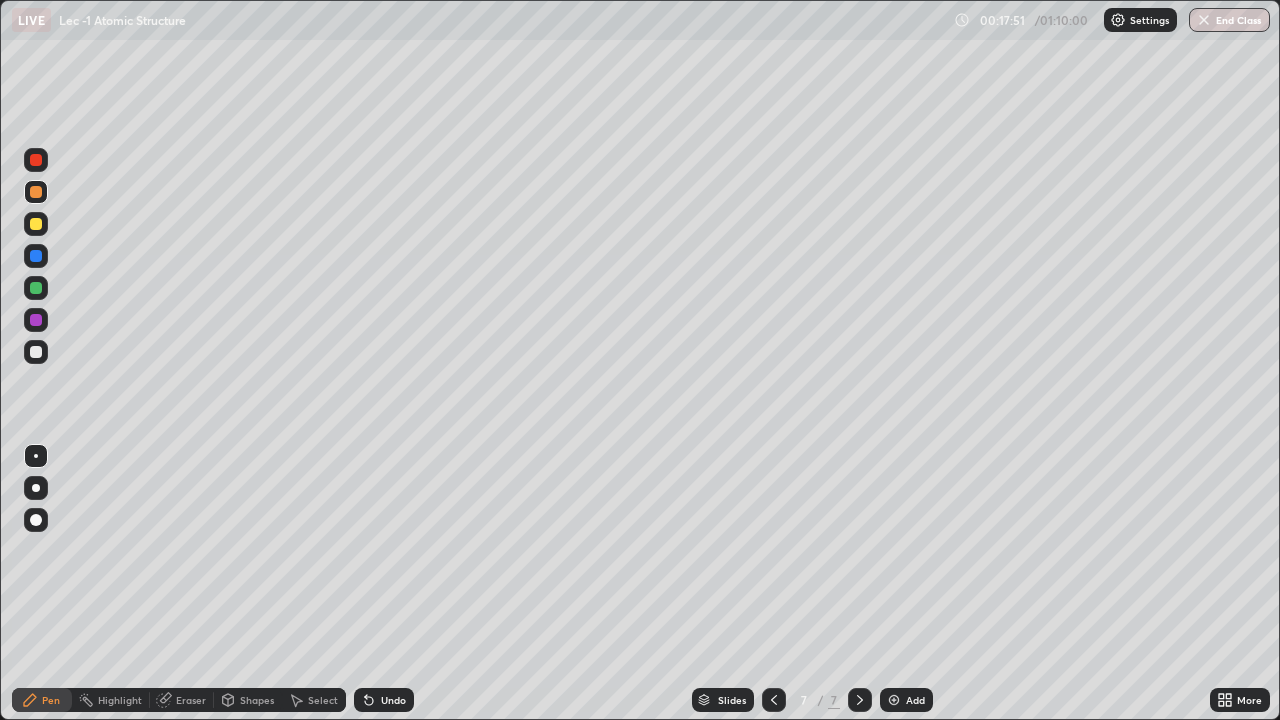 click at bounding box center (36, 288) 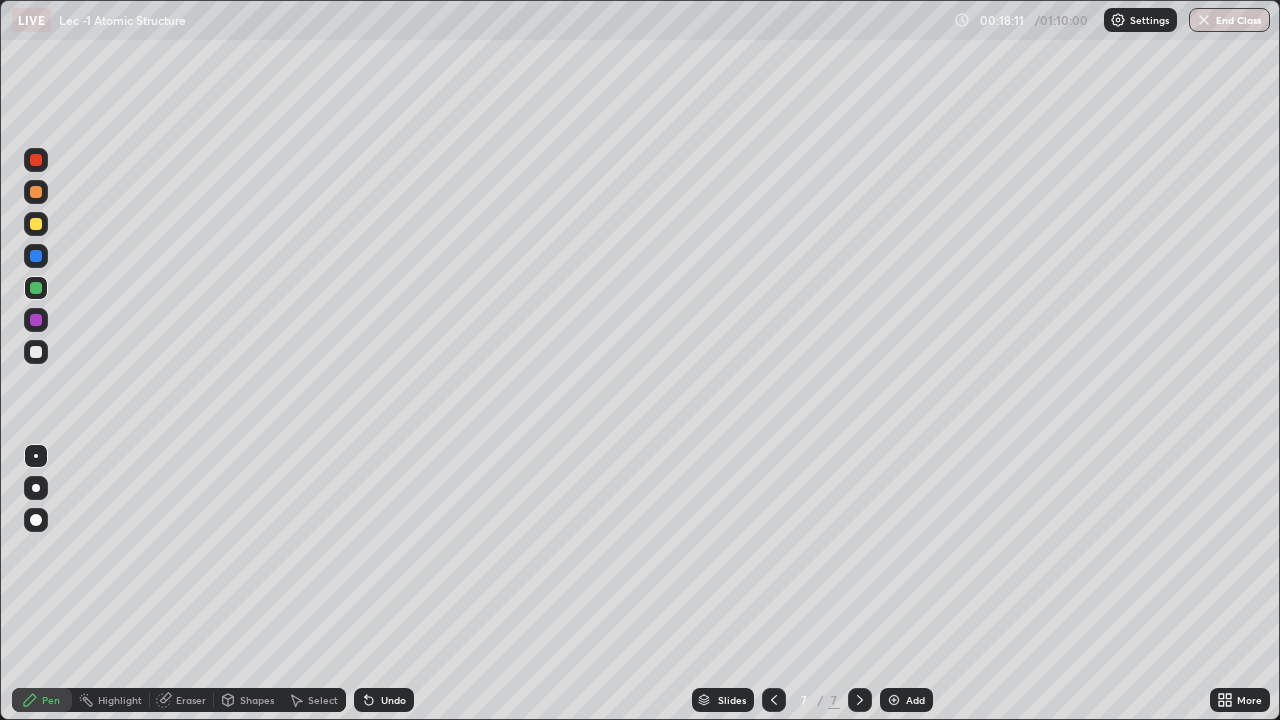 click at bounding box center [36, 224] 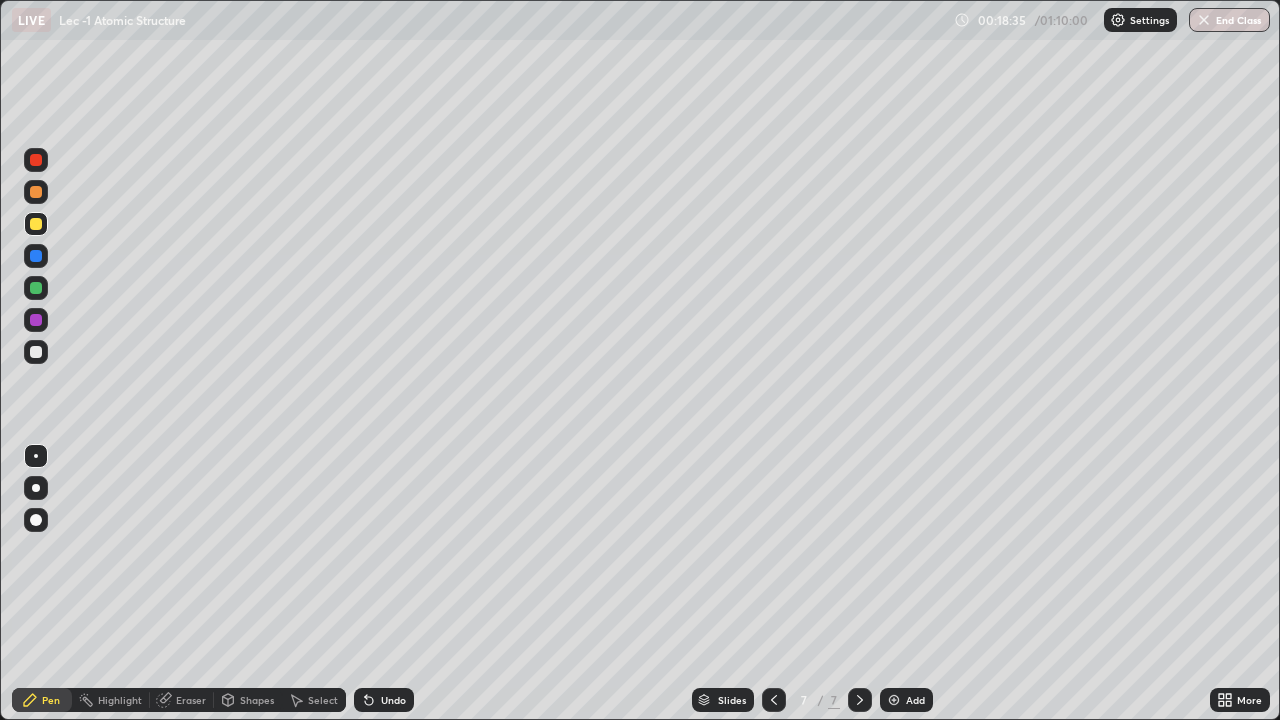 click on "Undo" at bounding box center [384, 700] 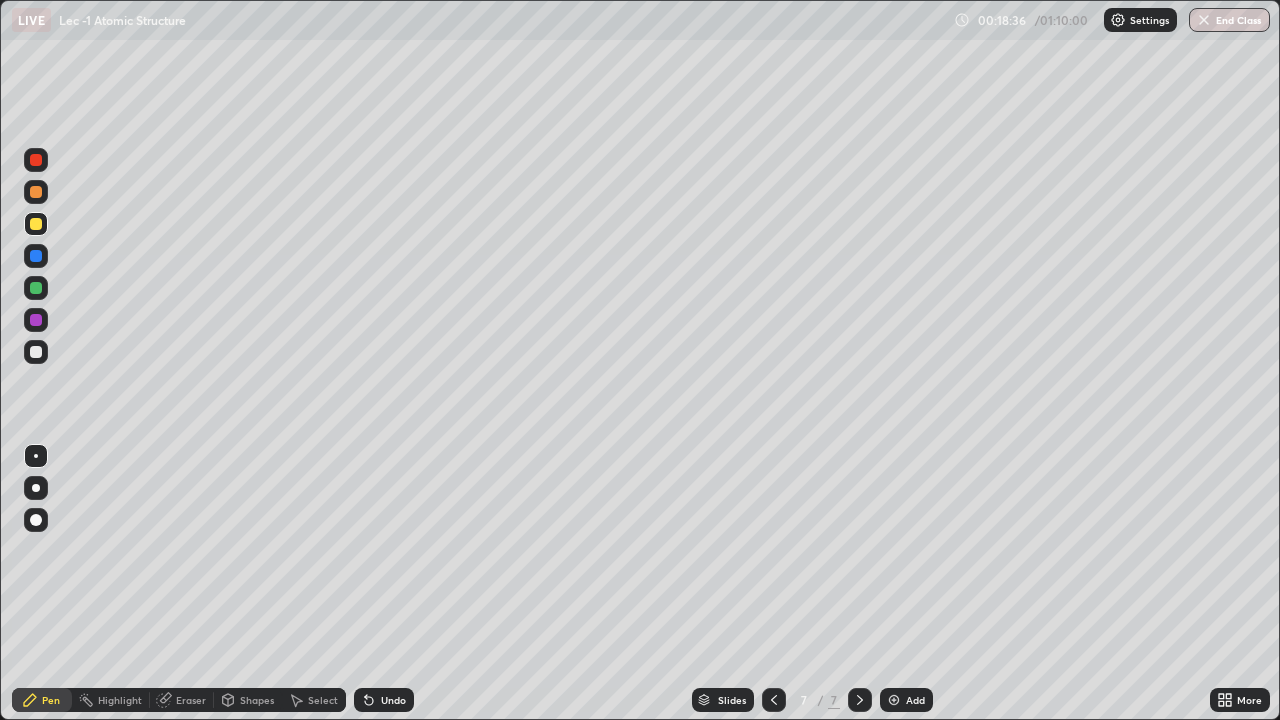 click on "Undo" at bounding box center [380, 700] 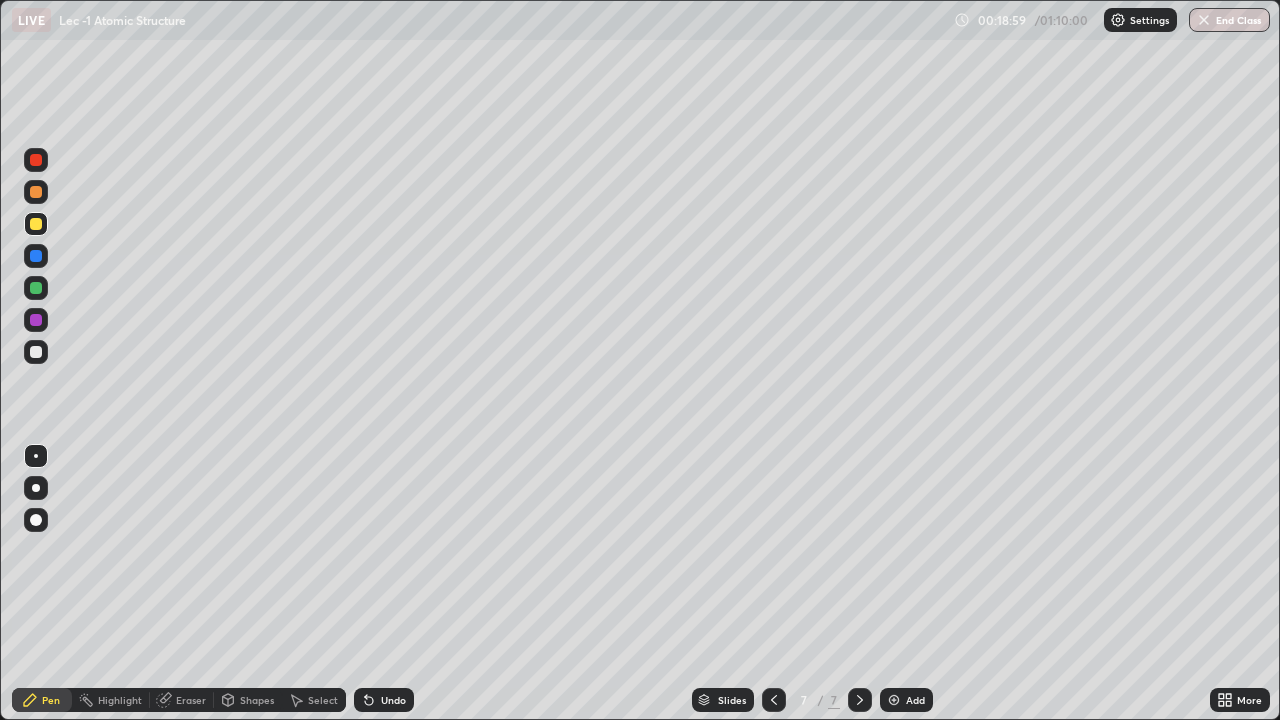 click at bounding box center [36, 288] 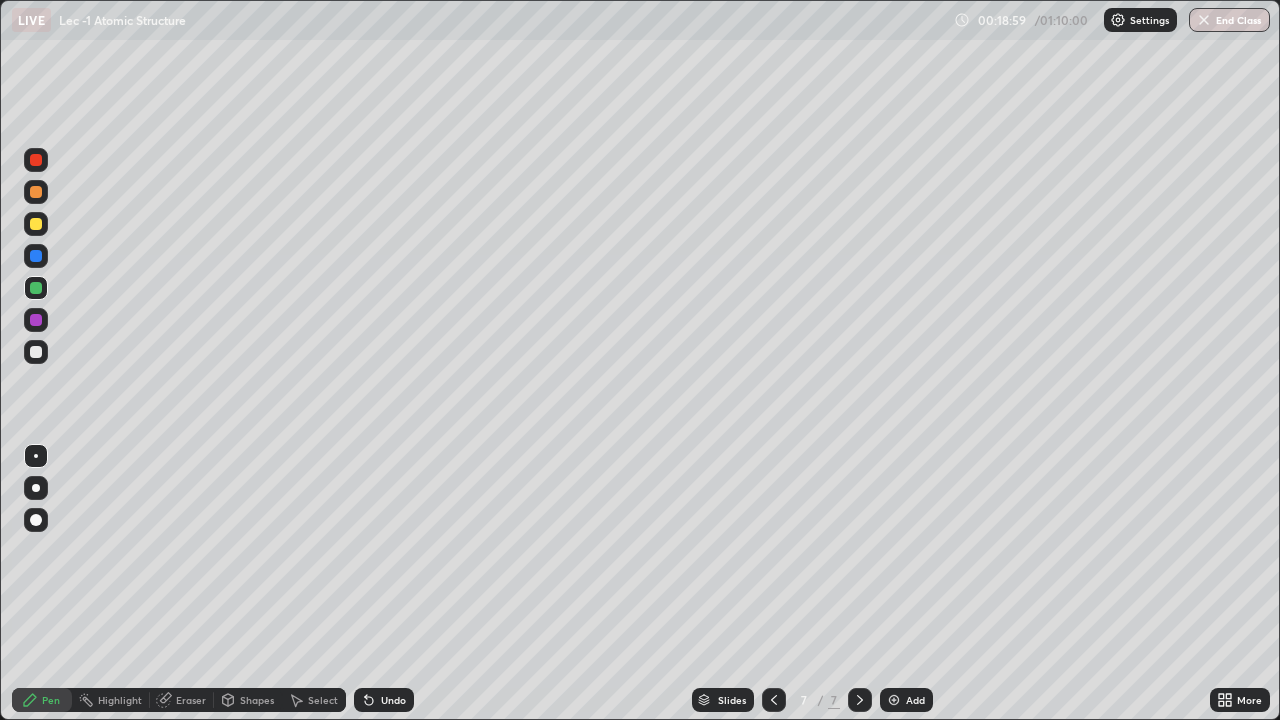 click at bounding box center [36, 256] 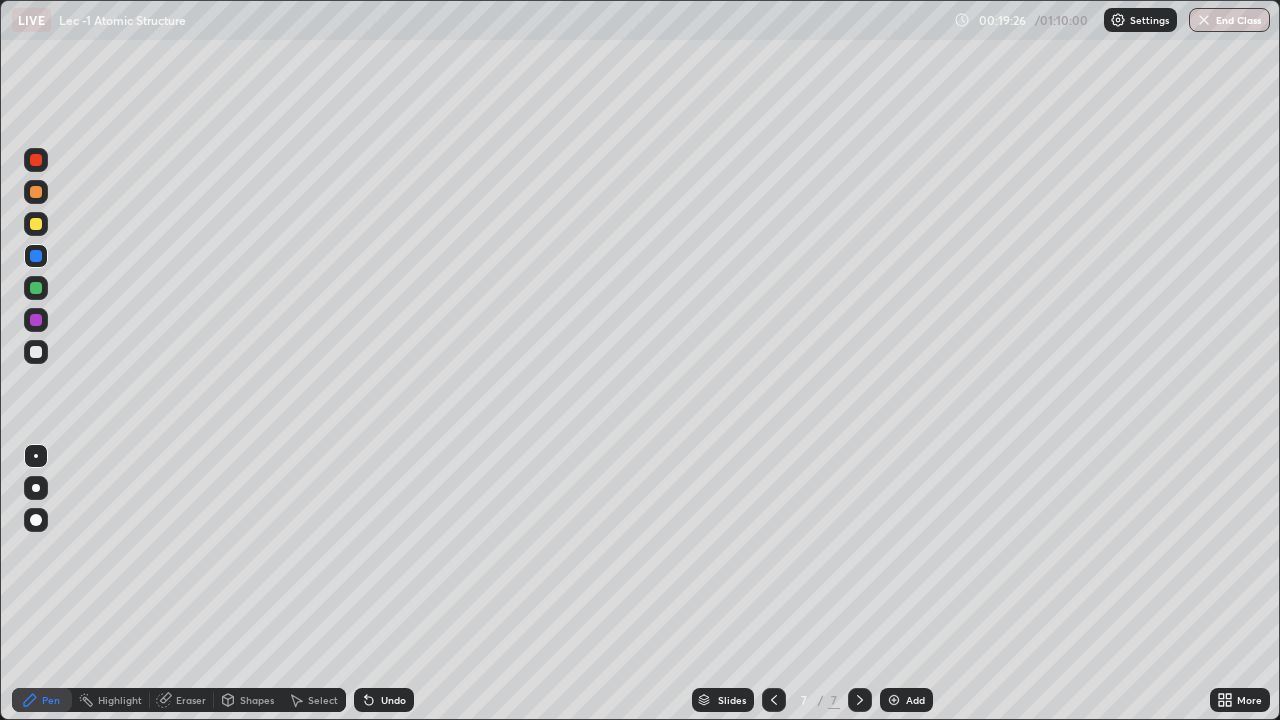 click at bounding box center (36, 192) 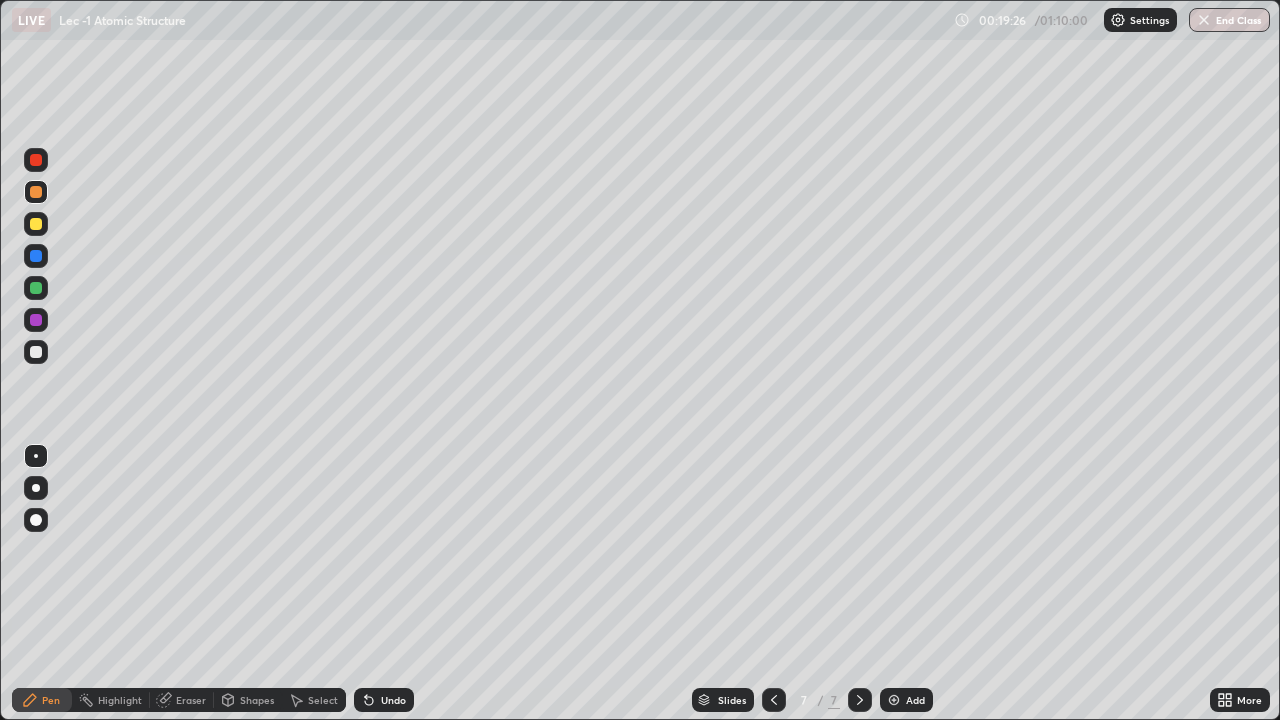click at bounding box center [36, 352] 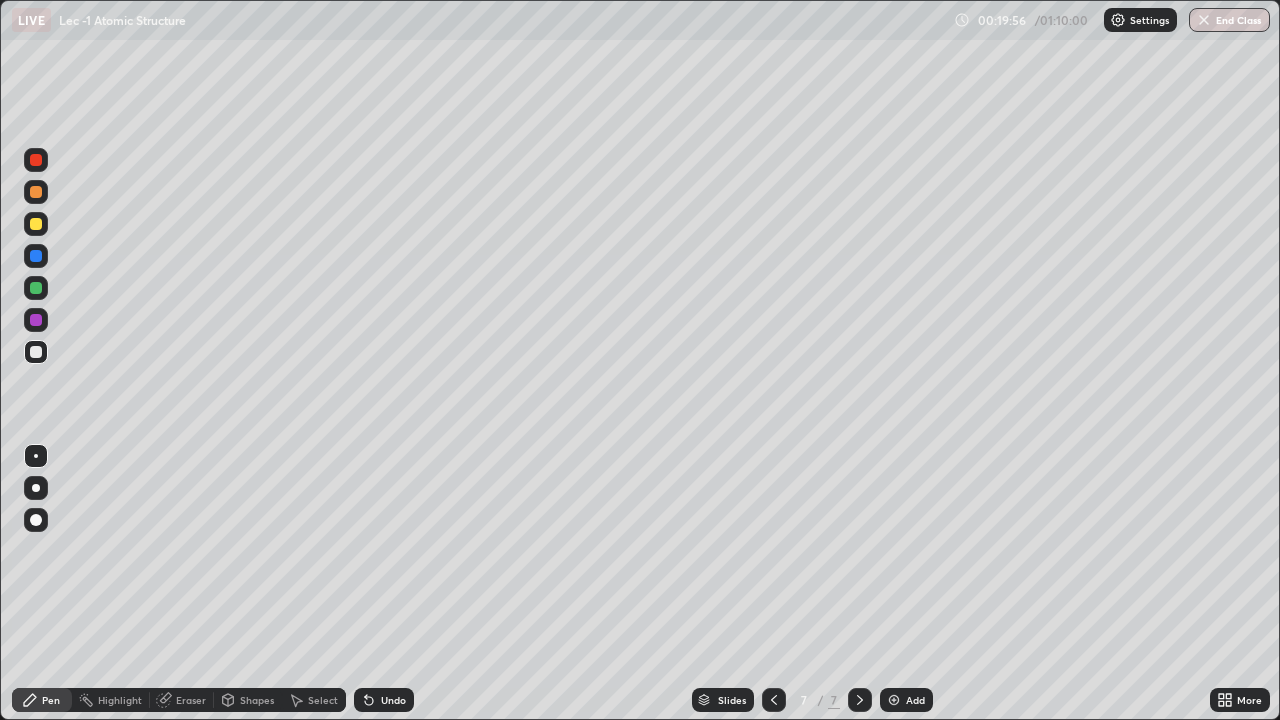 click at bounding box center (894, 700) 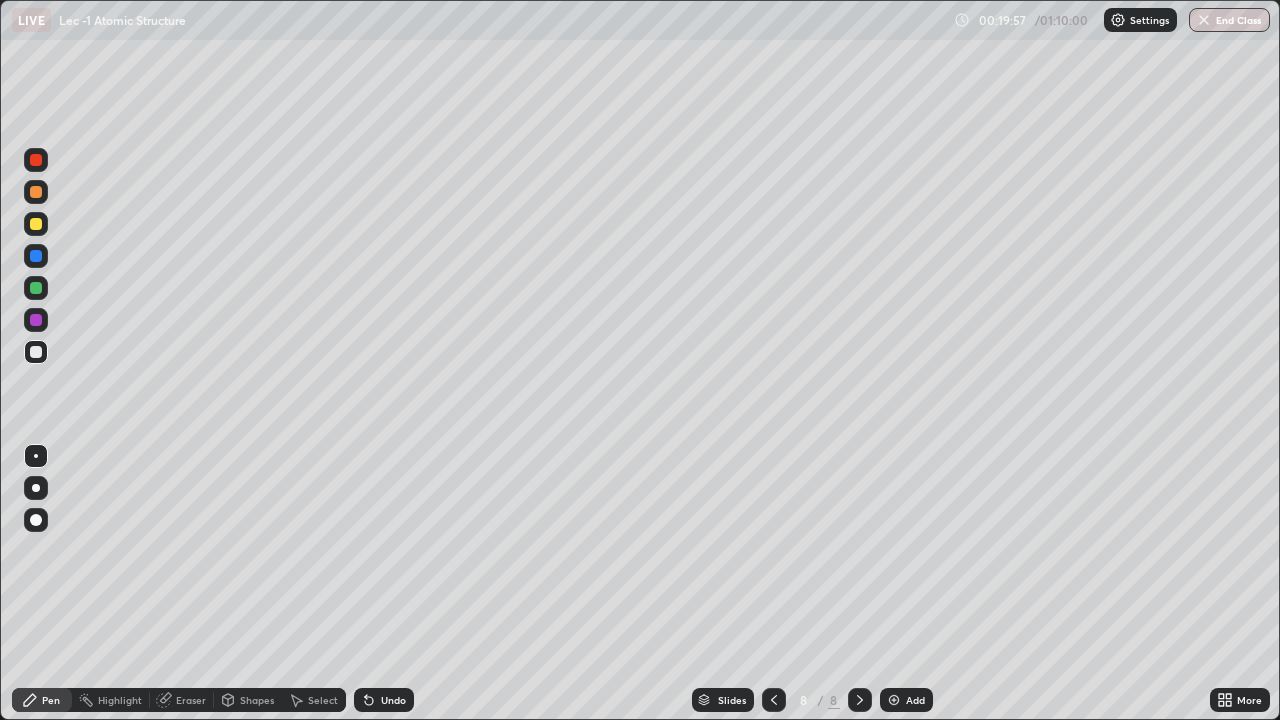 click at bounding box center (36, 224) 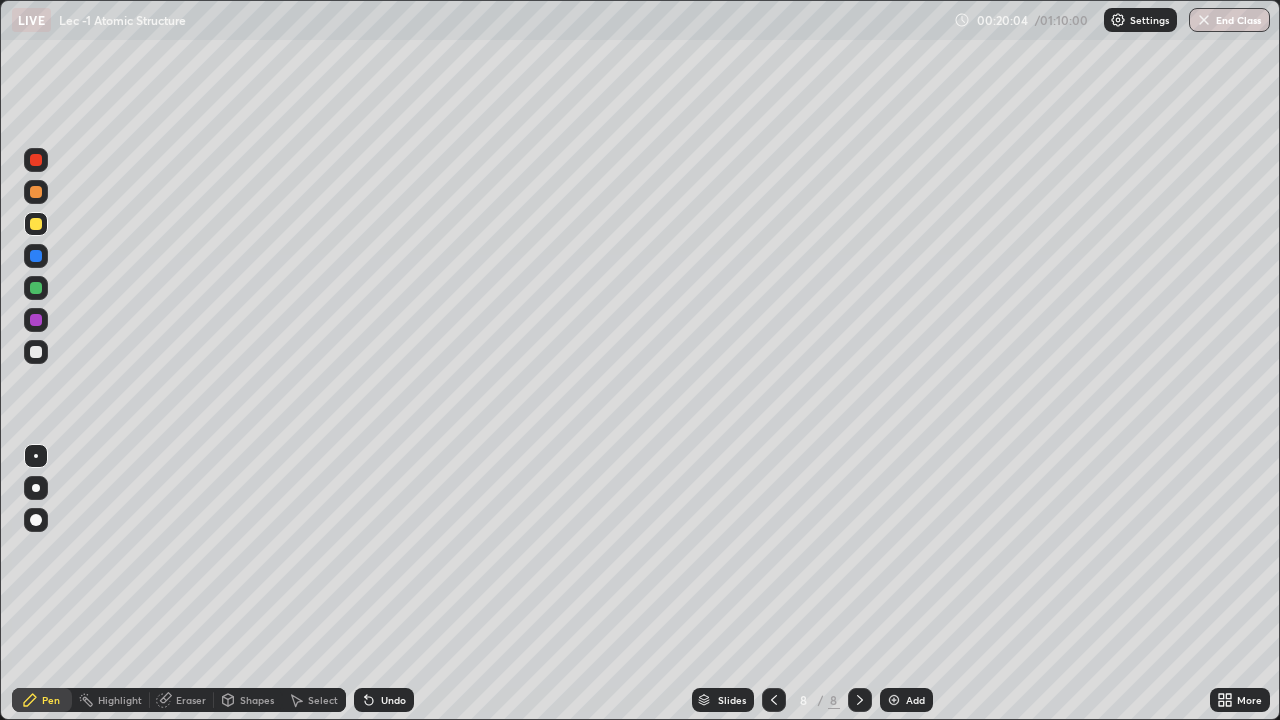 click on "Undo" at bounding box center [384, 700] 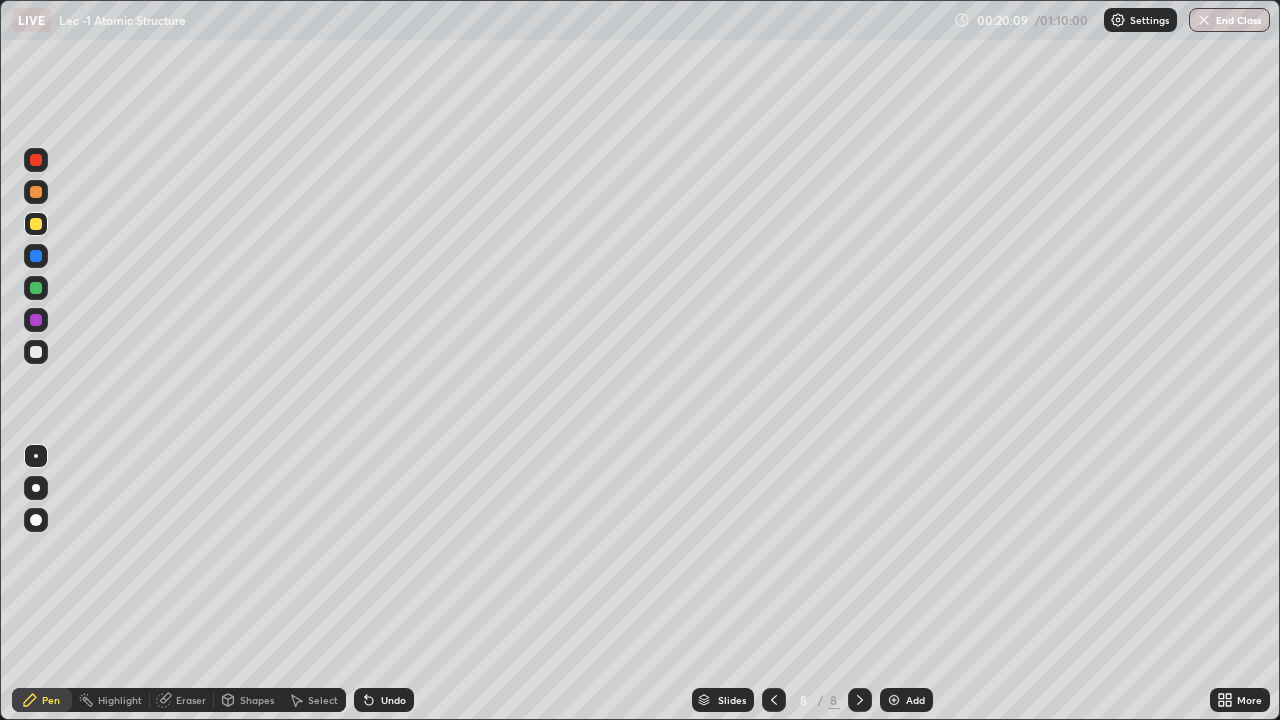 click at bounding box center (36, 288) 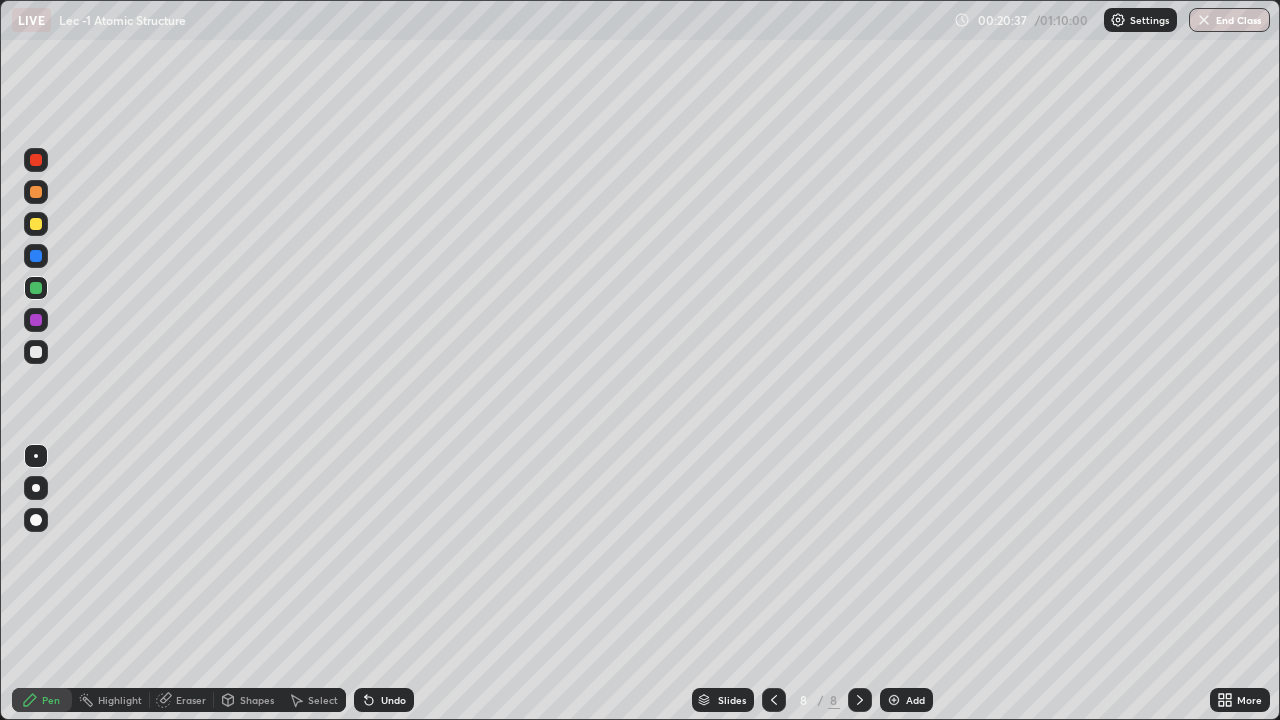 click at bounding box center (36, 320) 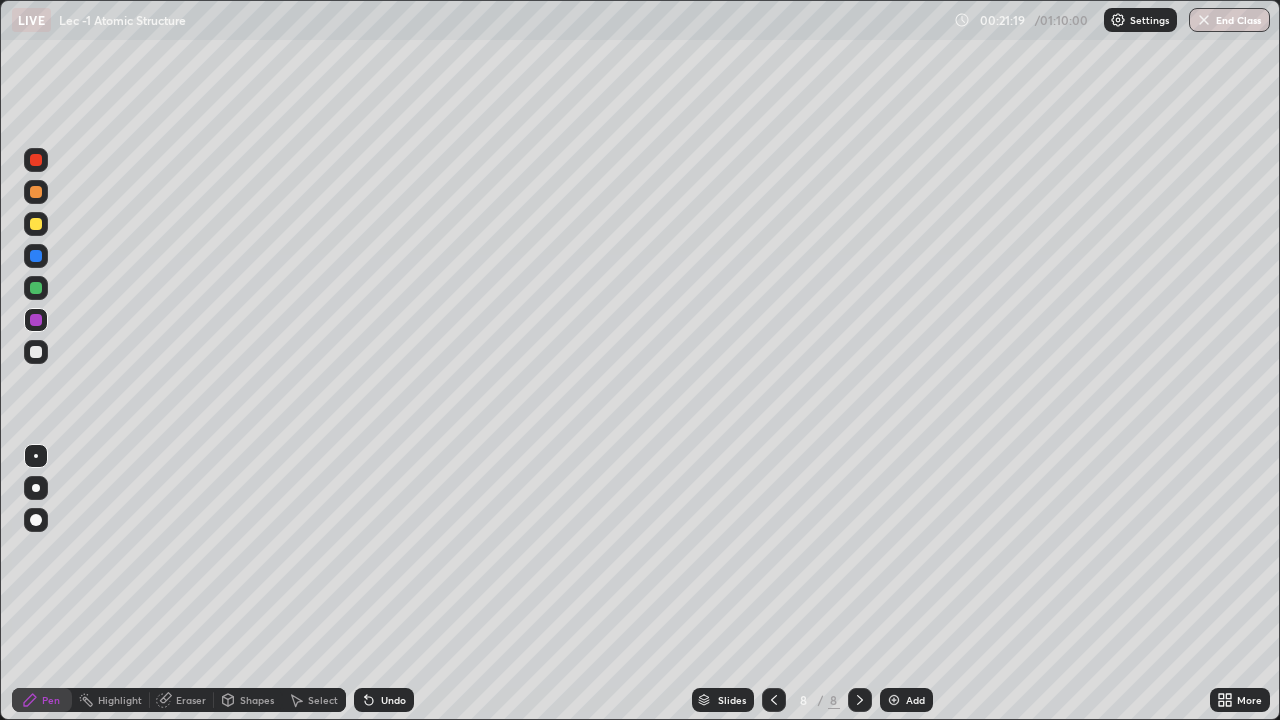 click at bounding box center (36, 352) 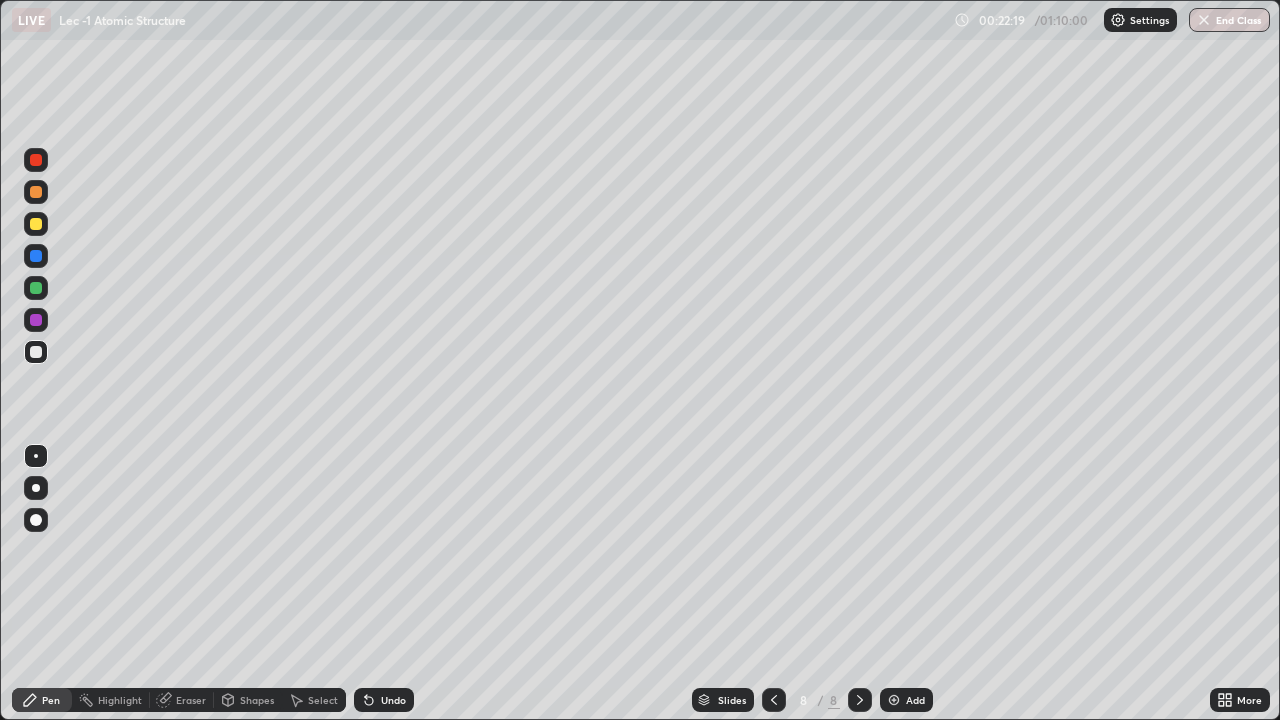 click on "Undo" at bounding box center (380, 700) 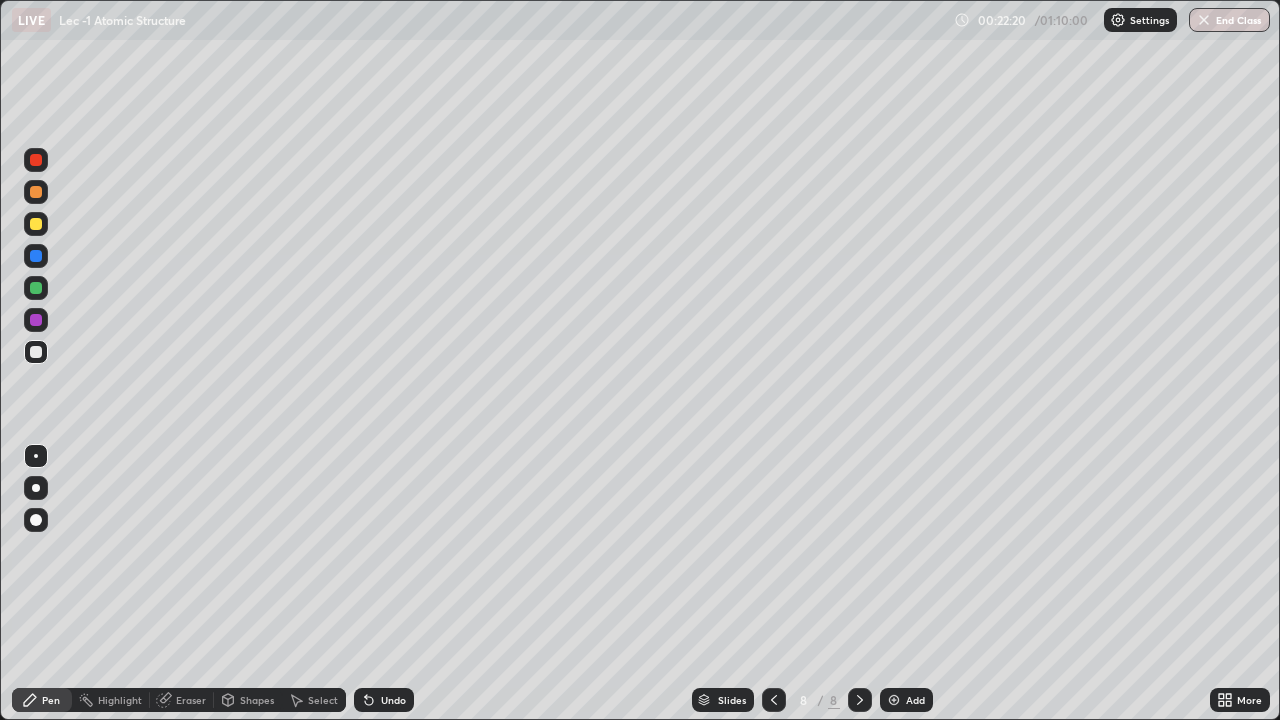 click on "Undo" at bounding box center [380, 700] 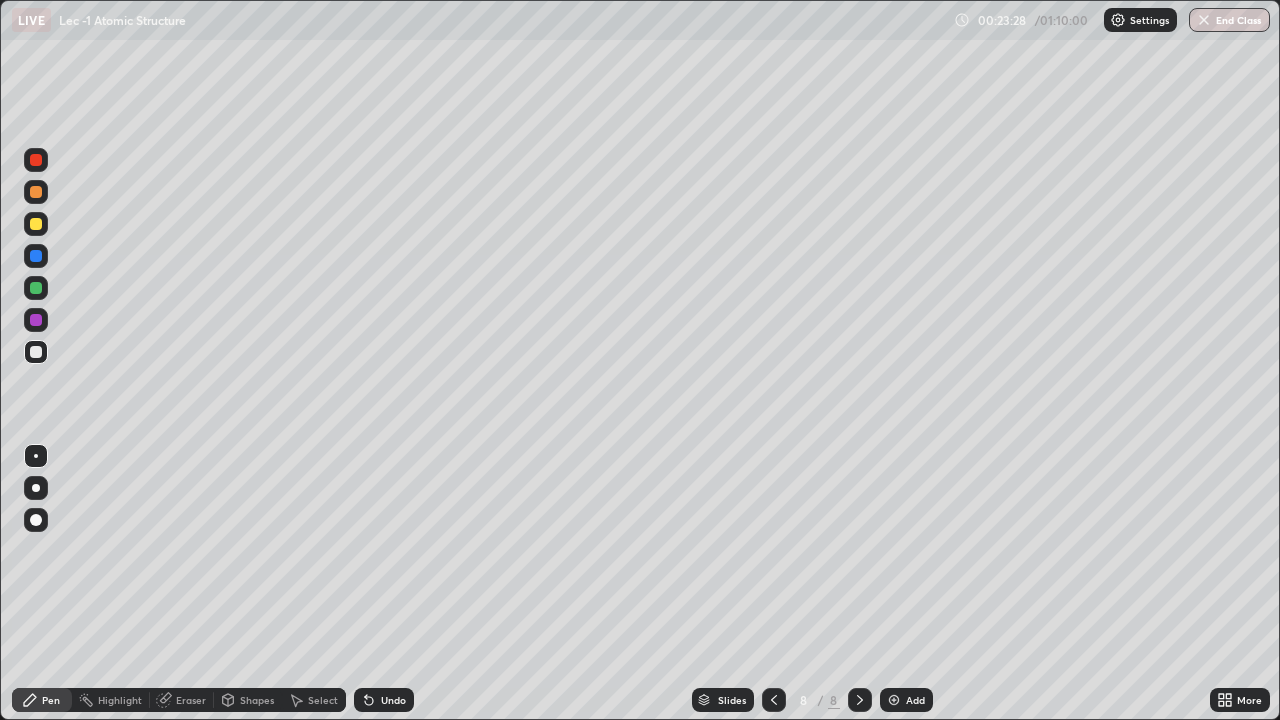 click at bounding box center (894, 700) 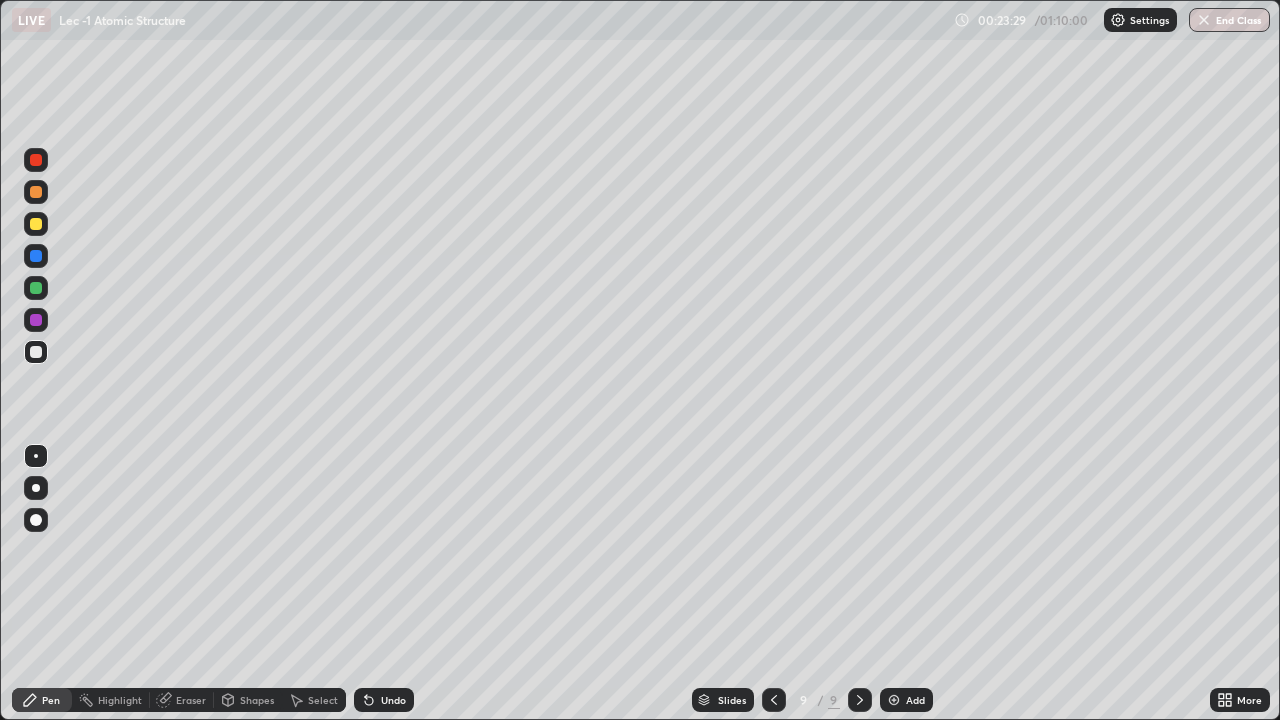 click at bounding box center [36, 224] 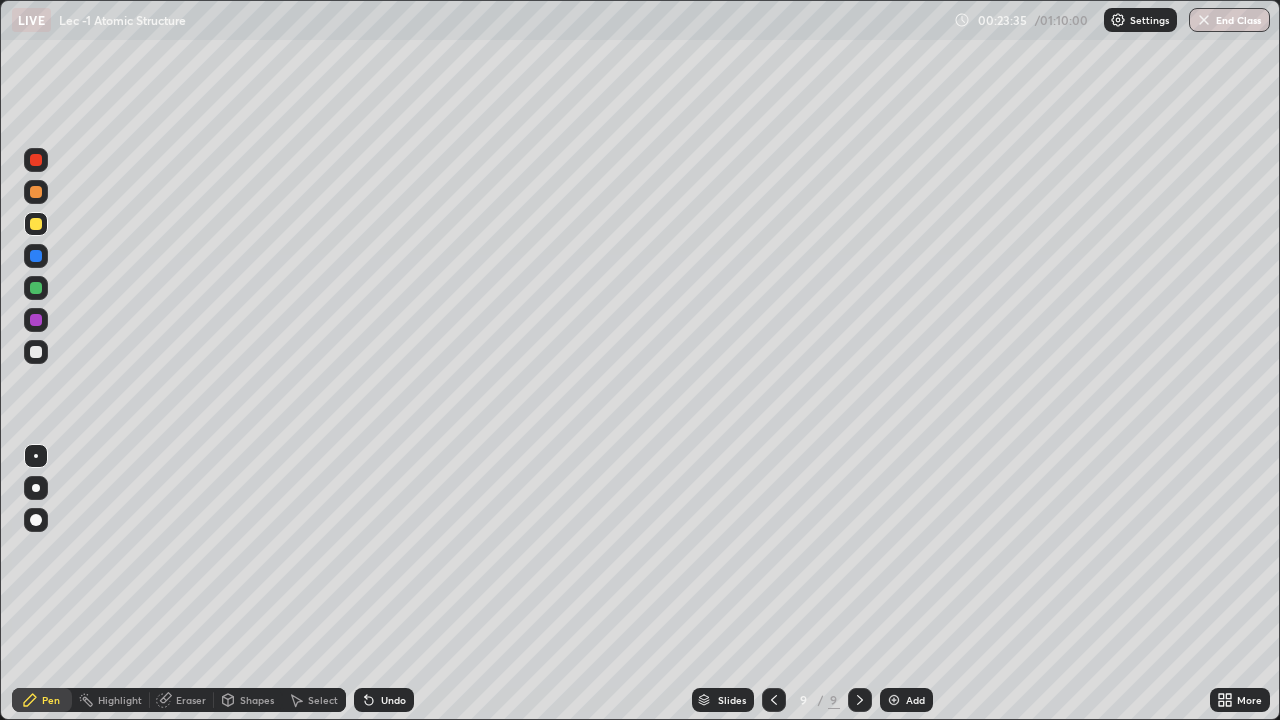 click 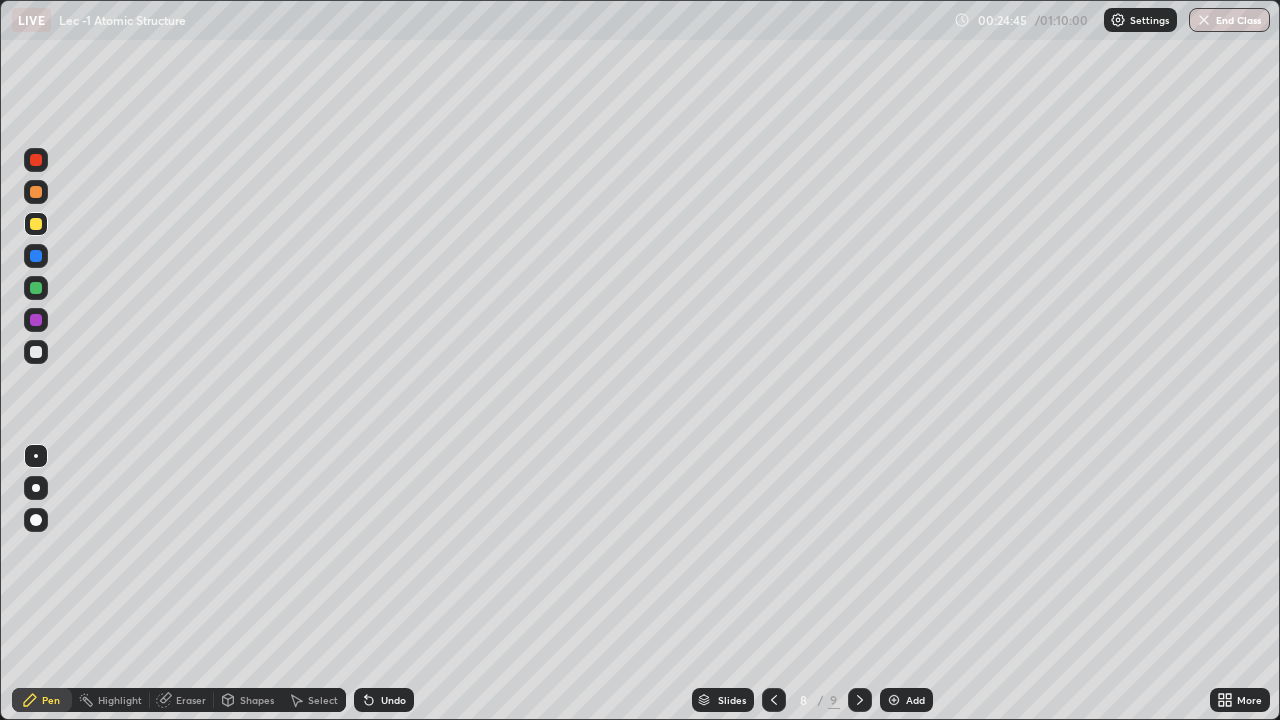 click on "Add" at bounding box center (906, 700) 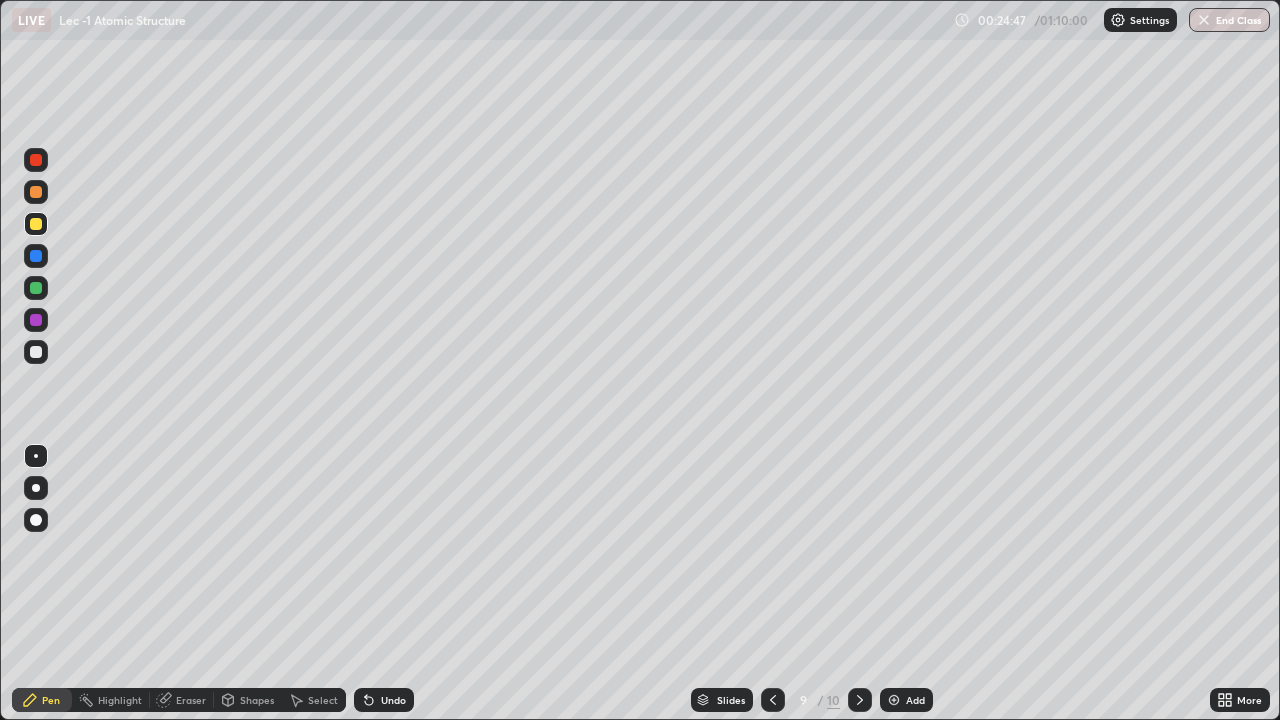 click at bounding box center (36, 352) 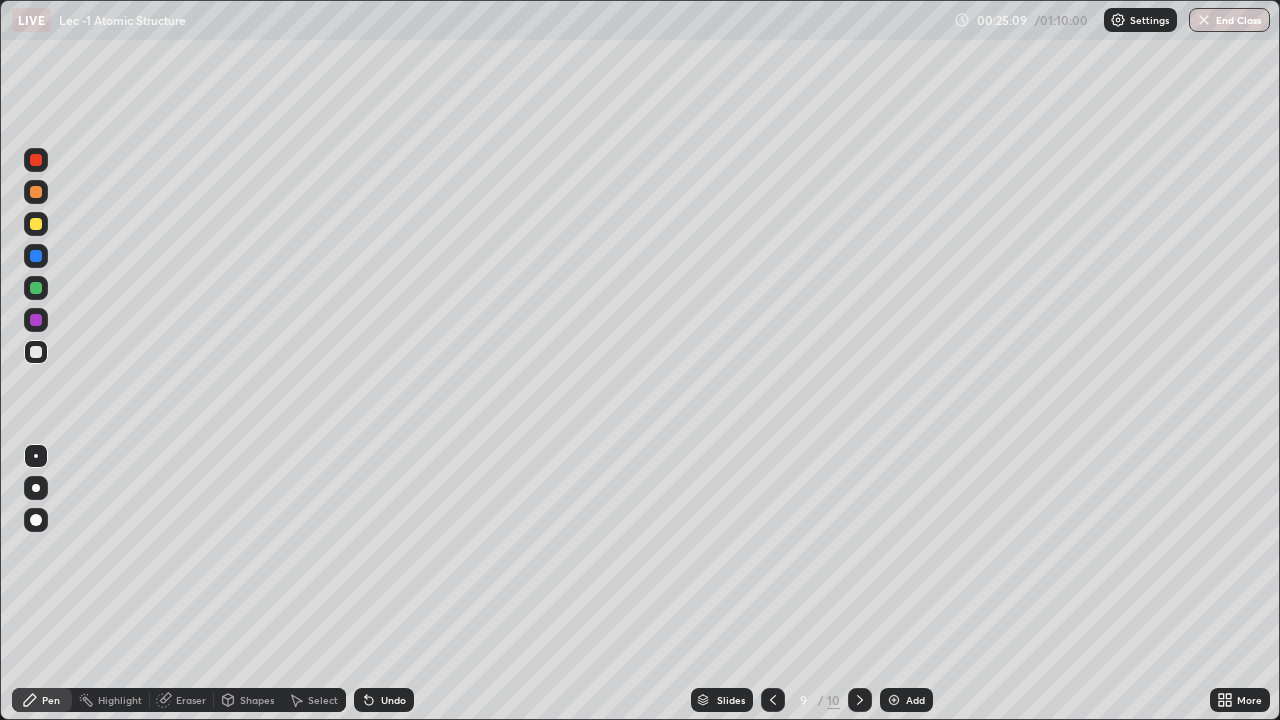 click at bounding box center [36, 224] 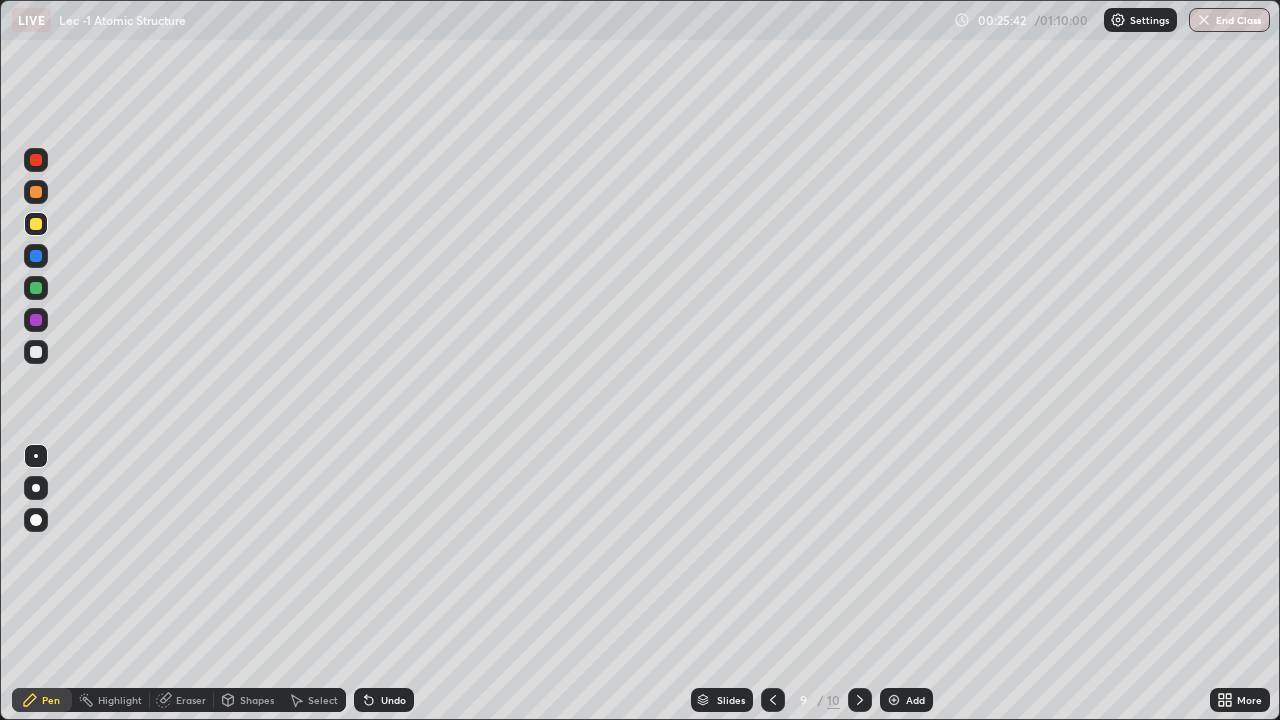 click at bounding box center (36, 256) 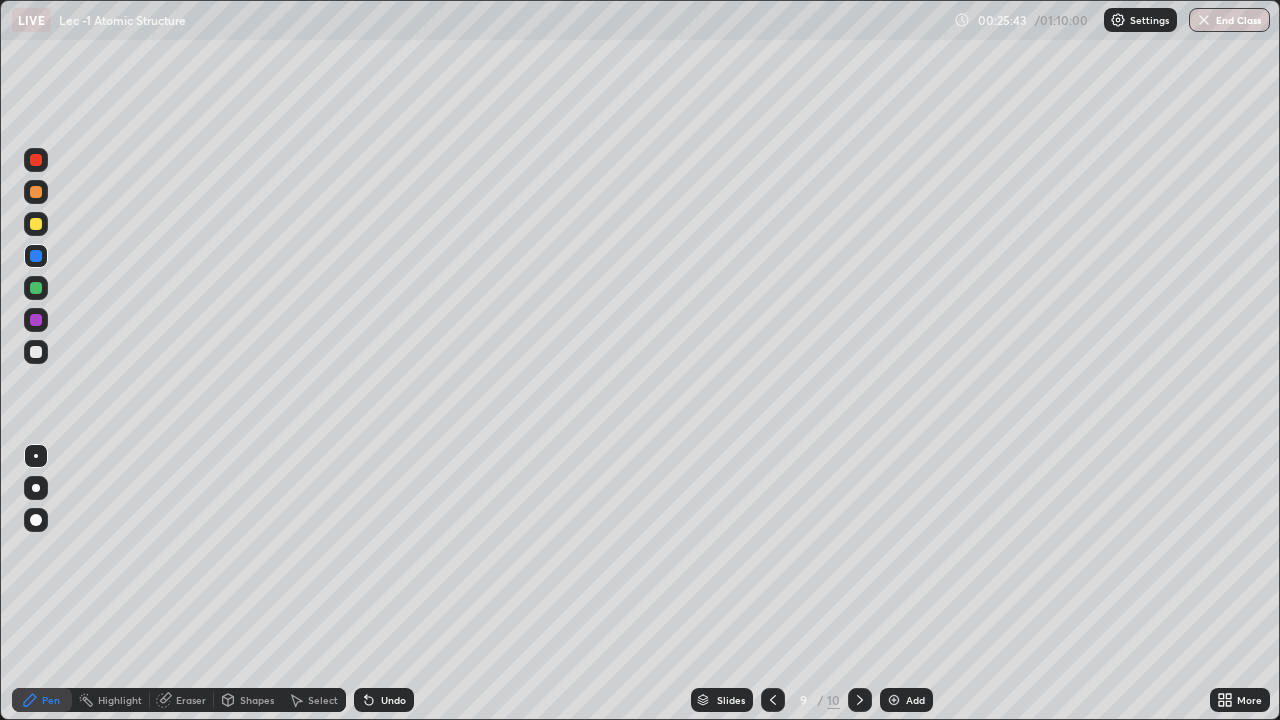 click at bounding box center [36, 352] 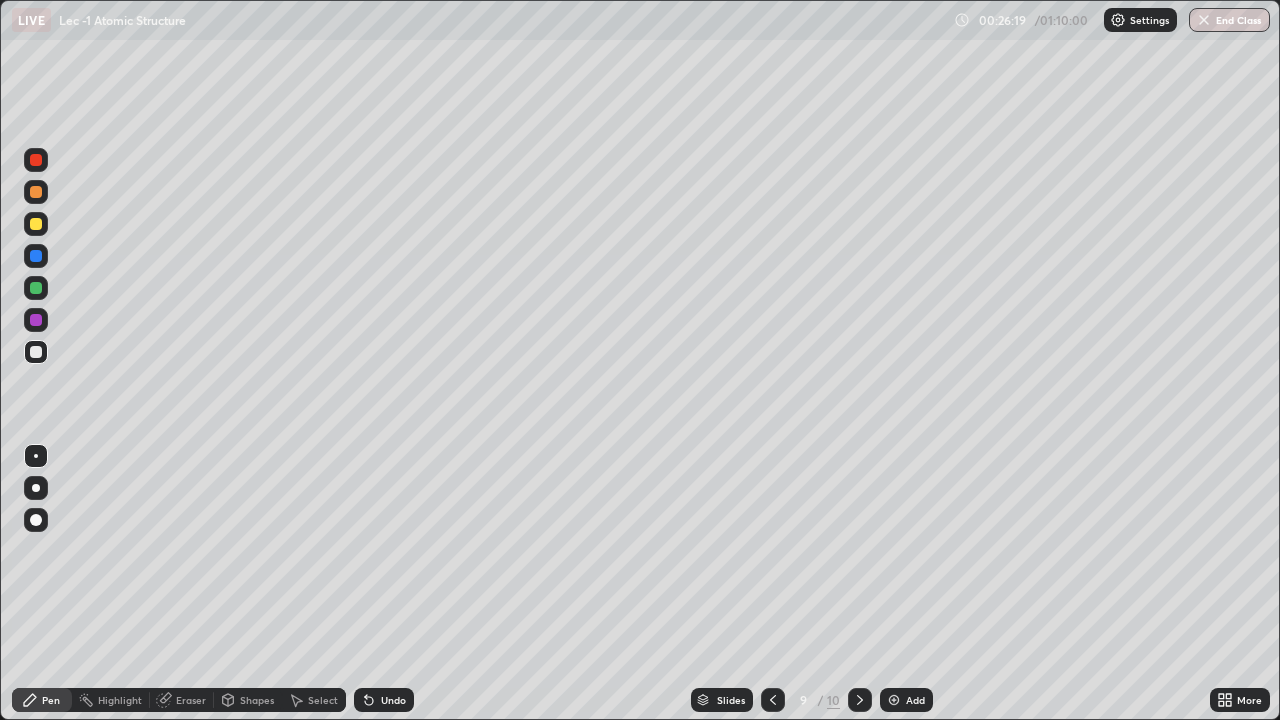 click at bounding box center (894, 700) 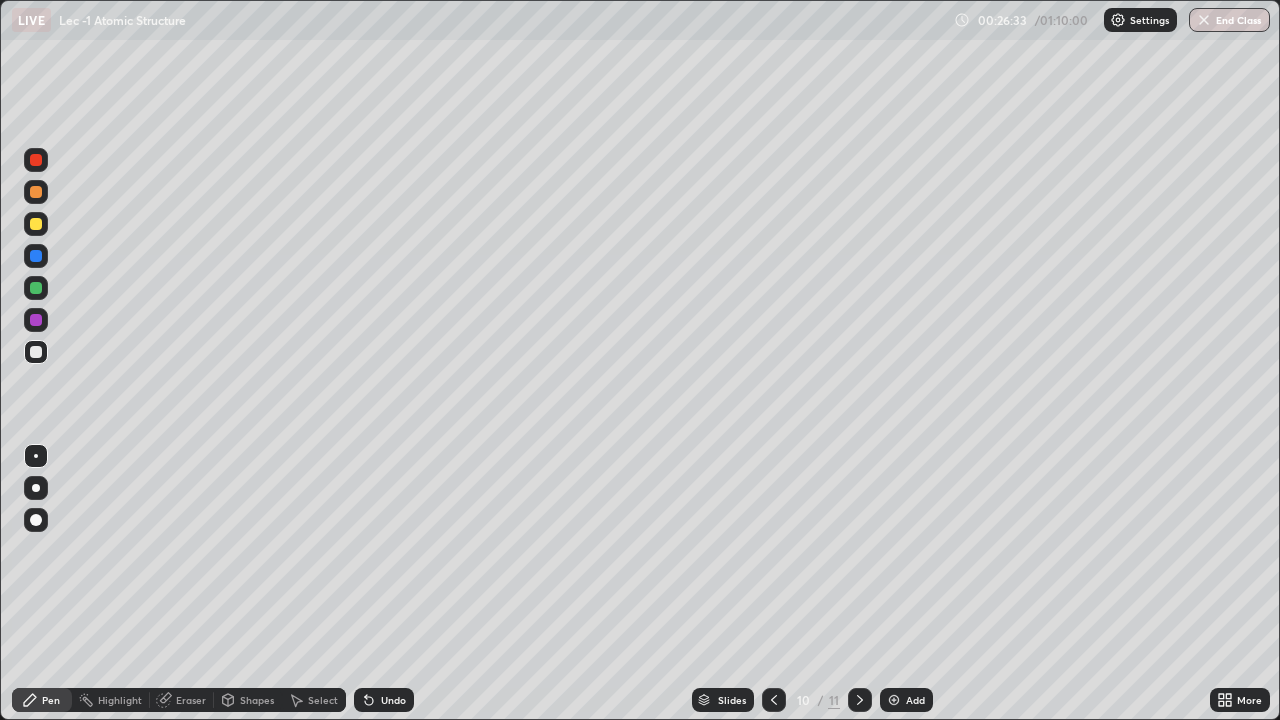 click at bounding box center (36, 320) 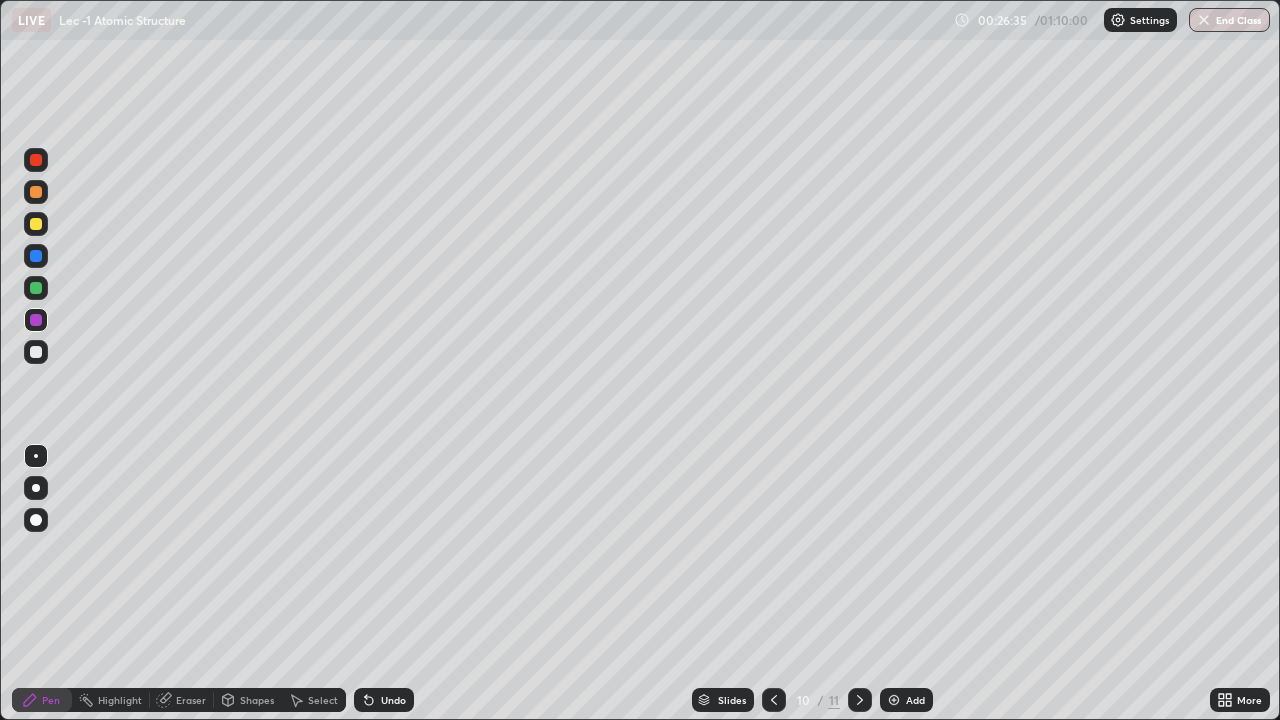 click at bounding box center [36, 288] 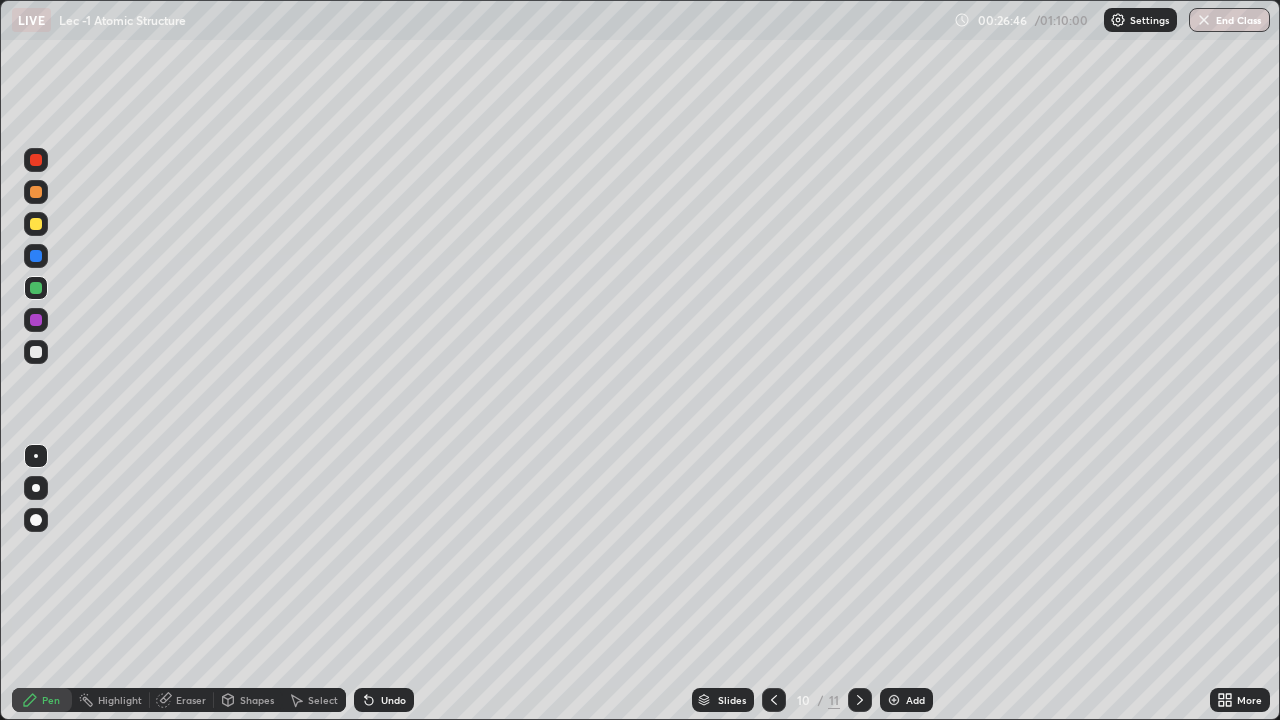 click at bounding box center (36, 320) 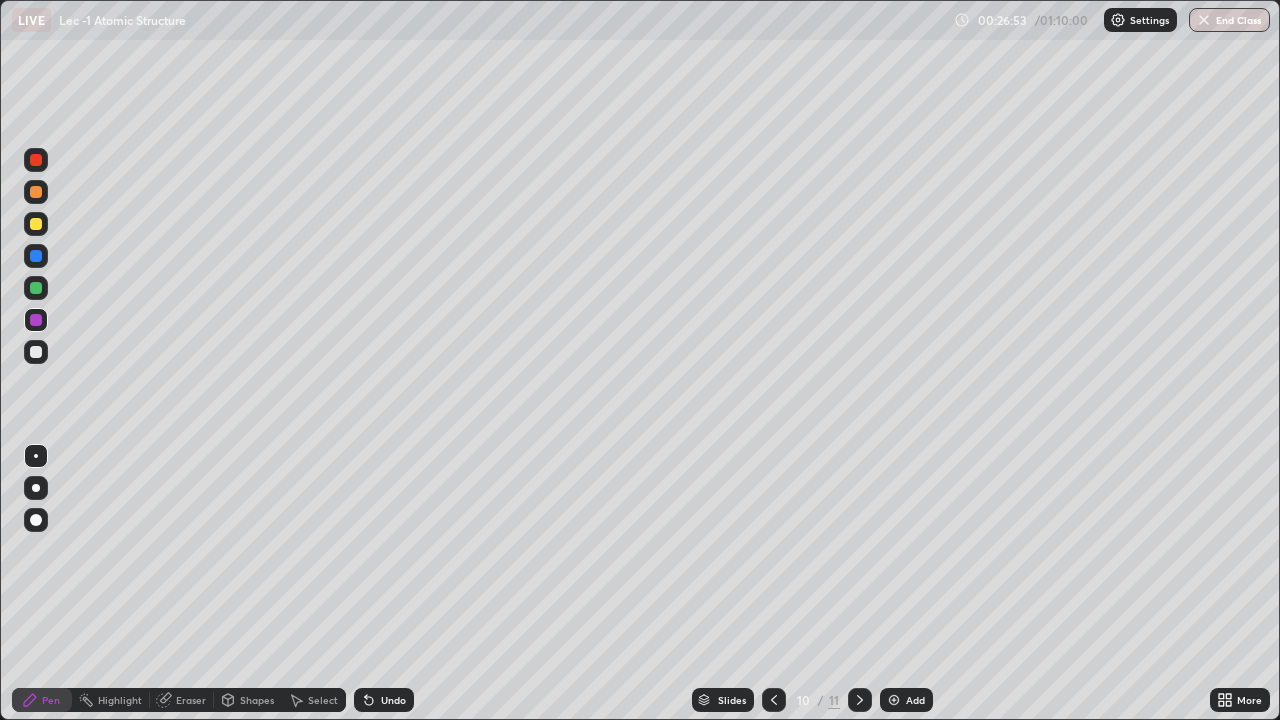 click at bounding box center [36, 224] 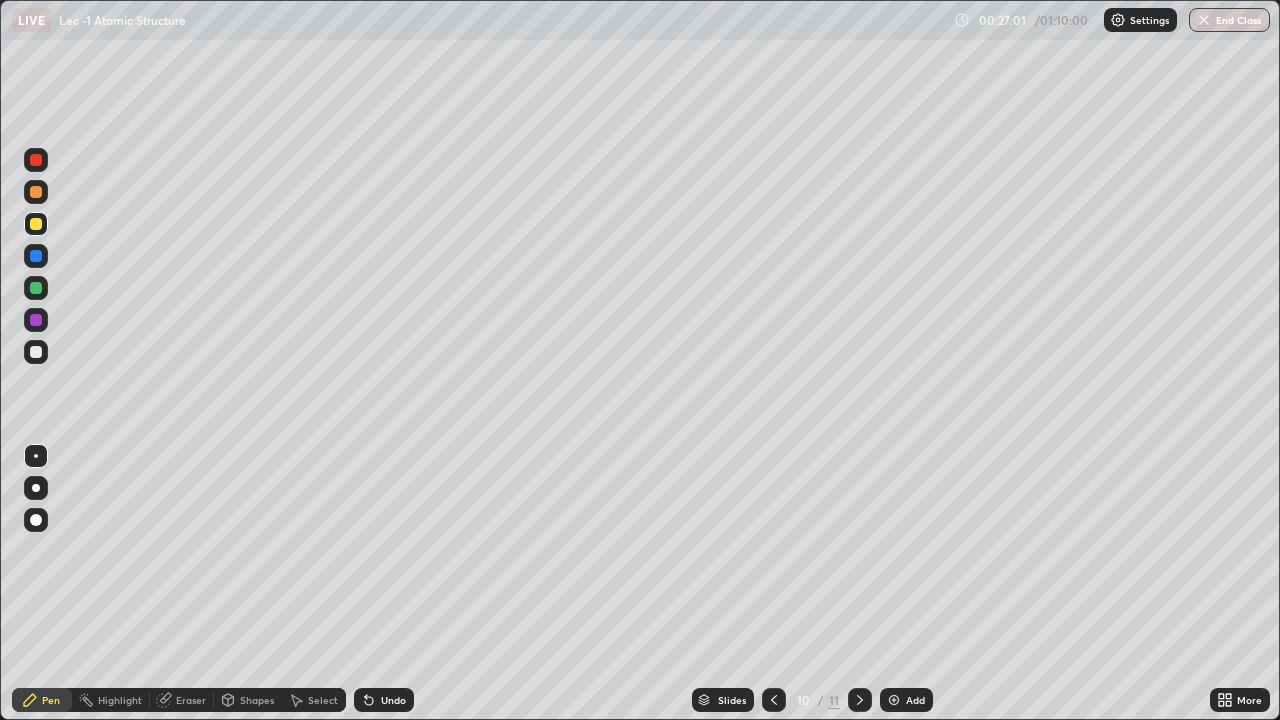 click at bounding box center (36, 320) 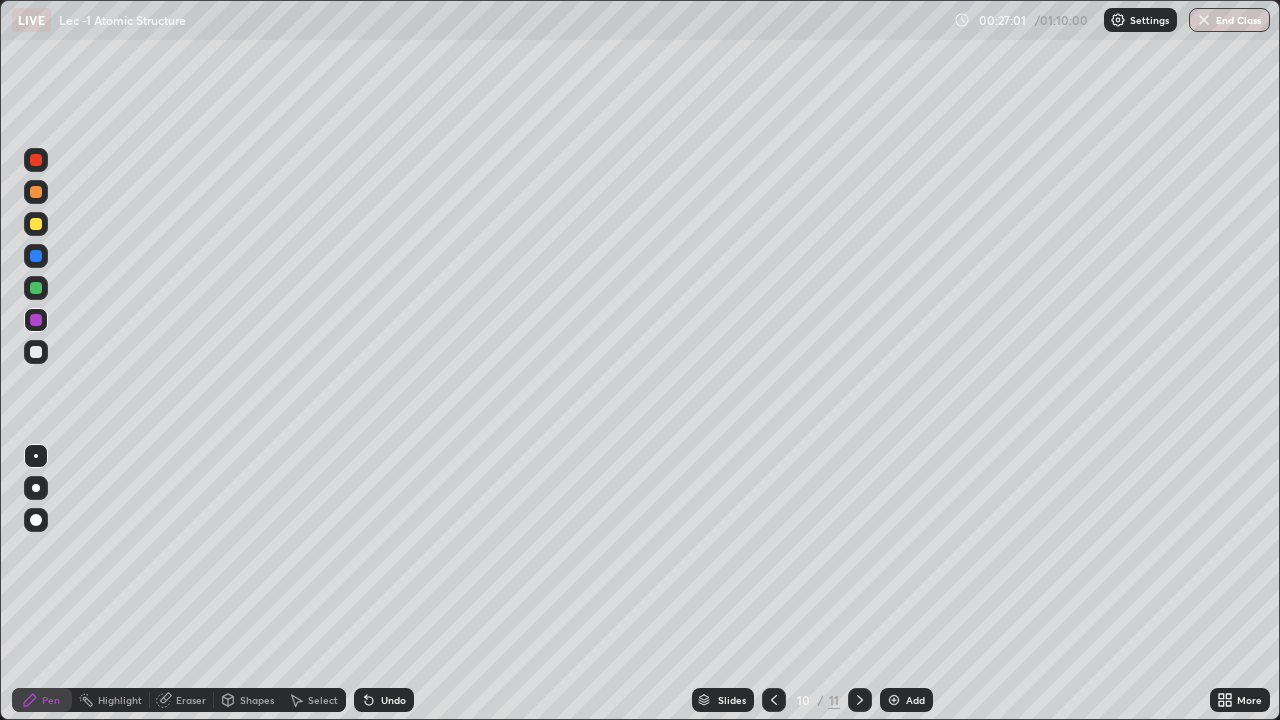 click at bounding box center [36, 288] 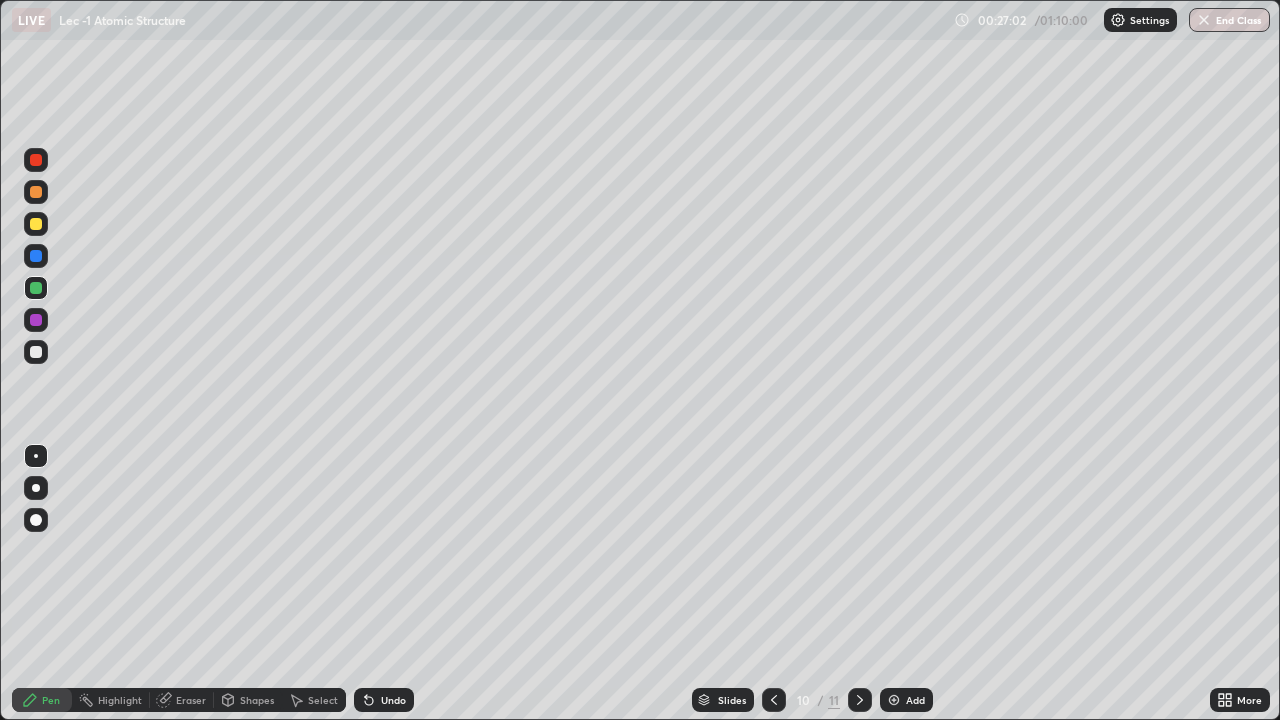 click at bounding box center [36, 256] 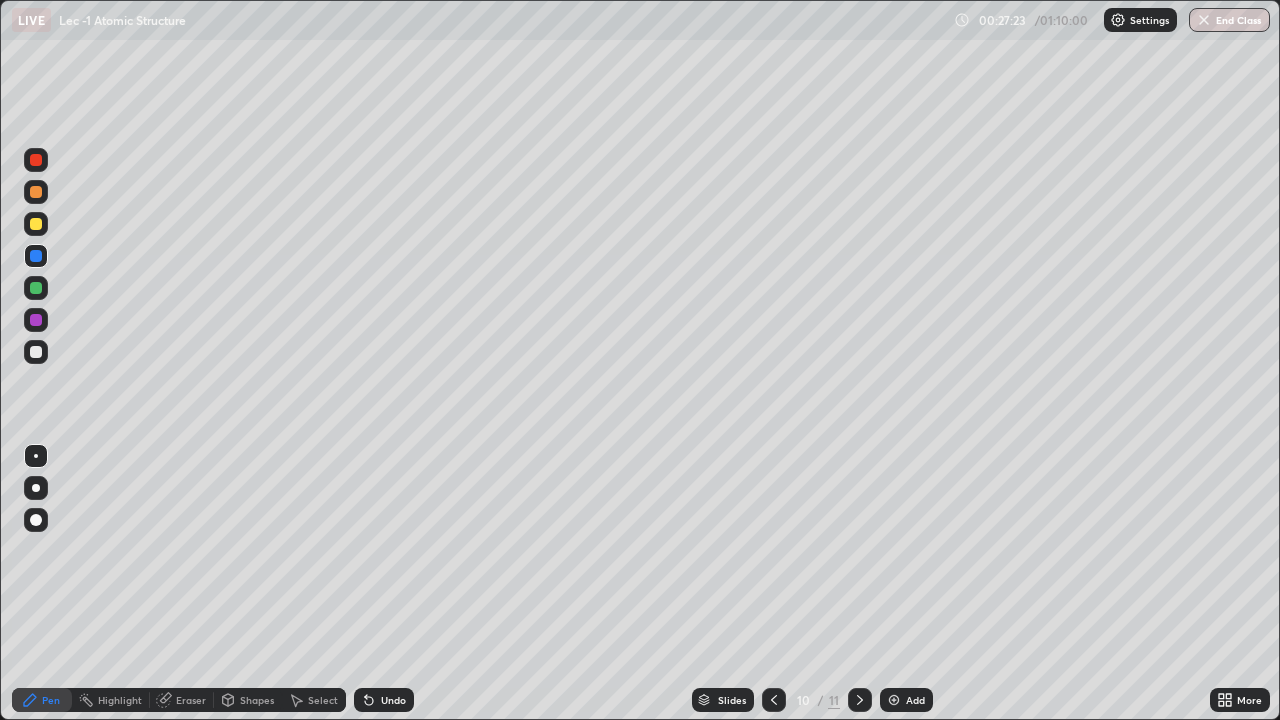 click at bounding box center [36, 192] 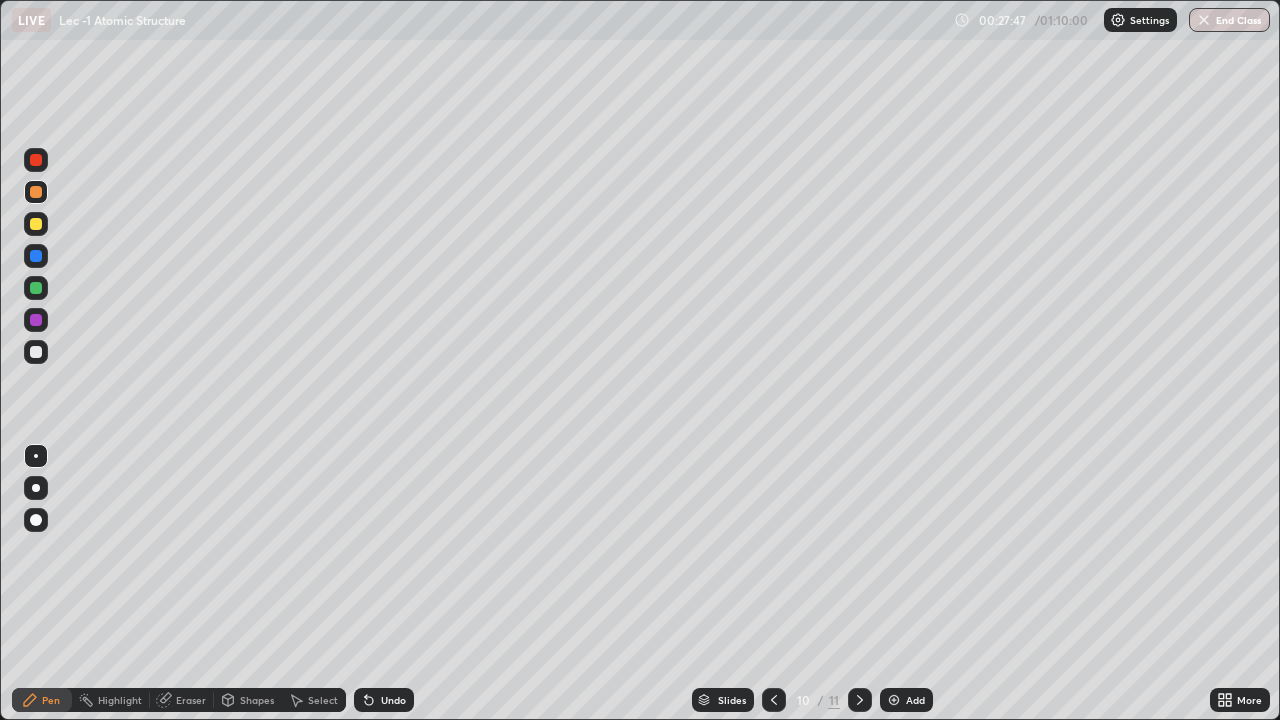 click at bounding box center (36, 288) 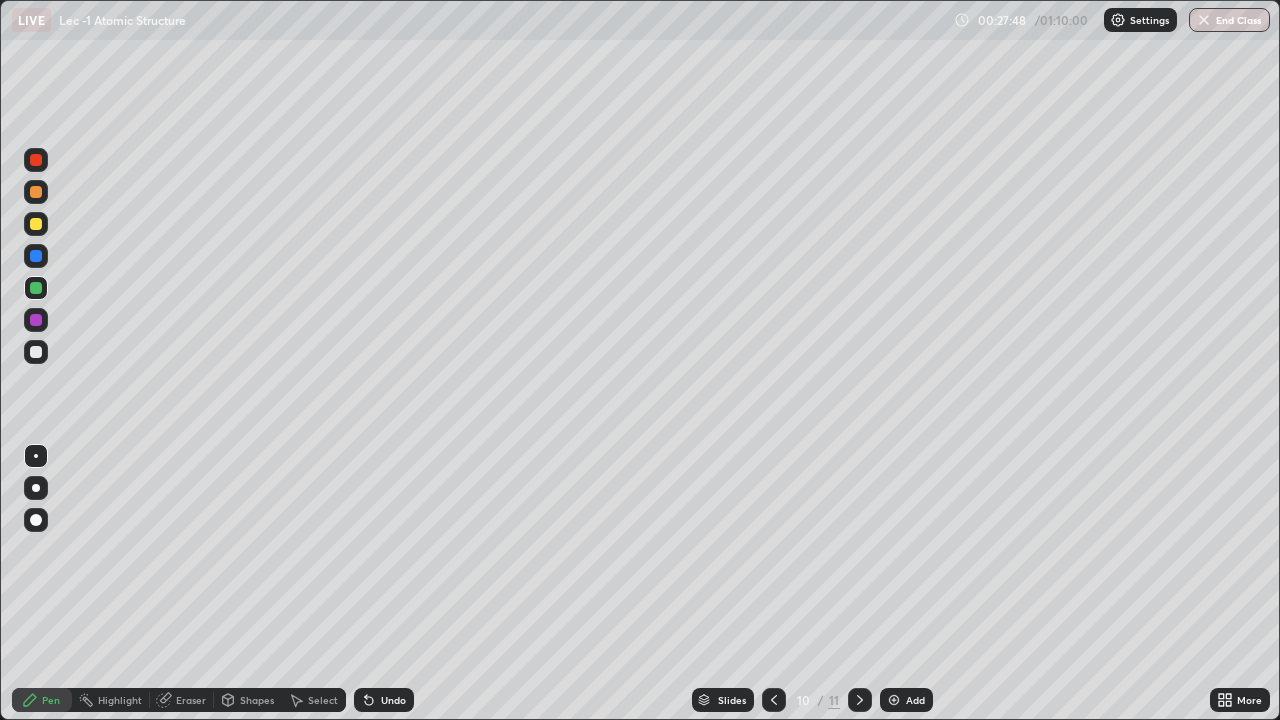 click at bounding box center [36, 224] 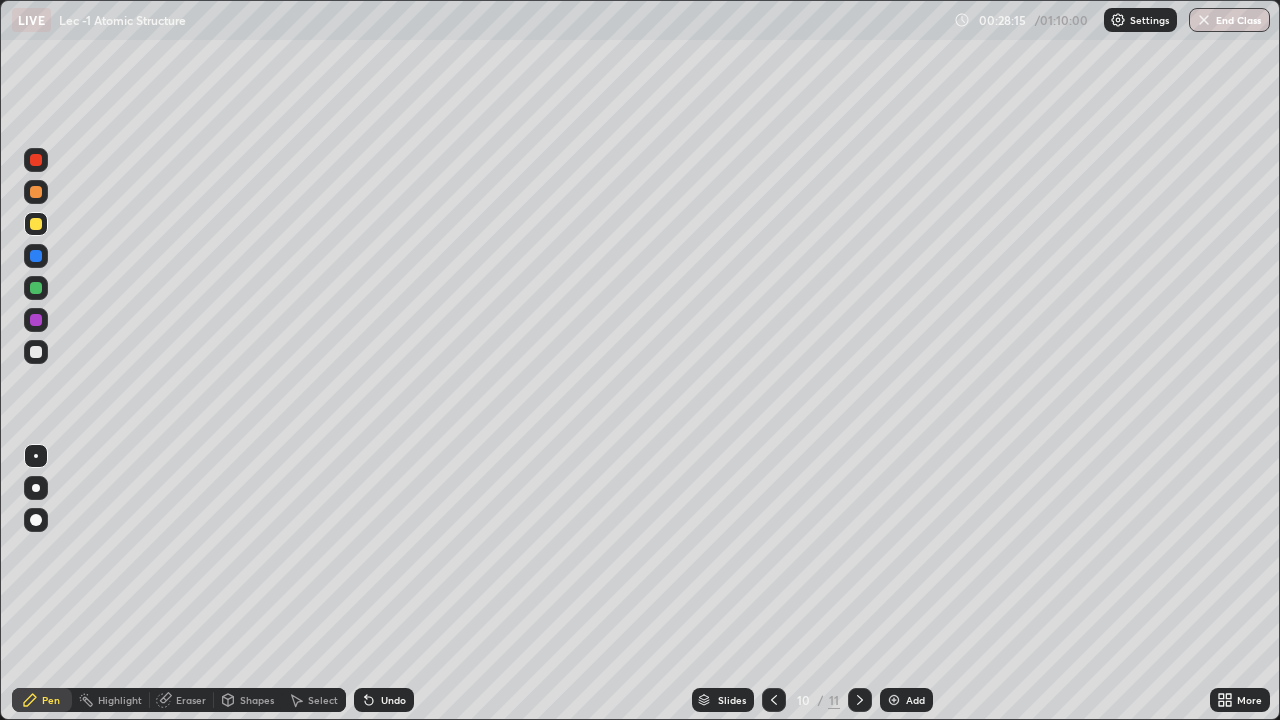 click at bounding box center (36, 288) 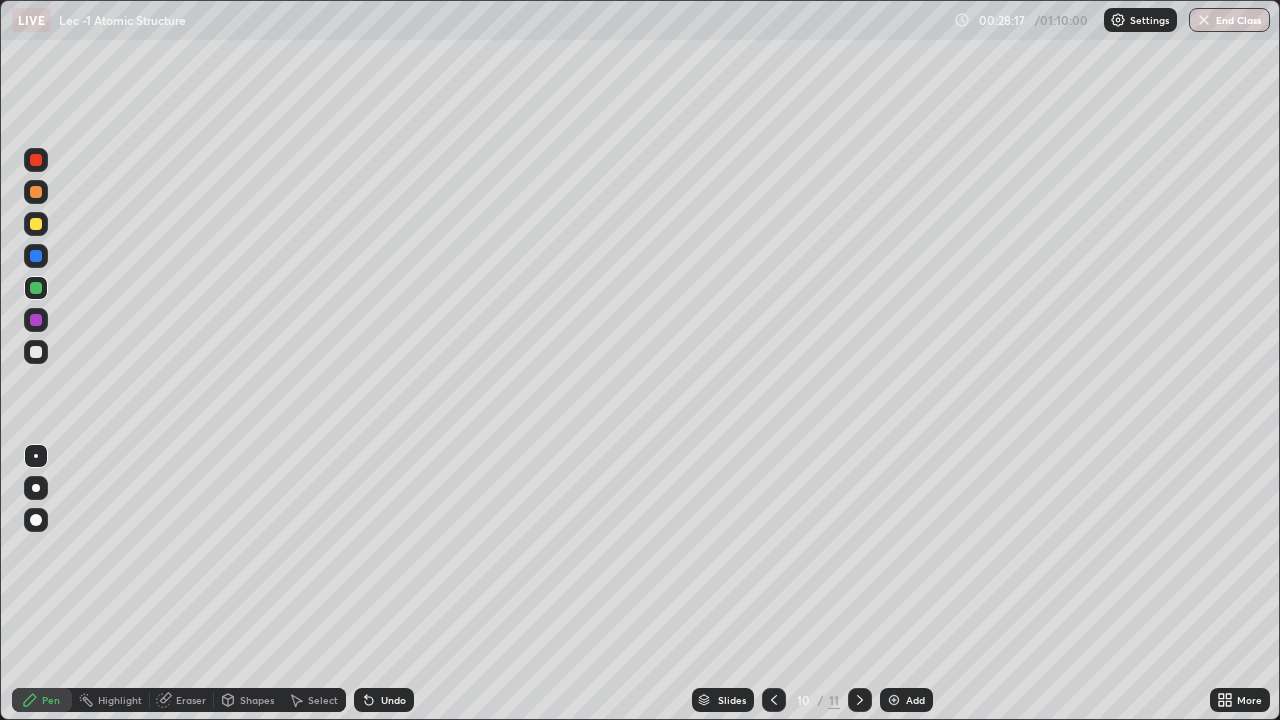 click at bounding box center (36, 256) 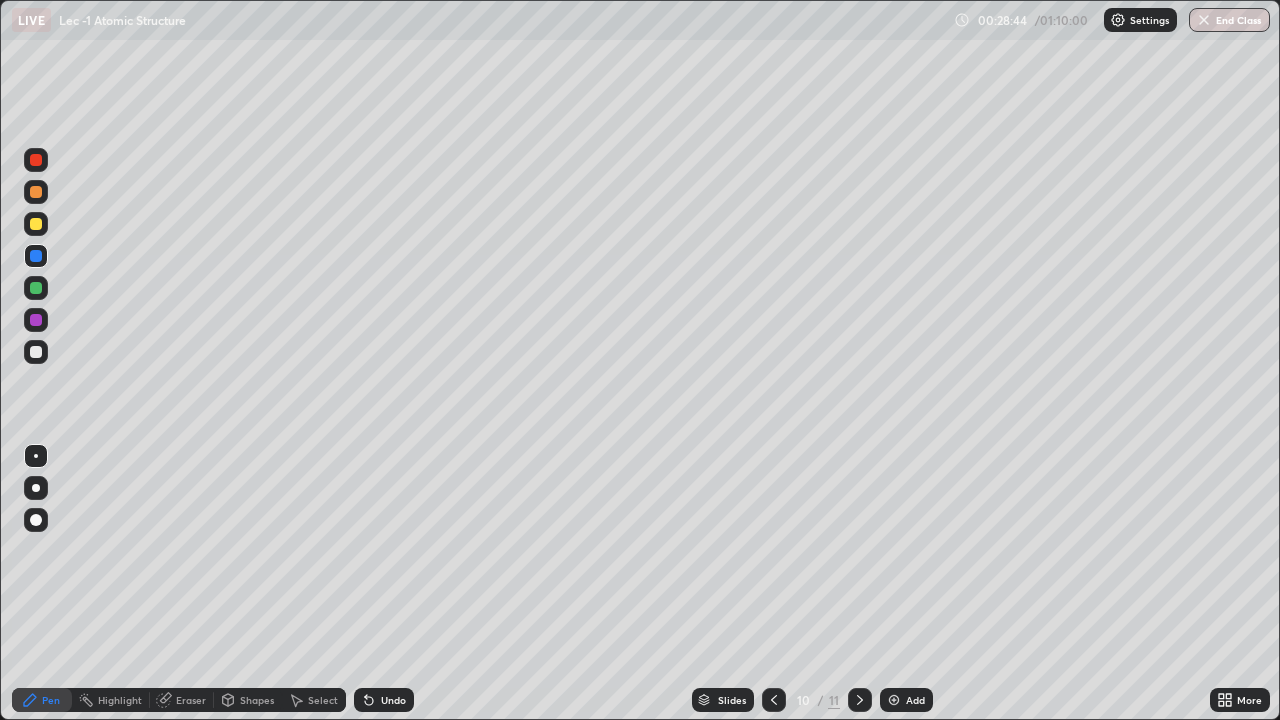 click at bounding box center [36, 320] 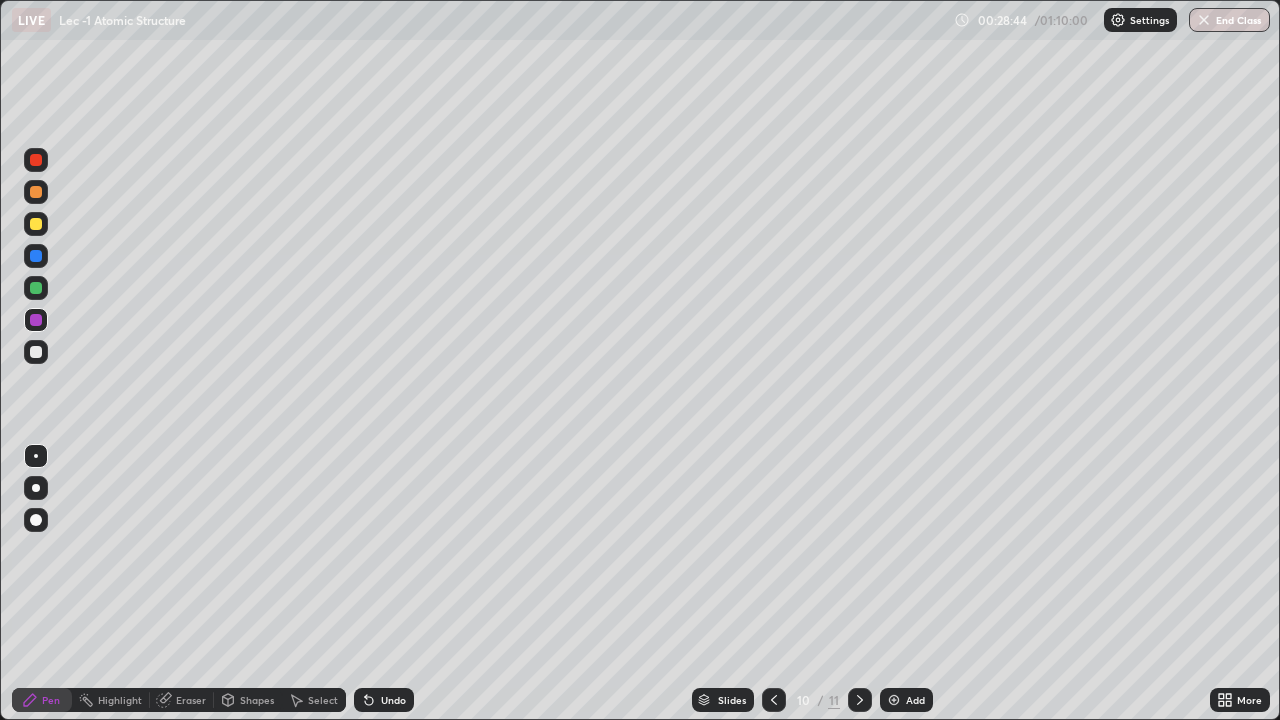 click at bounding box center (36, 288) 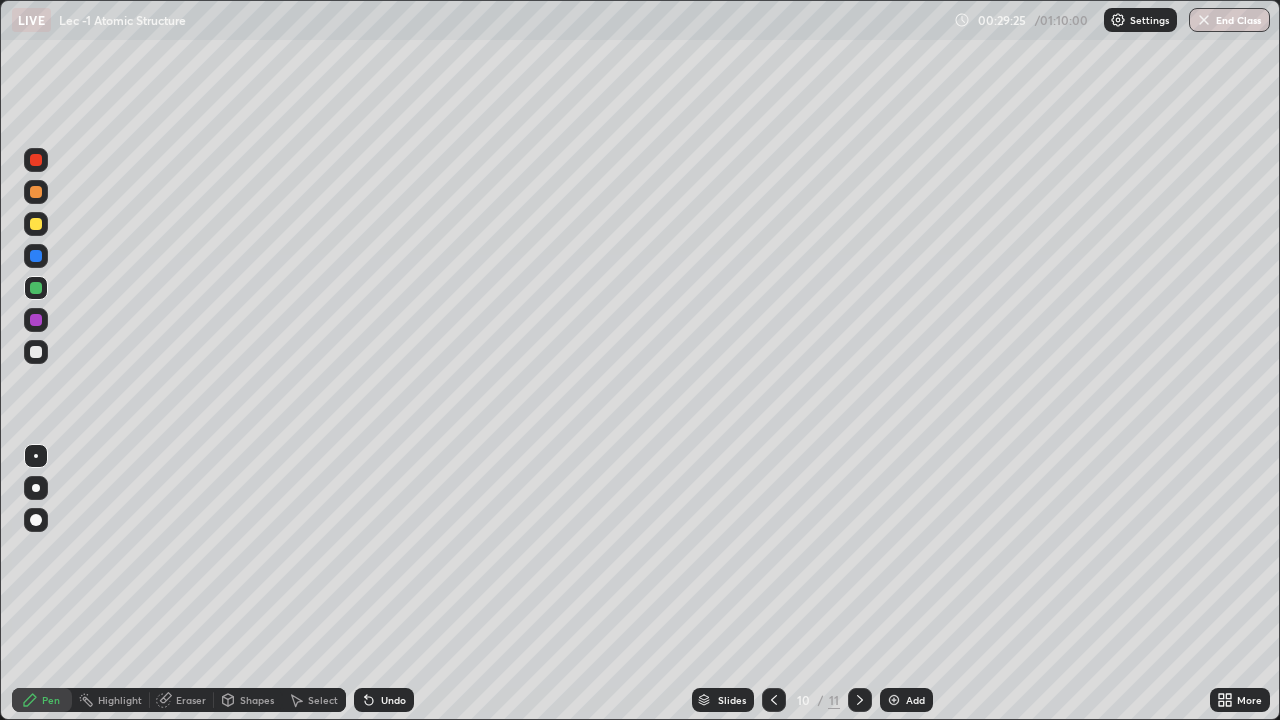 click at bounding box center (36, 192) 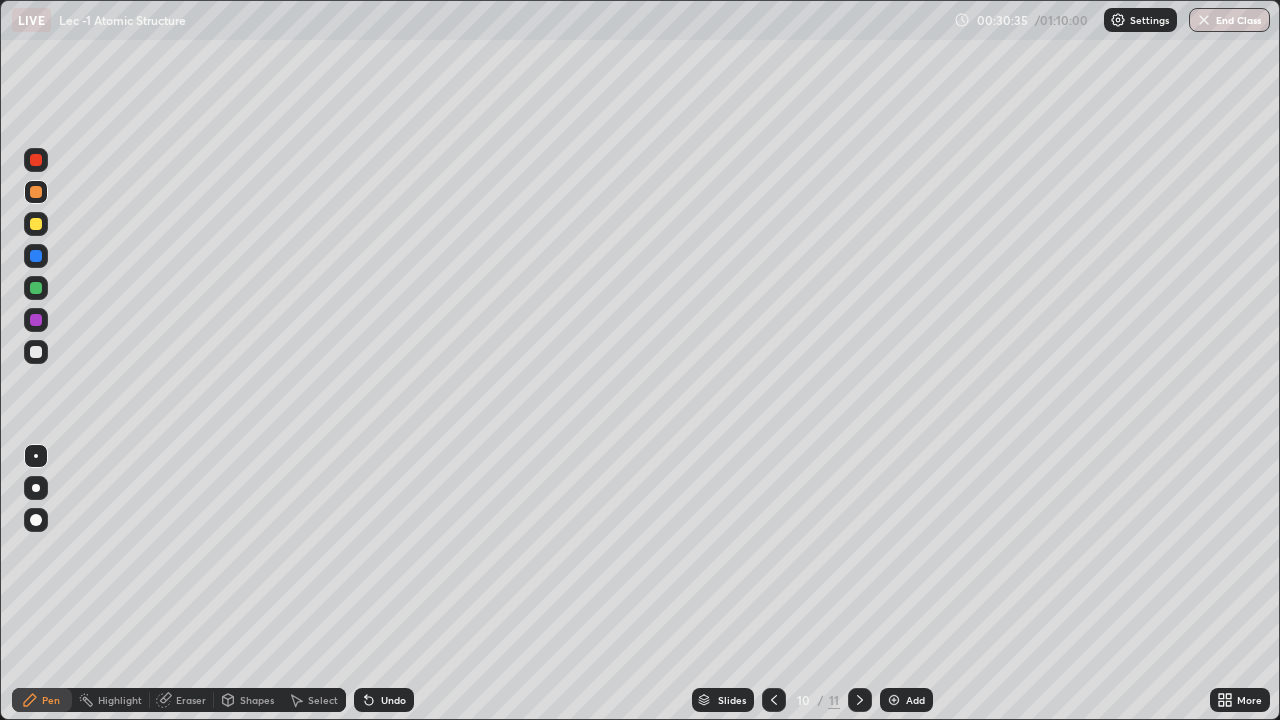 click at bounding box center (894, 700) 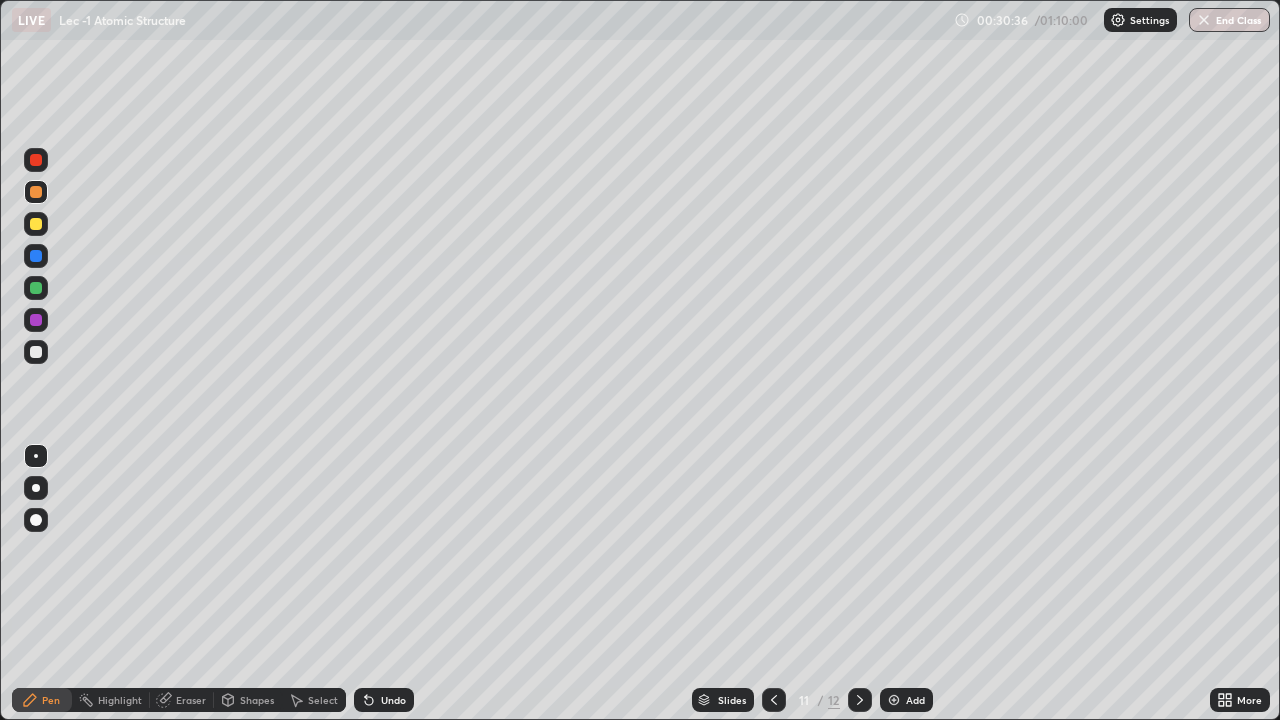 click at bounding box center [36, 288] 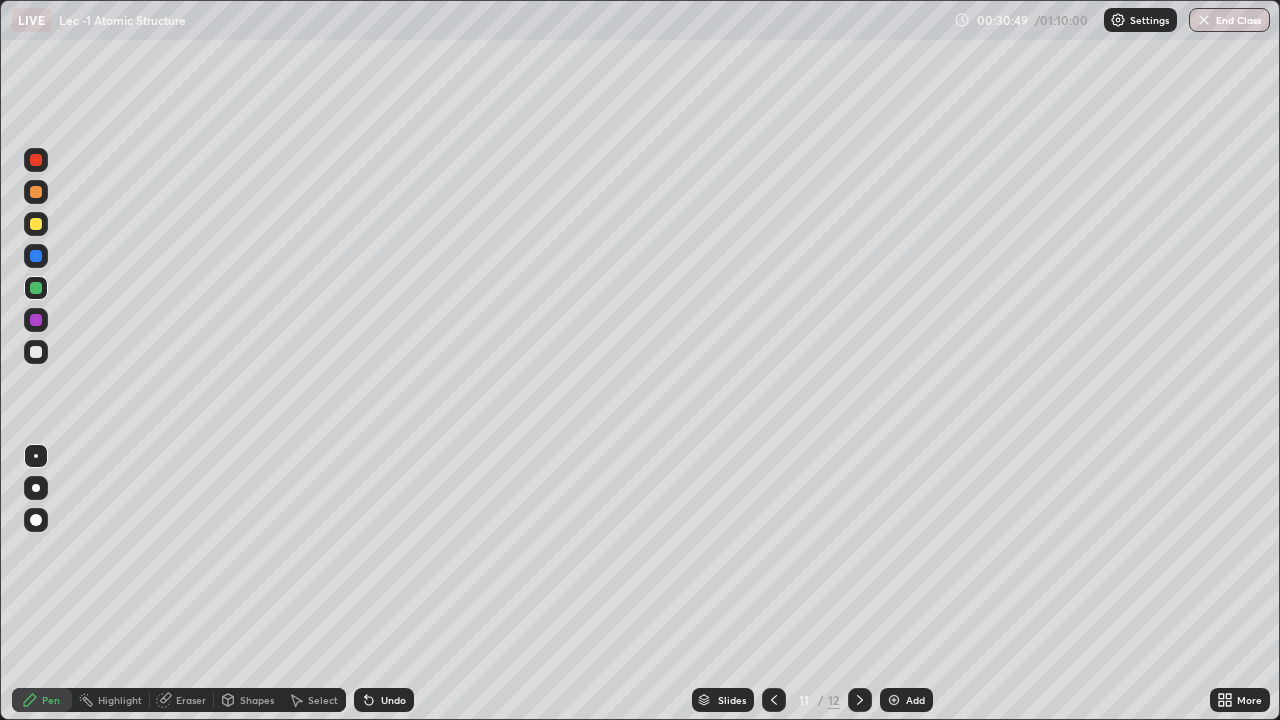 click on "Undo" at bounding box center [384, 700] 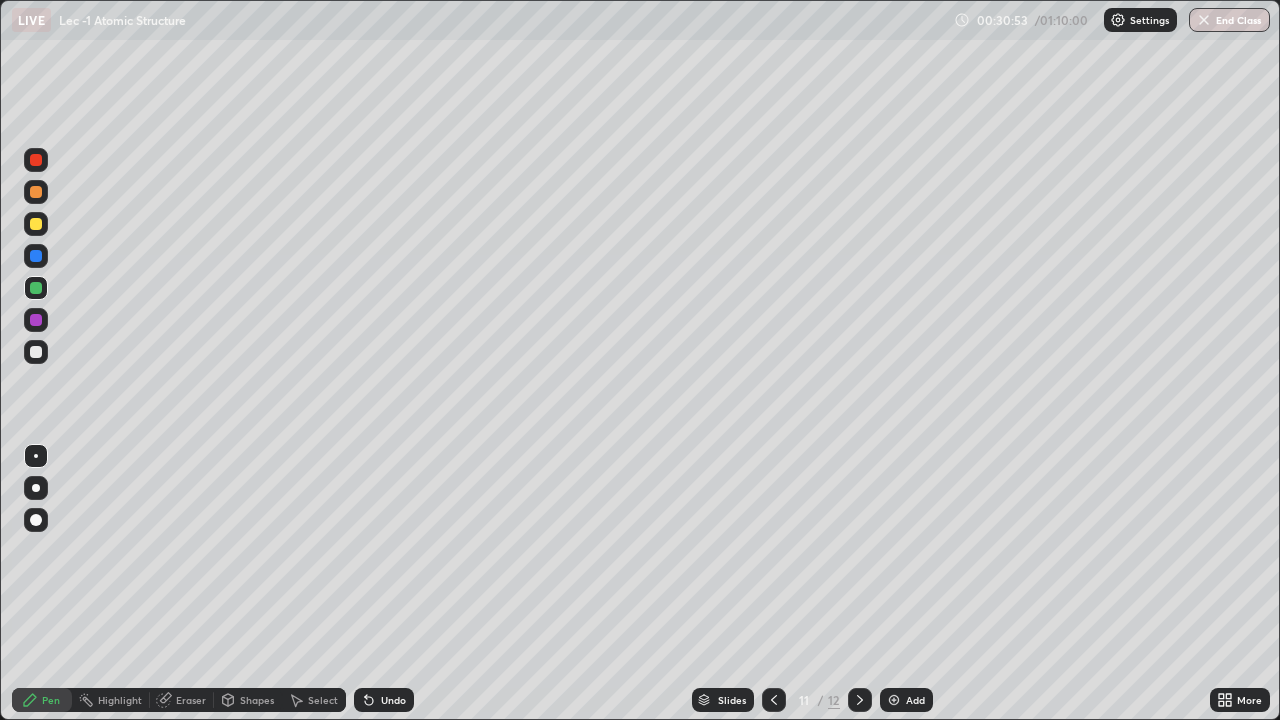 click at bounding box center [36, 256] 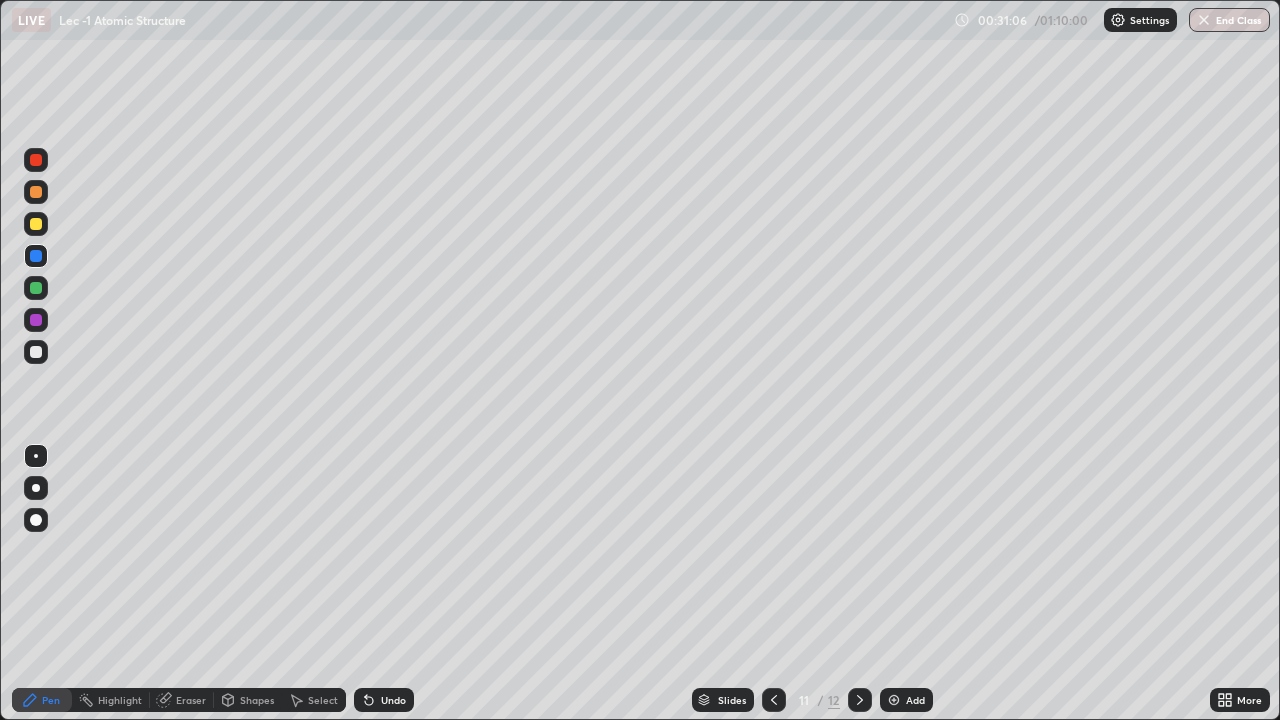 click at bounding box center [36, 352] 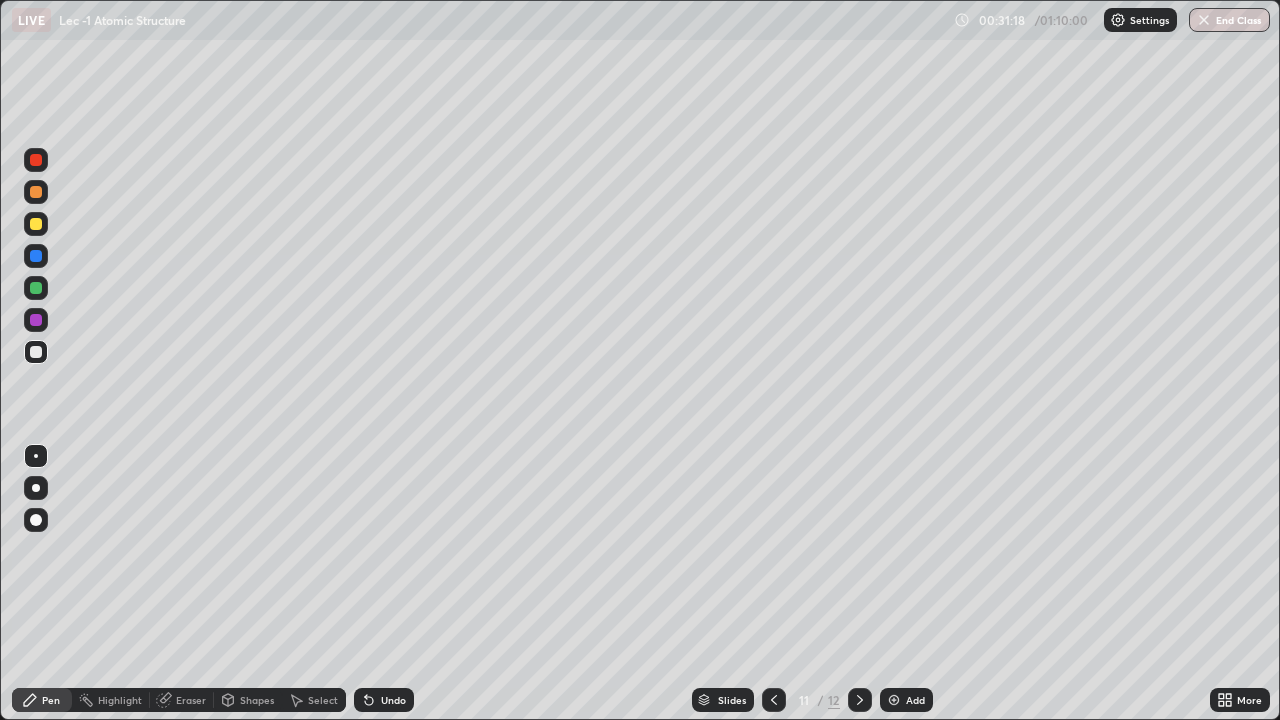 click at bounding box center (36, 224) 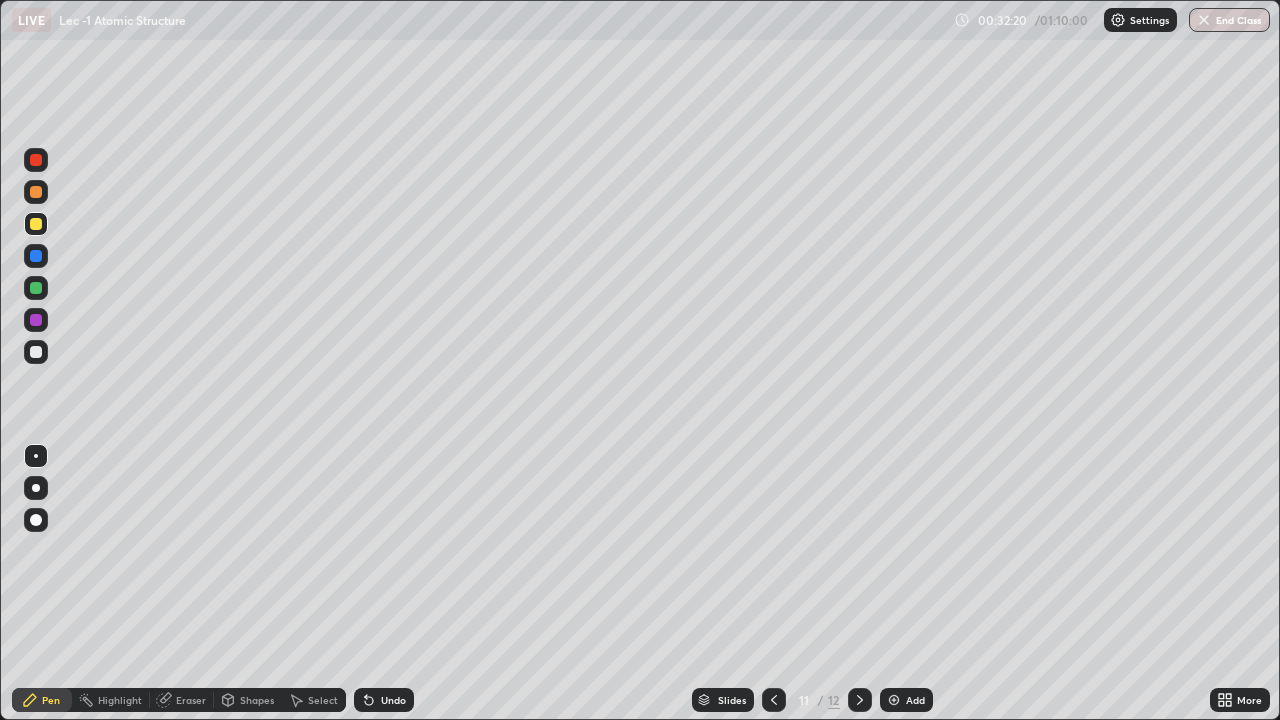click at bounding box center [894, 700] 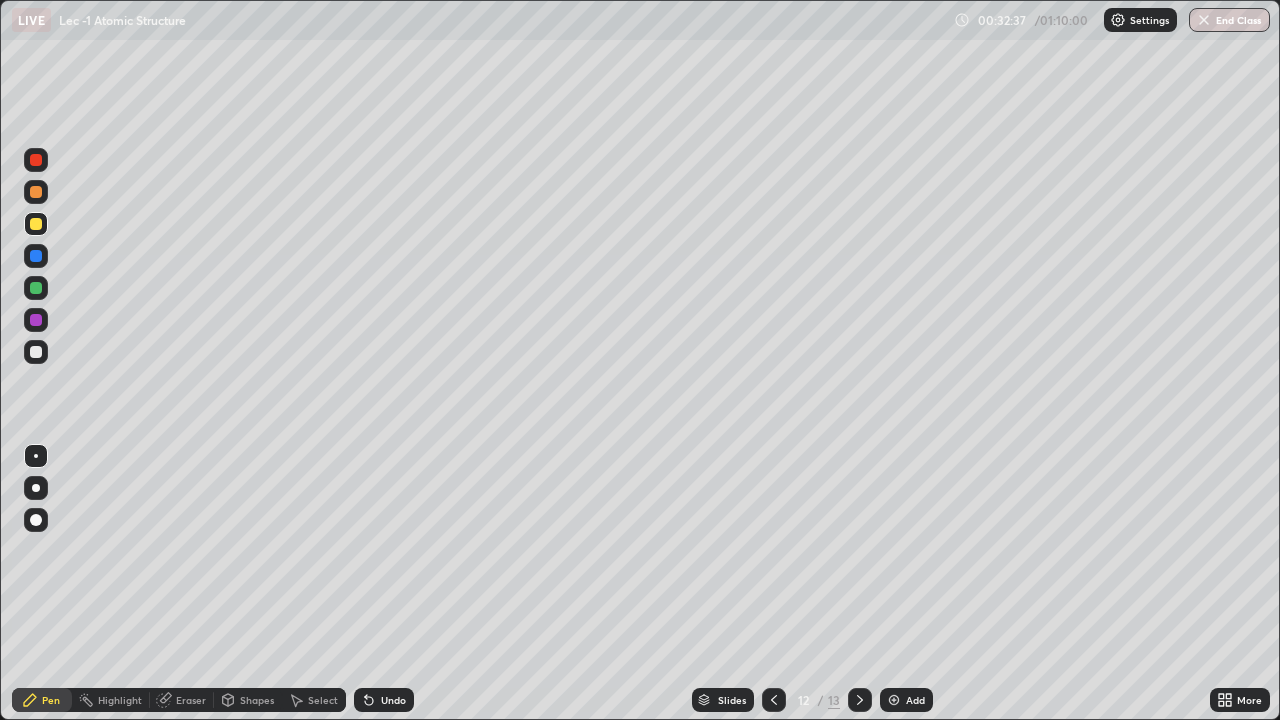 click at bounding box center (36, 256) 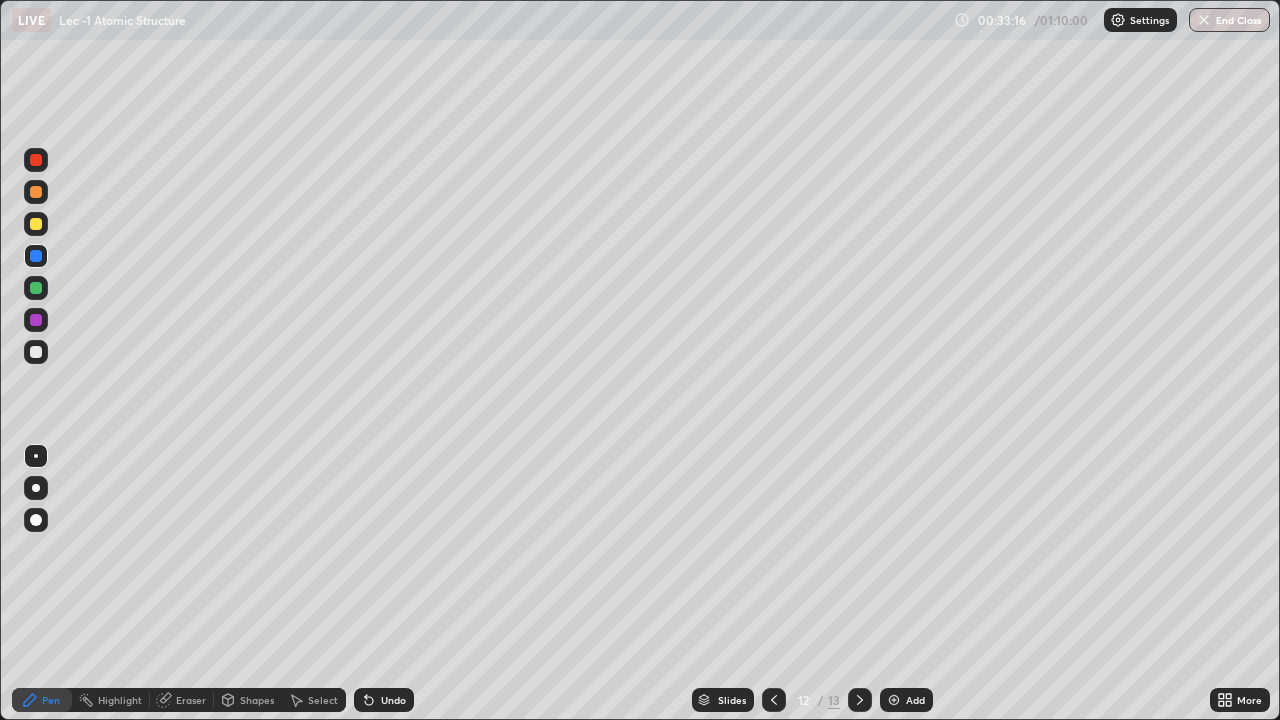 click at bounding box center [36, 288] 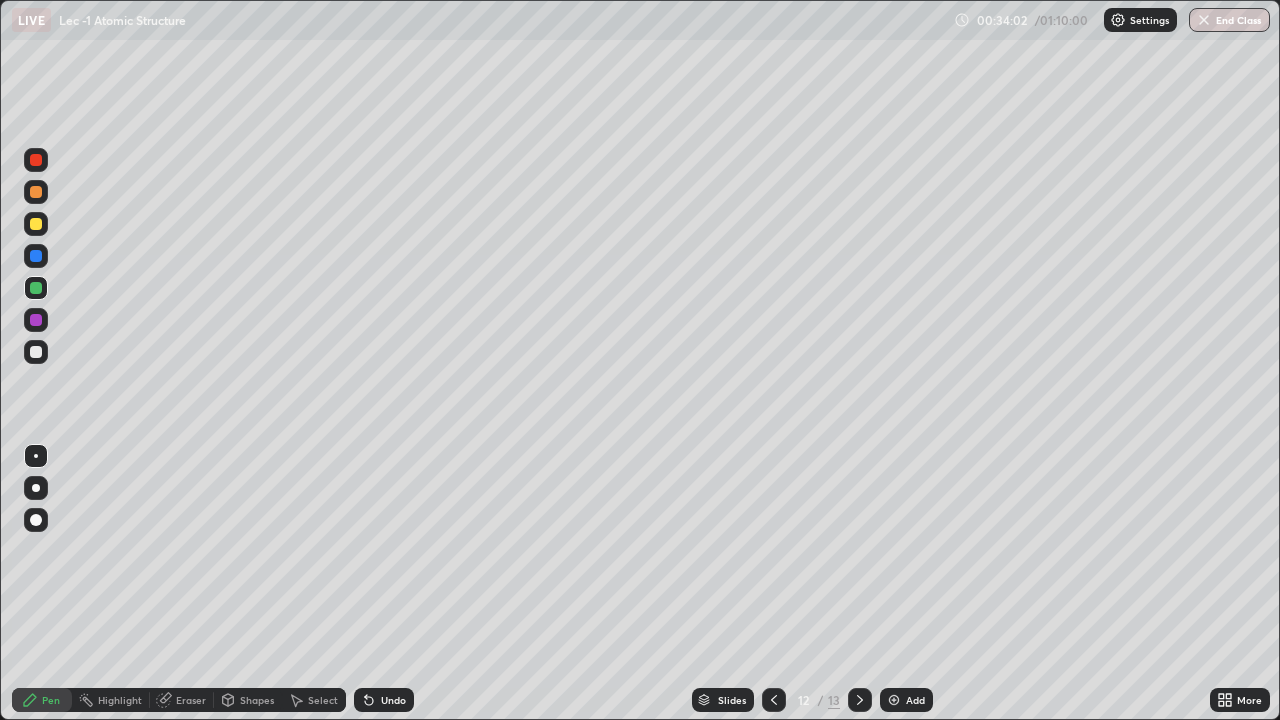 click at bounding box center (36, 320) 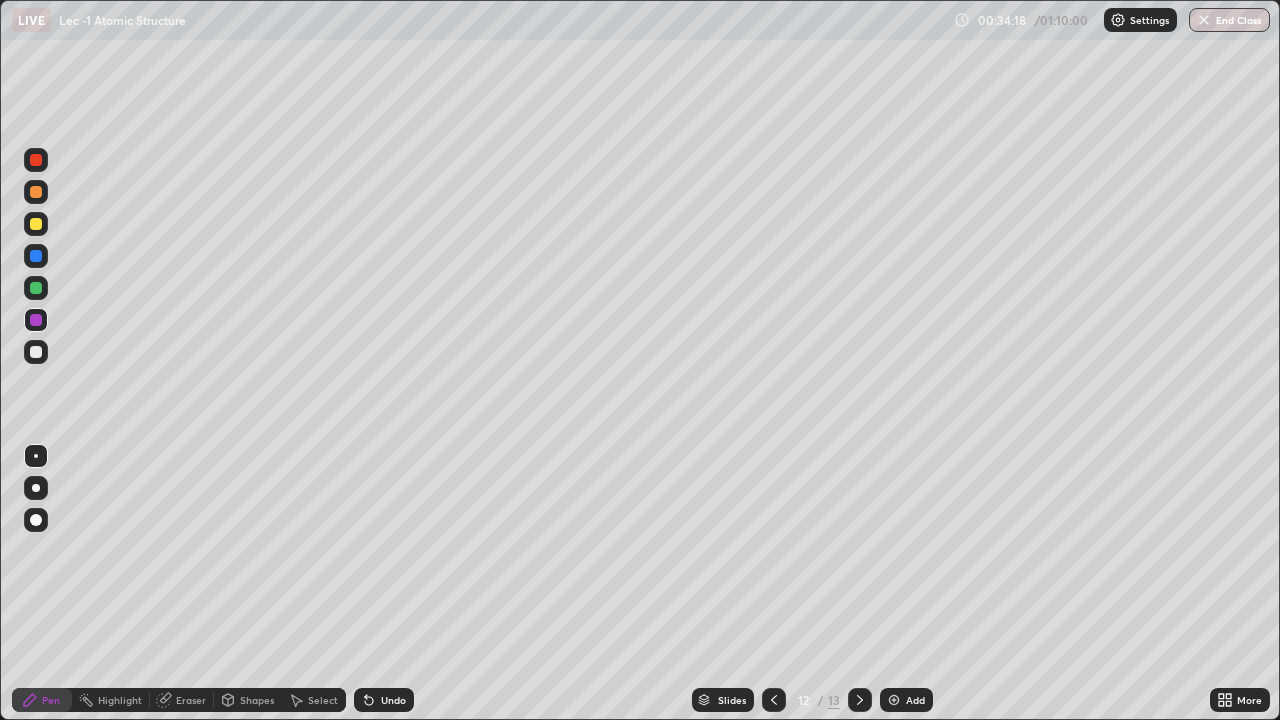 click at bounding box center (36, 224) 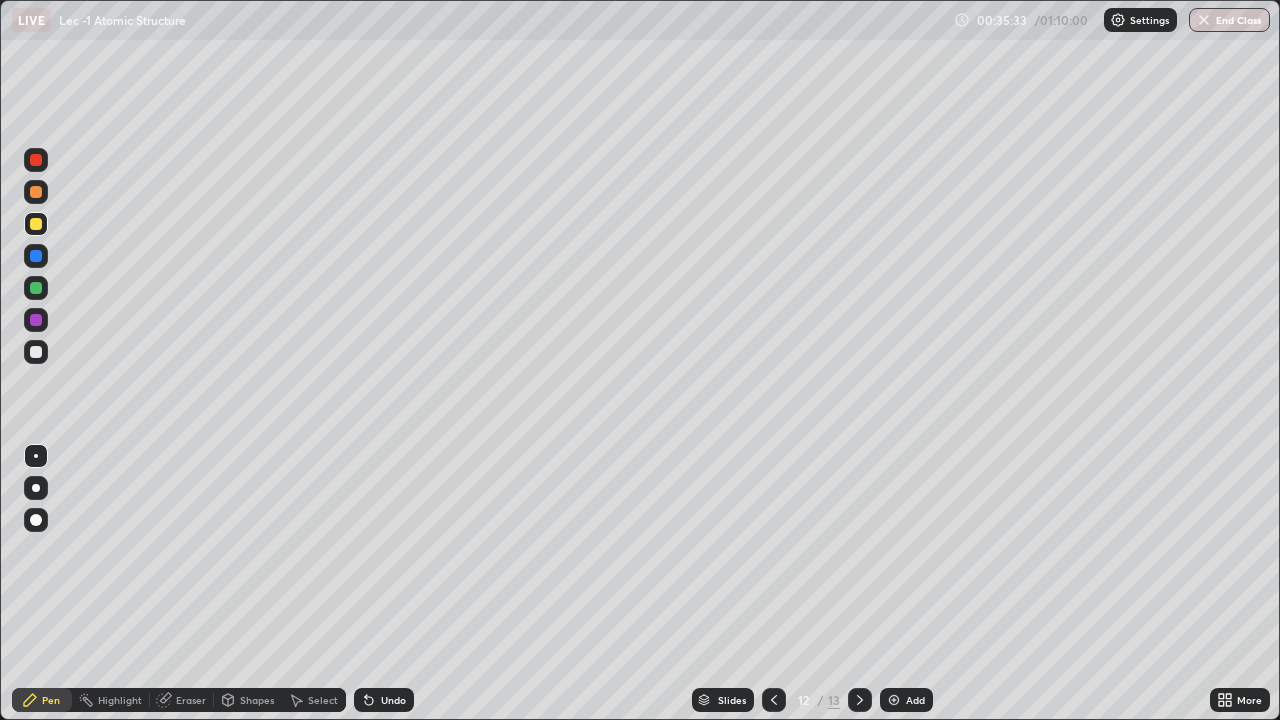 click at bounding box center [36, 192] 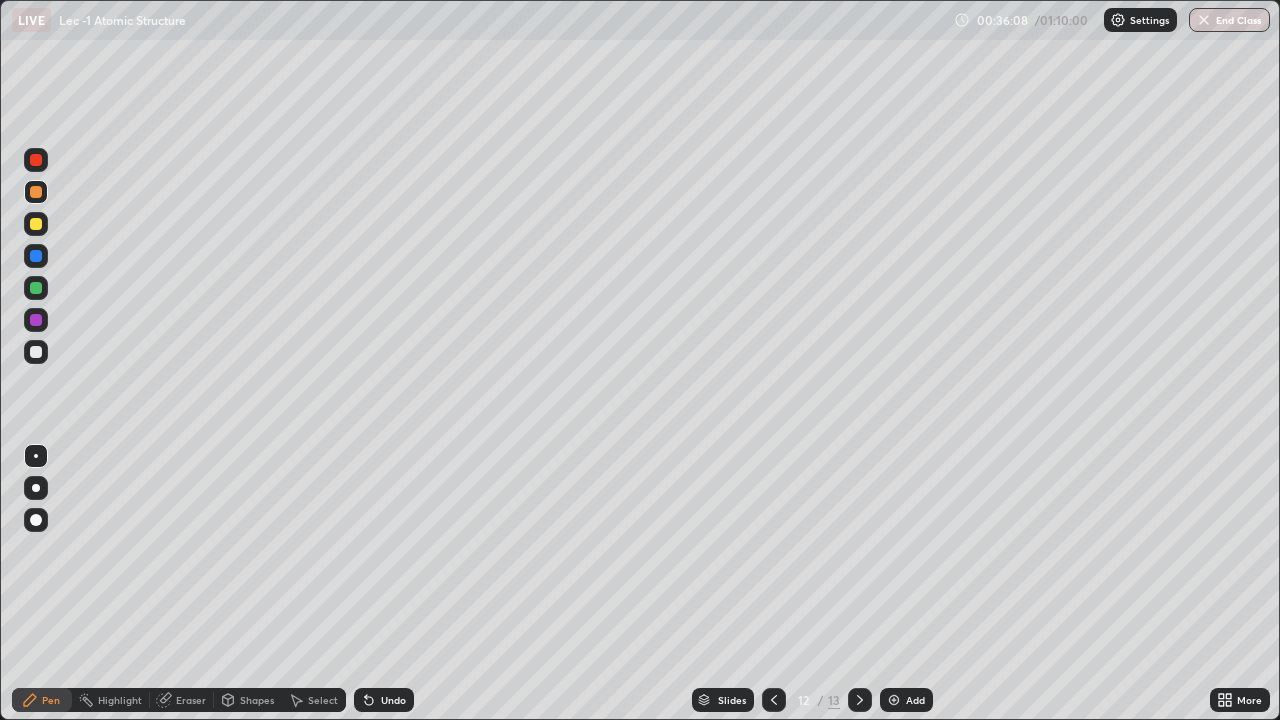 click at bounding box center [36, 288] 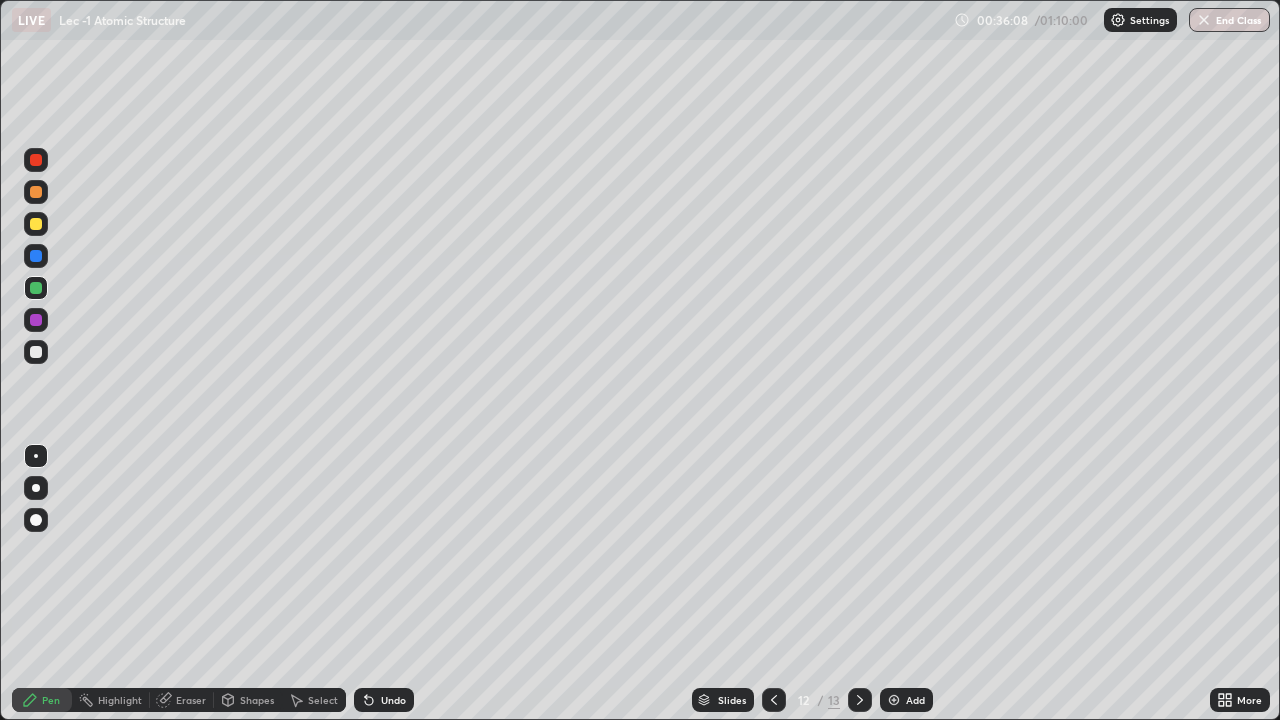 click at bounding box center [36, 256] 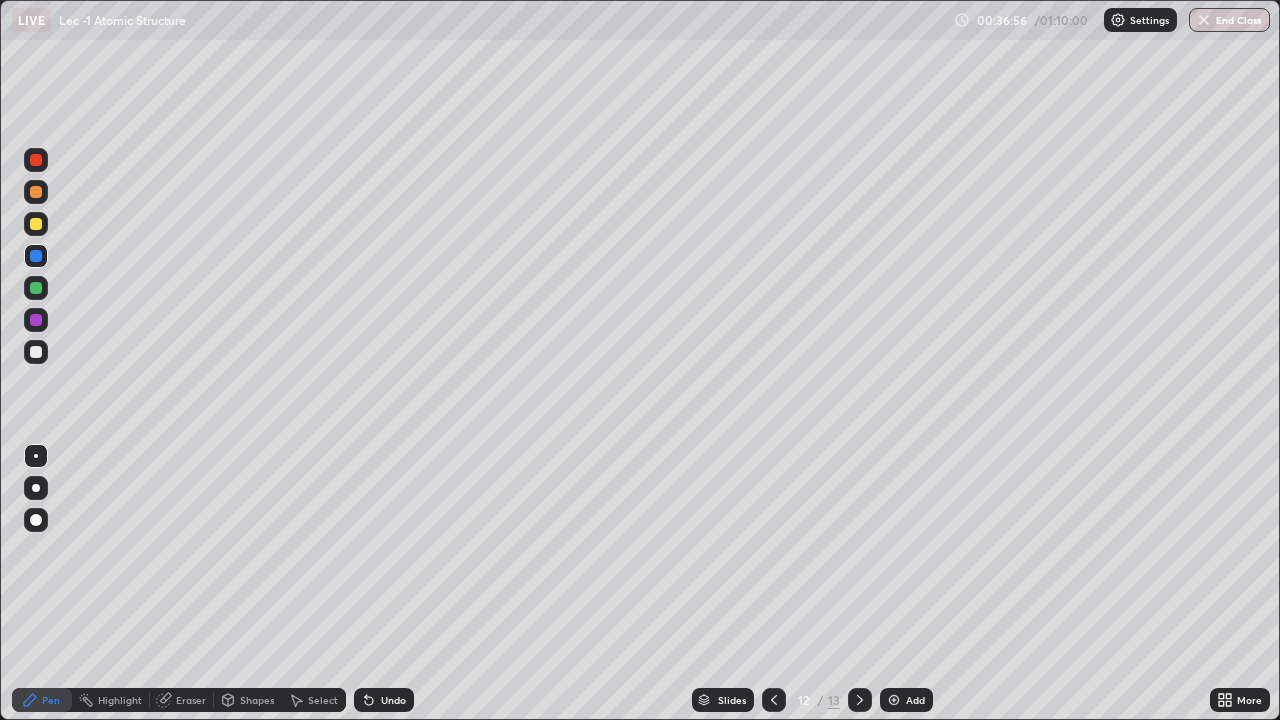 click at bounding box center (894, 700) 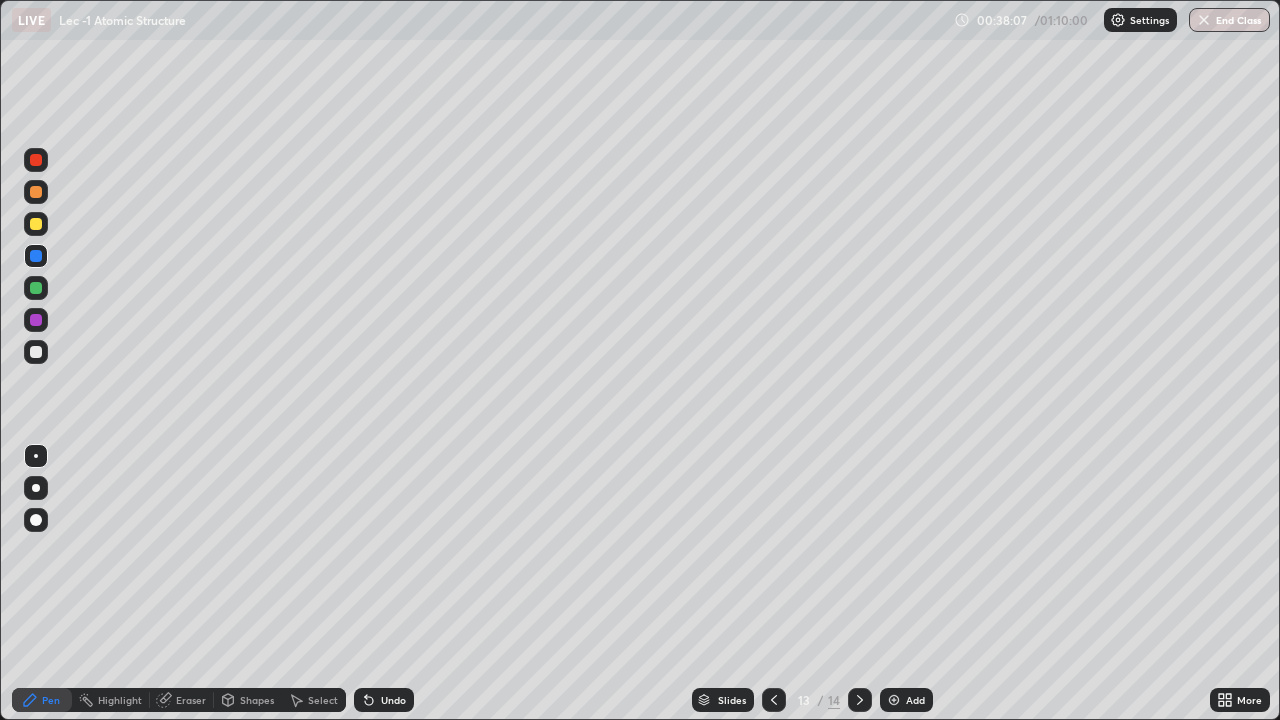 click at bounding box center [36, 352] 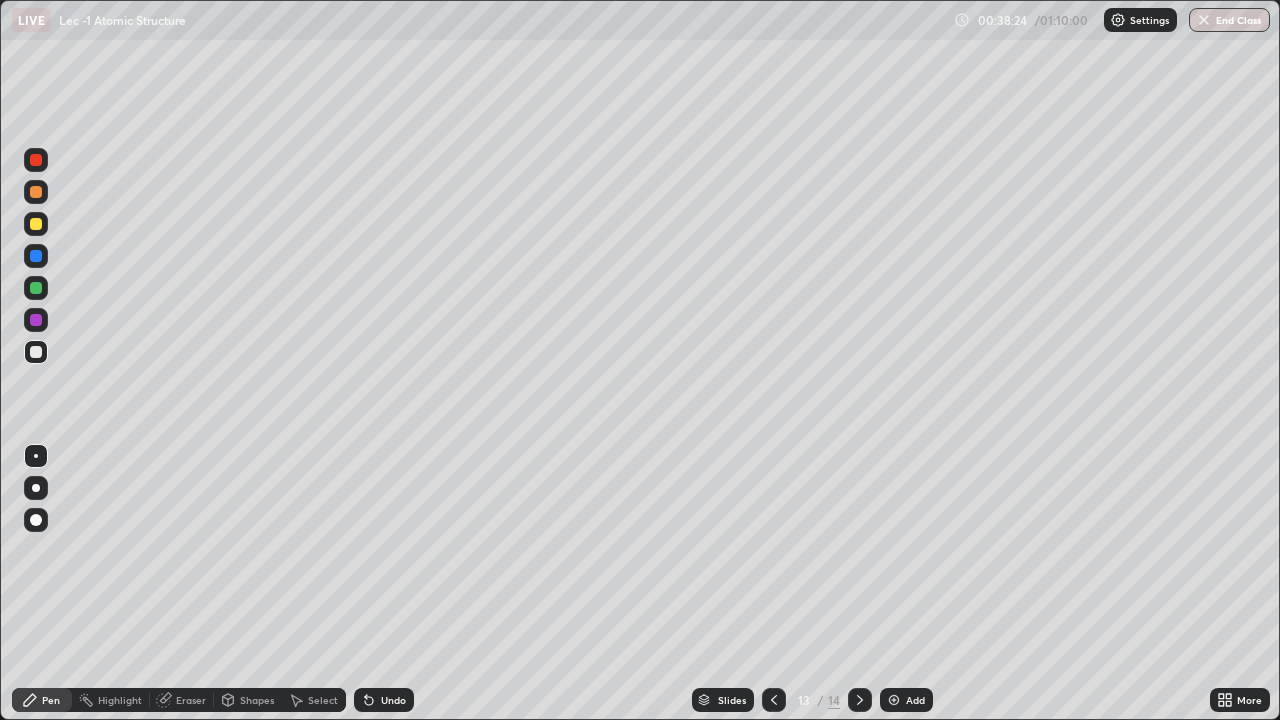click at bounding box center [36, 288] 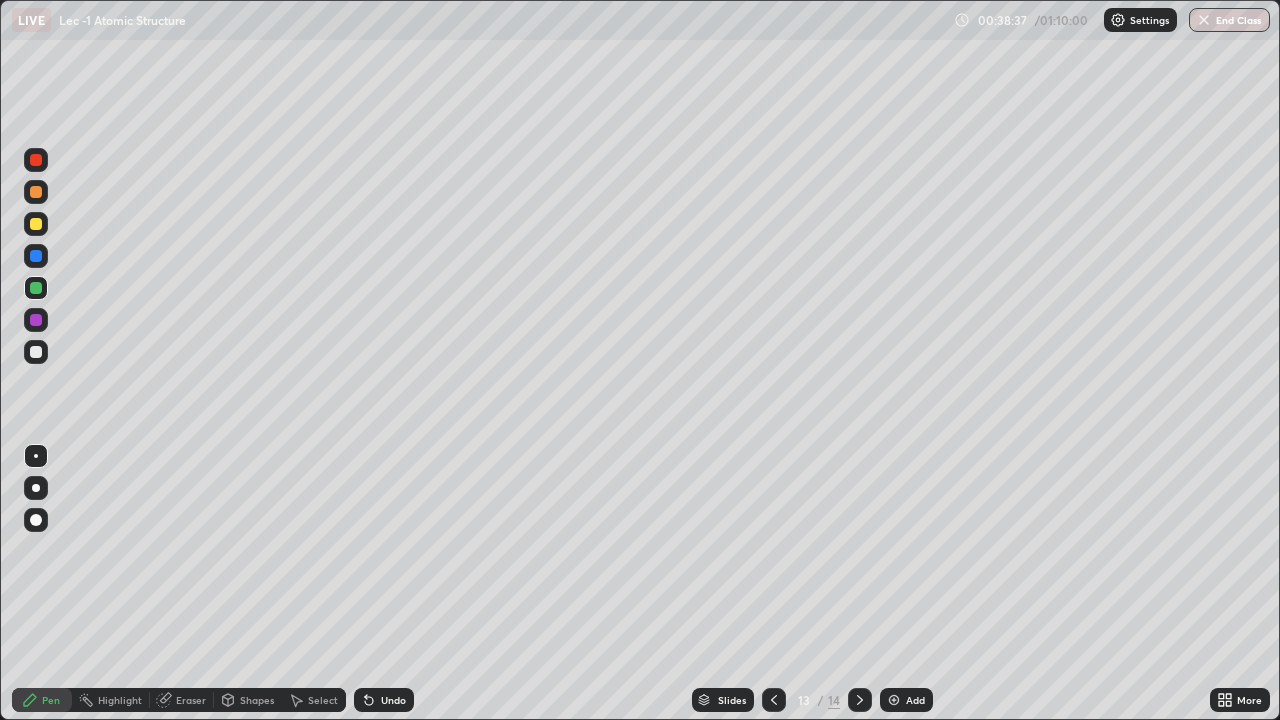 click on "Undo" at bounding box center (393, 700) 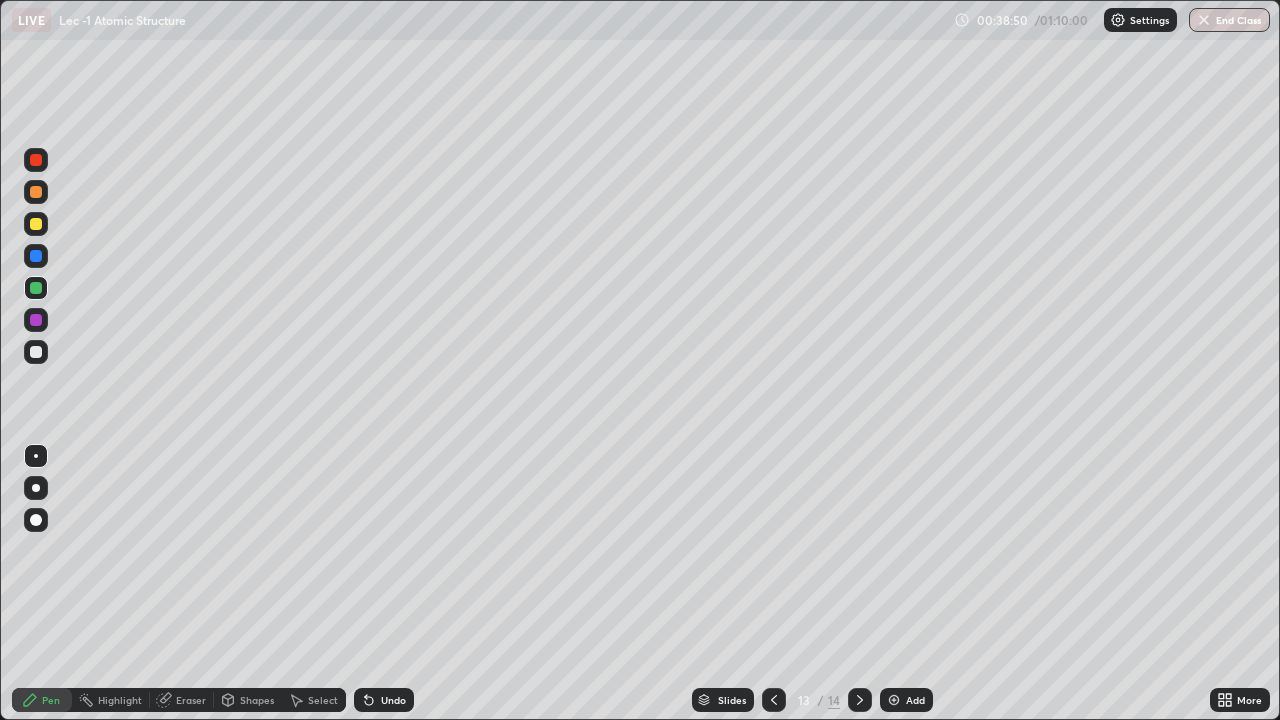 click at bounding box center [36, 352] 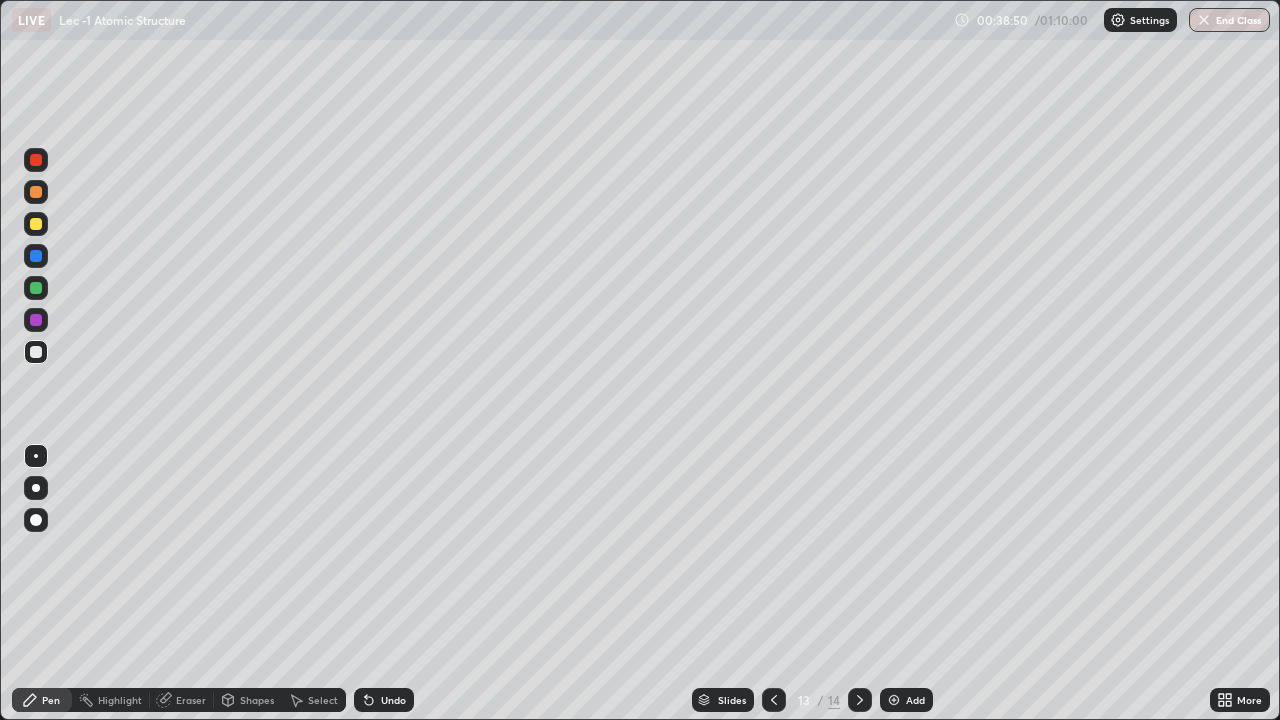 click at bounding box center [36, 320] 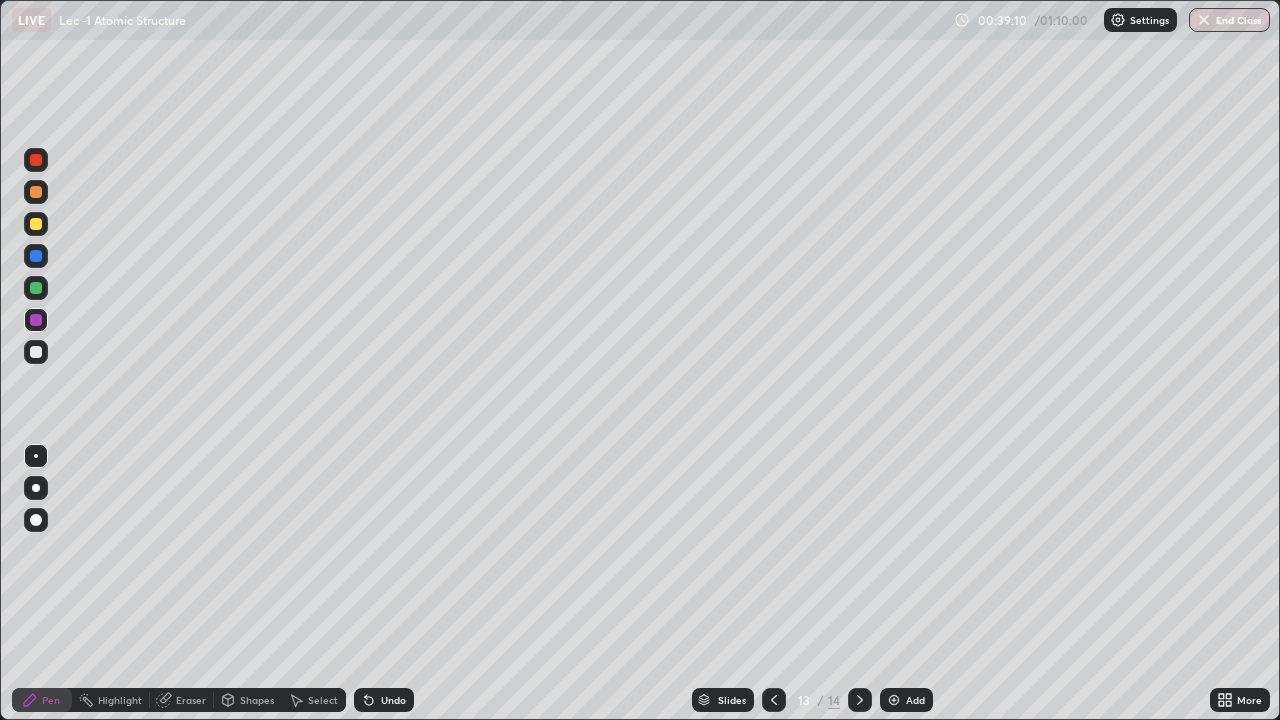 click on "Undo" at bounding box center [393, 700] 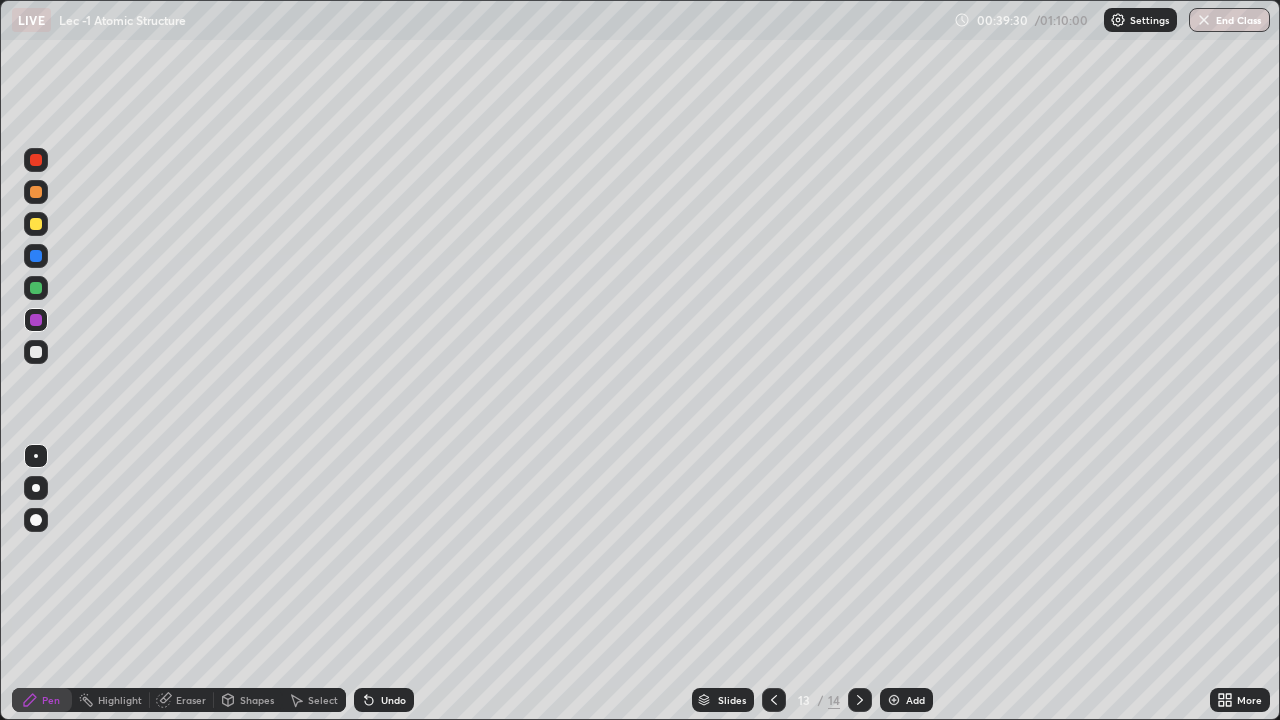 click at bounding box center (36, 352) 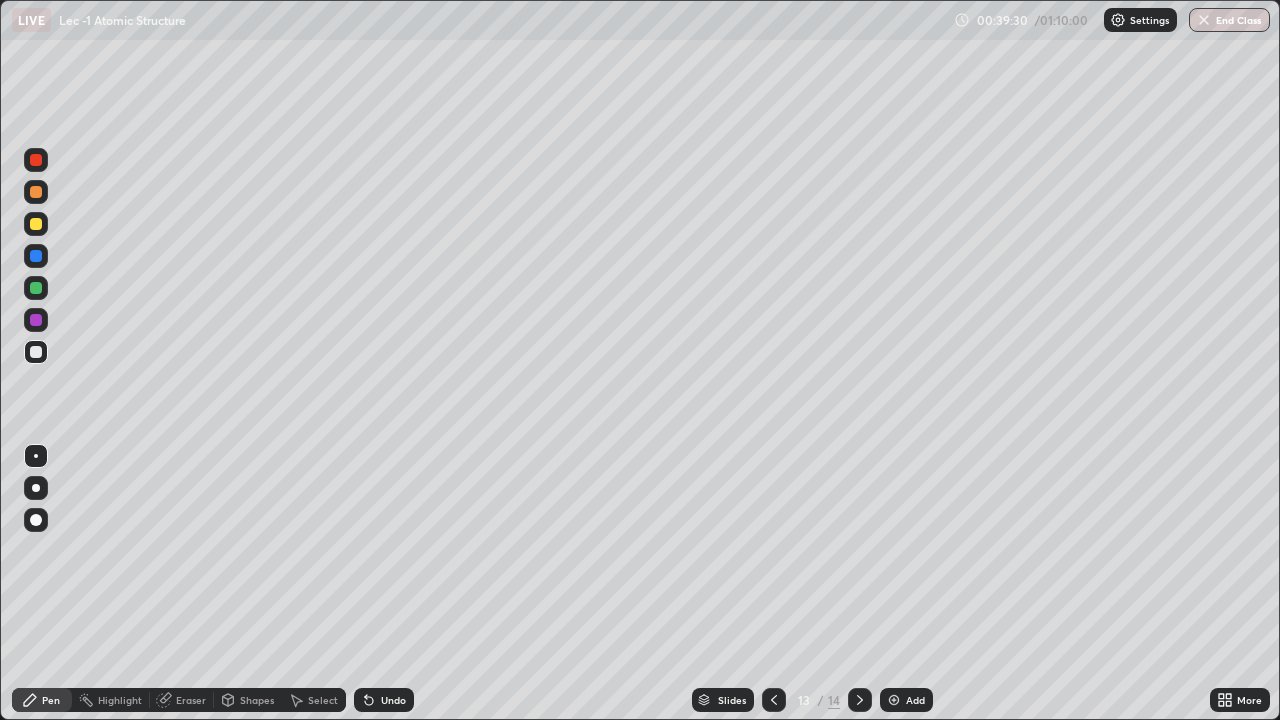 click at bounding box center (36, 288) 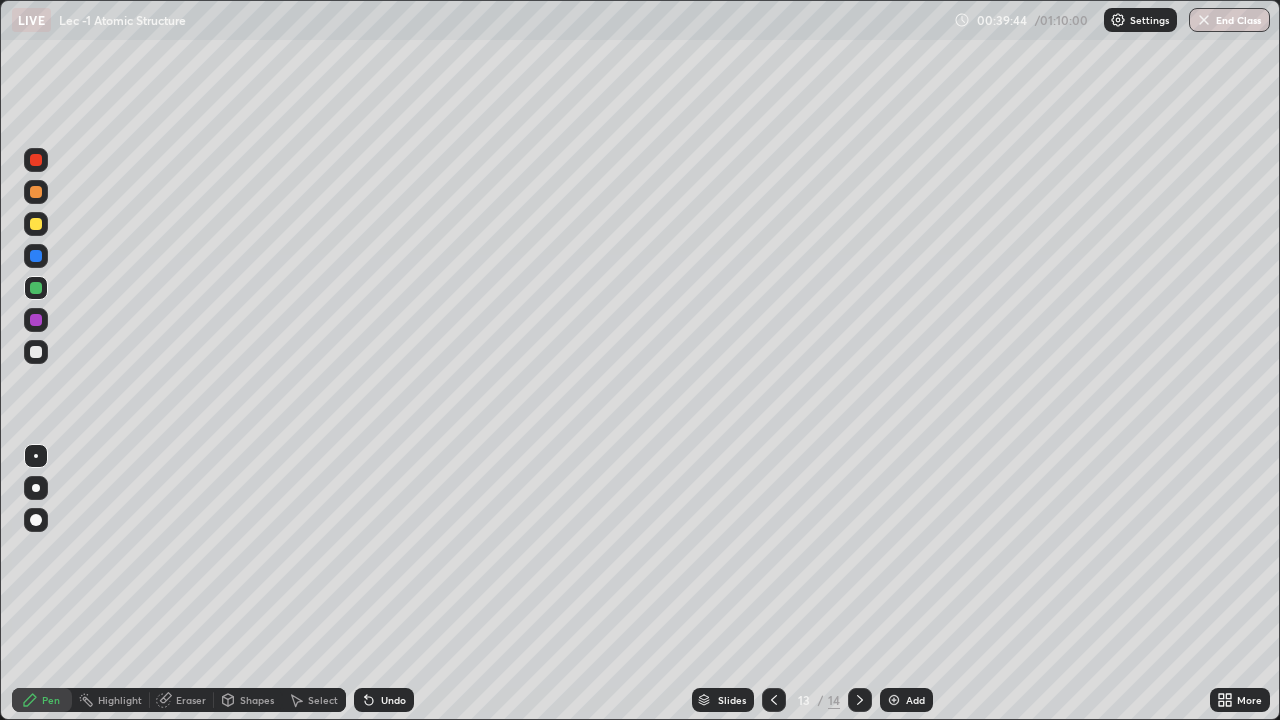 click at bounding box center (36, 224) 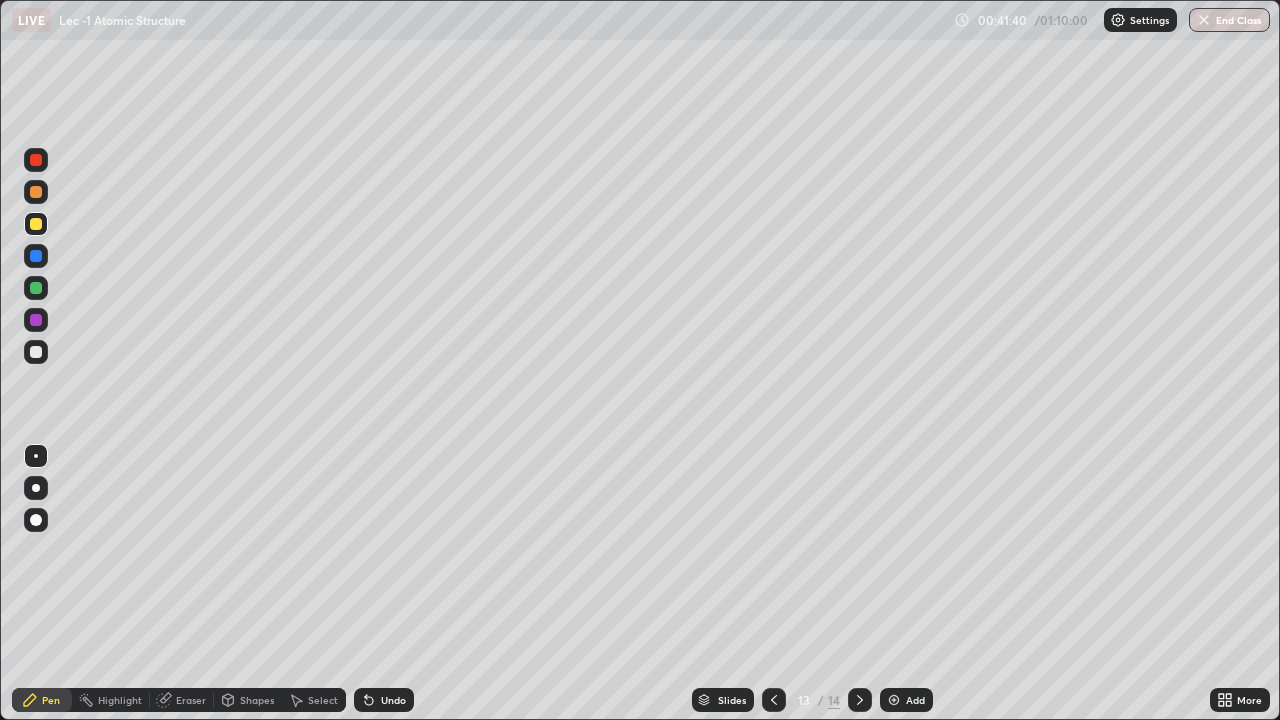 click 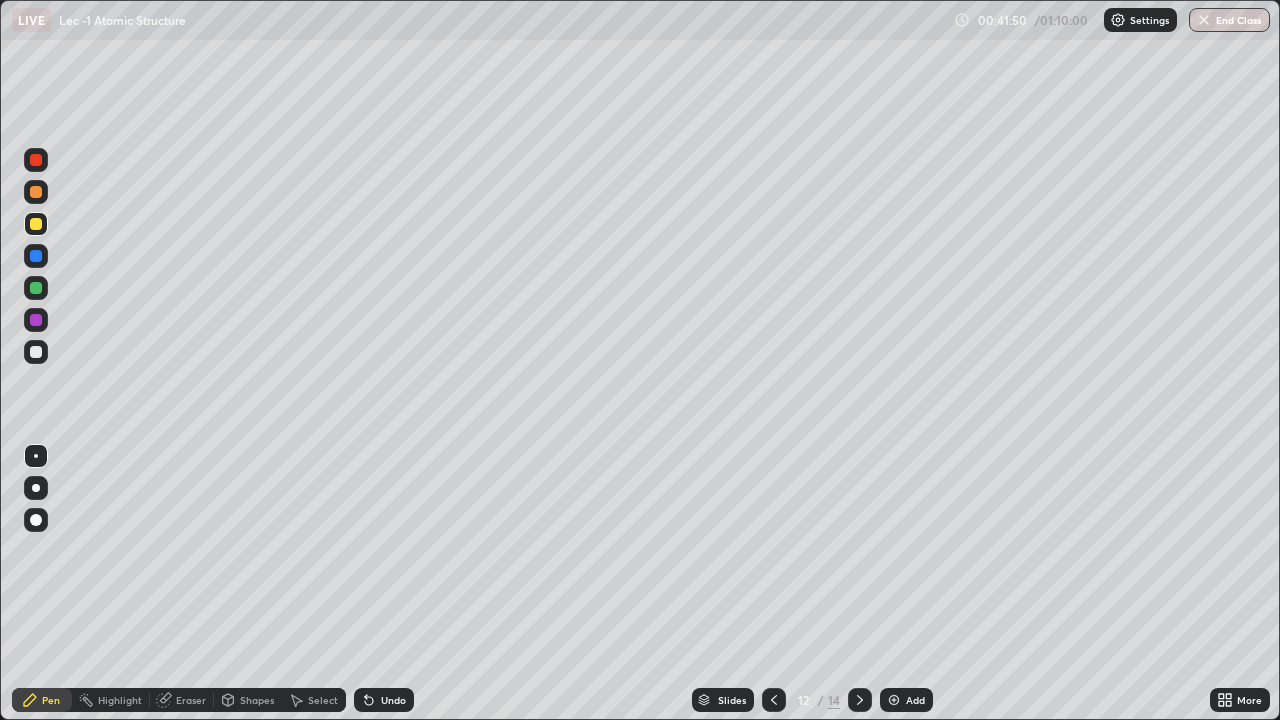 click 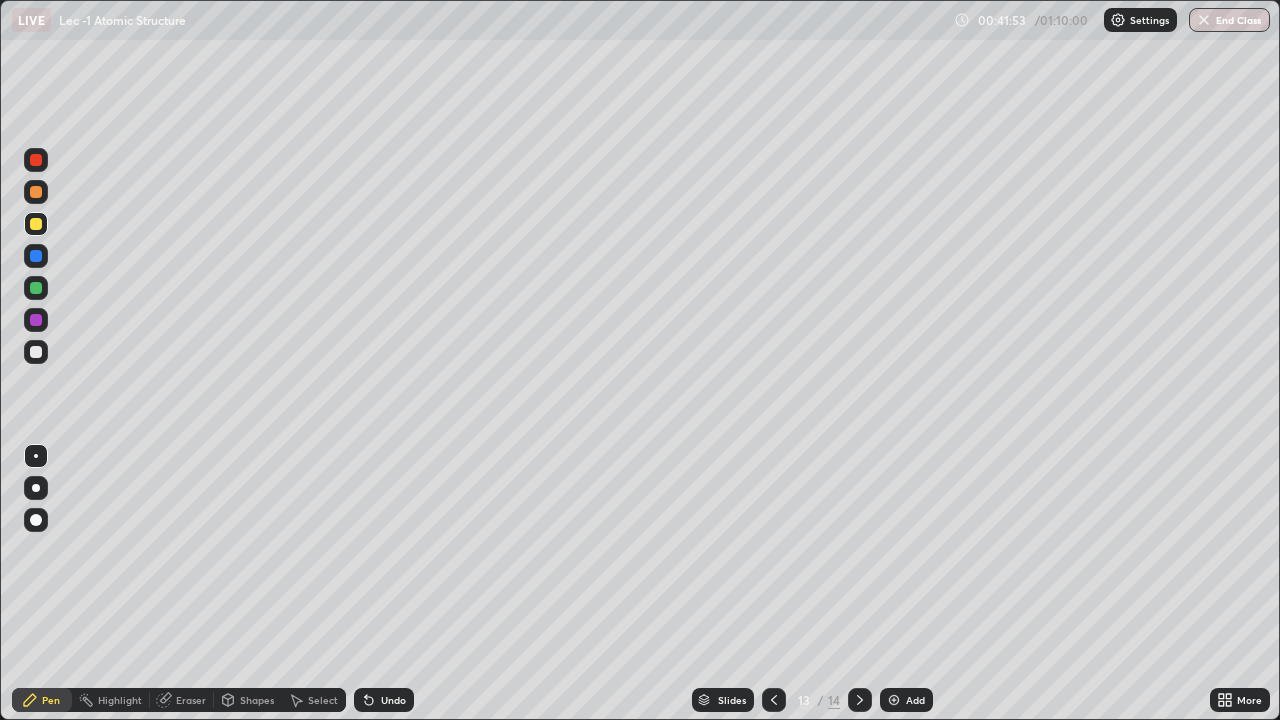 click at bounding box center [894, 700] 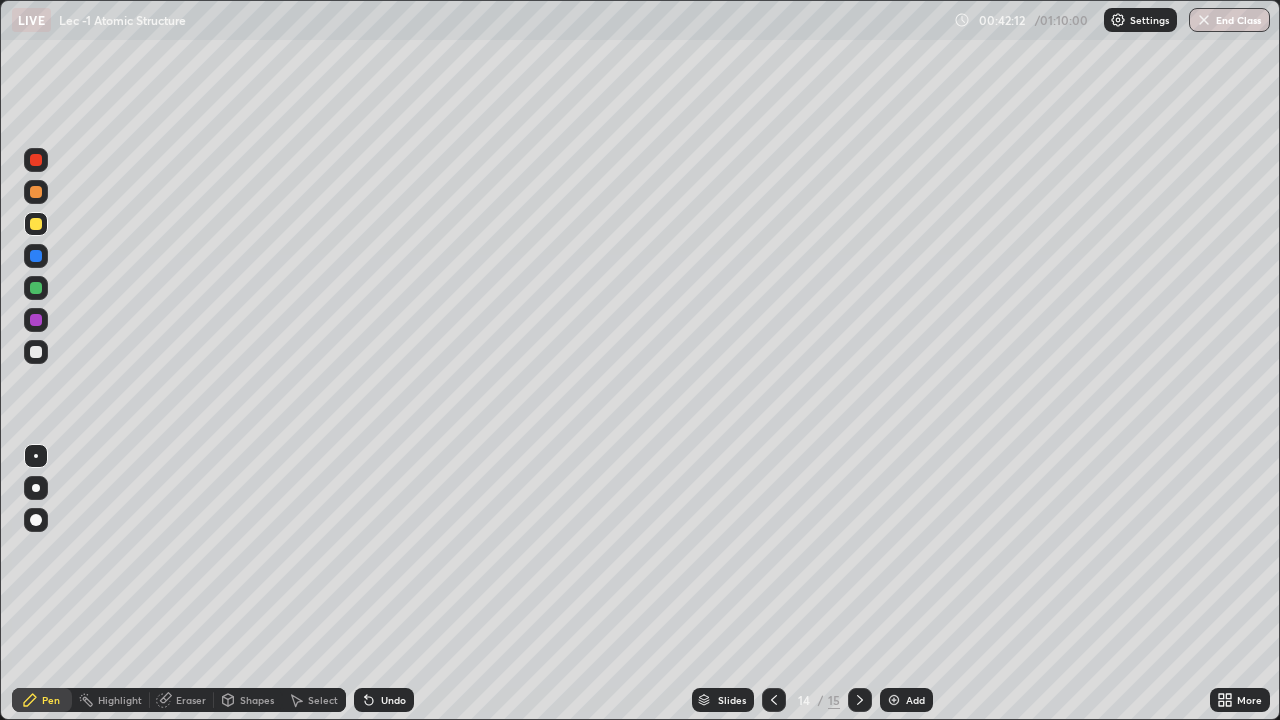 click on "Undo" at bounding box center (384, 700) 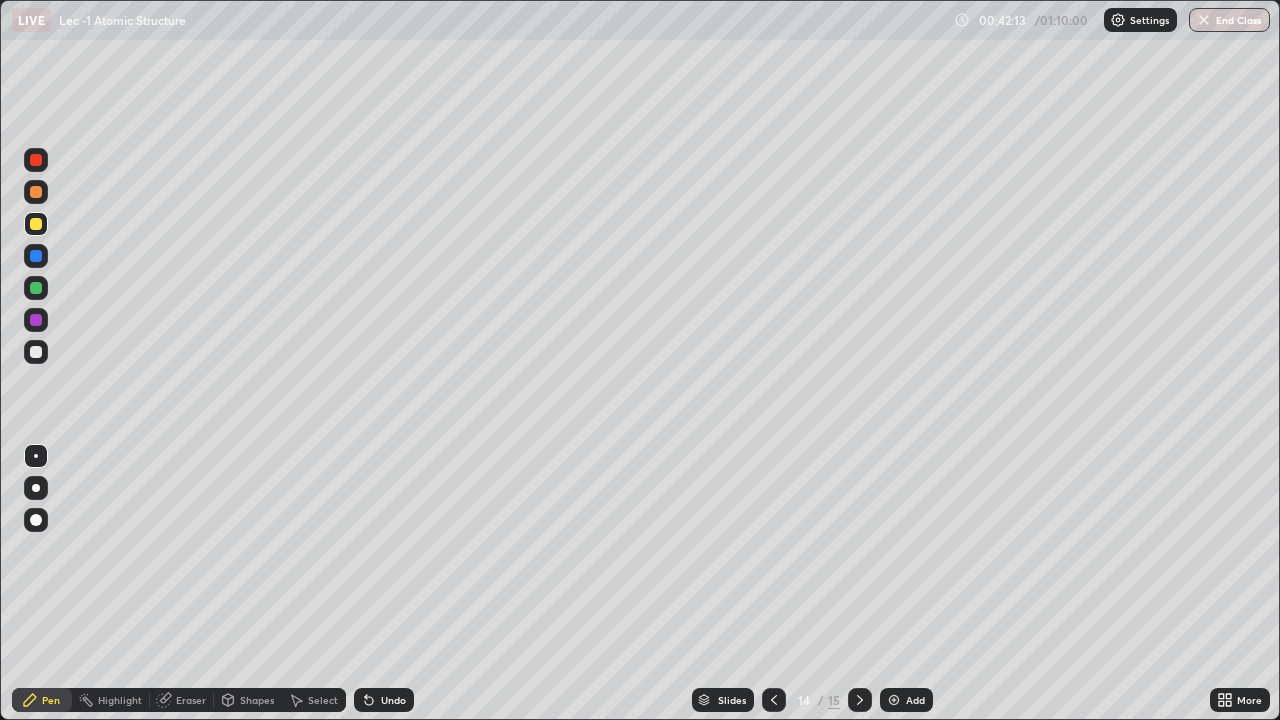 click 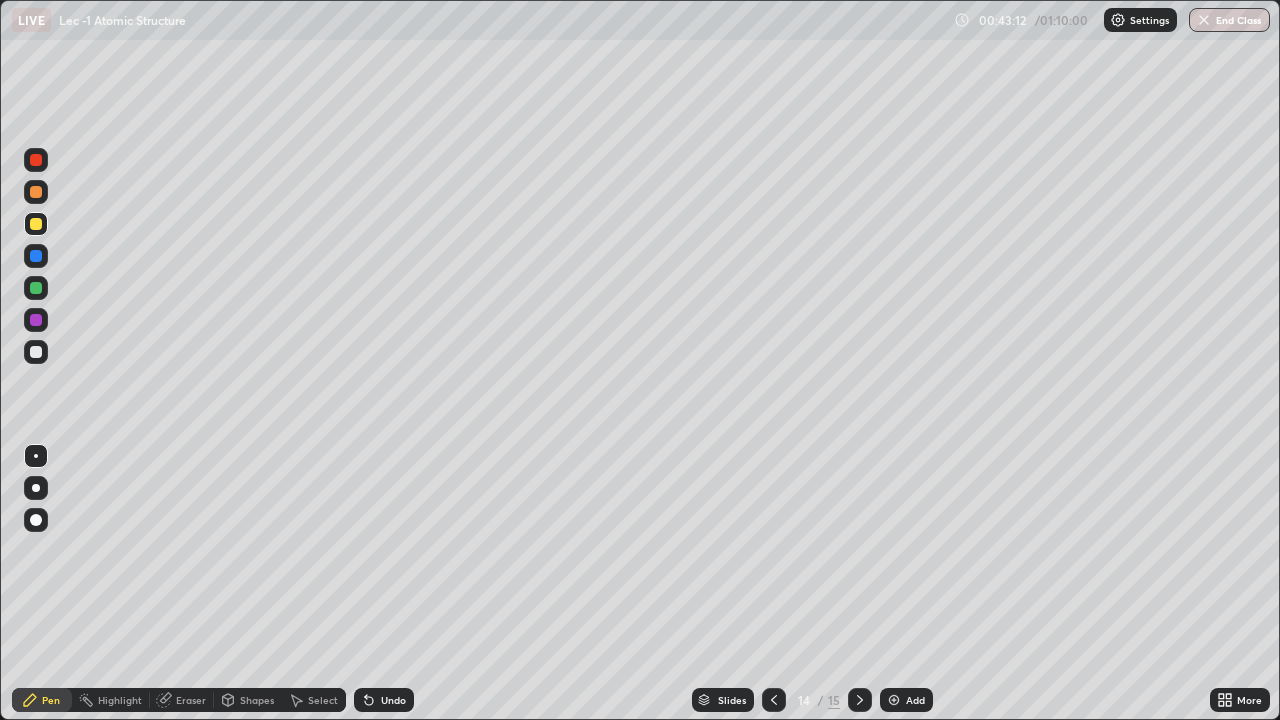 click at bounding box center [36, 288] 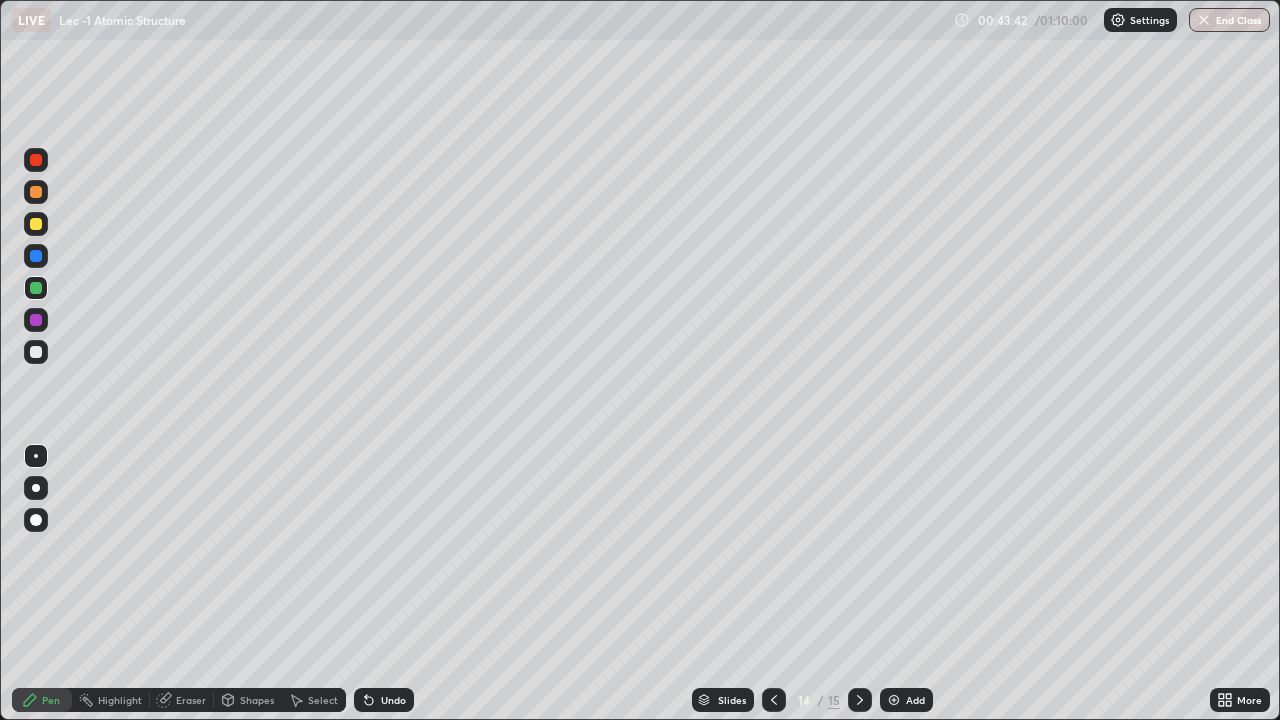 click at bounding box center (36, 352) 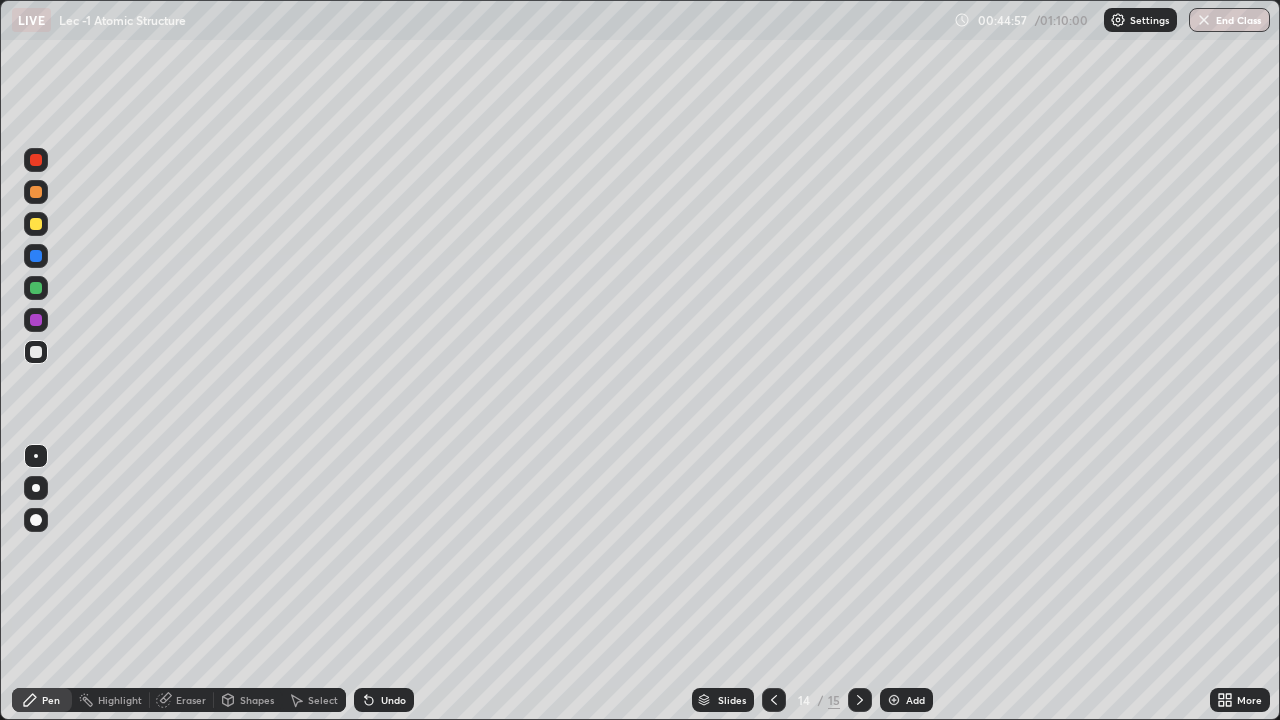 click on "Eraser" at bounding box center (191, 700) 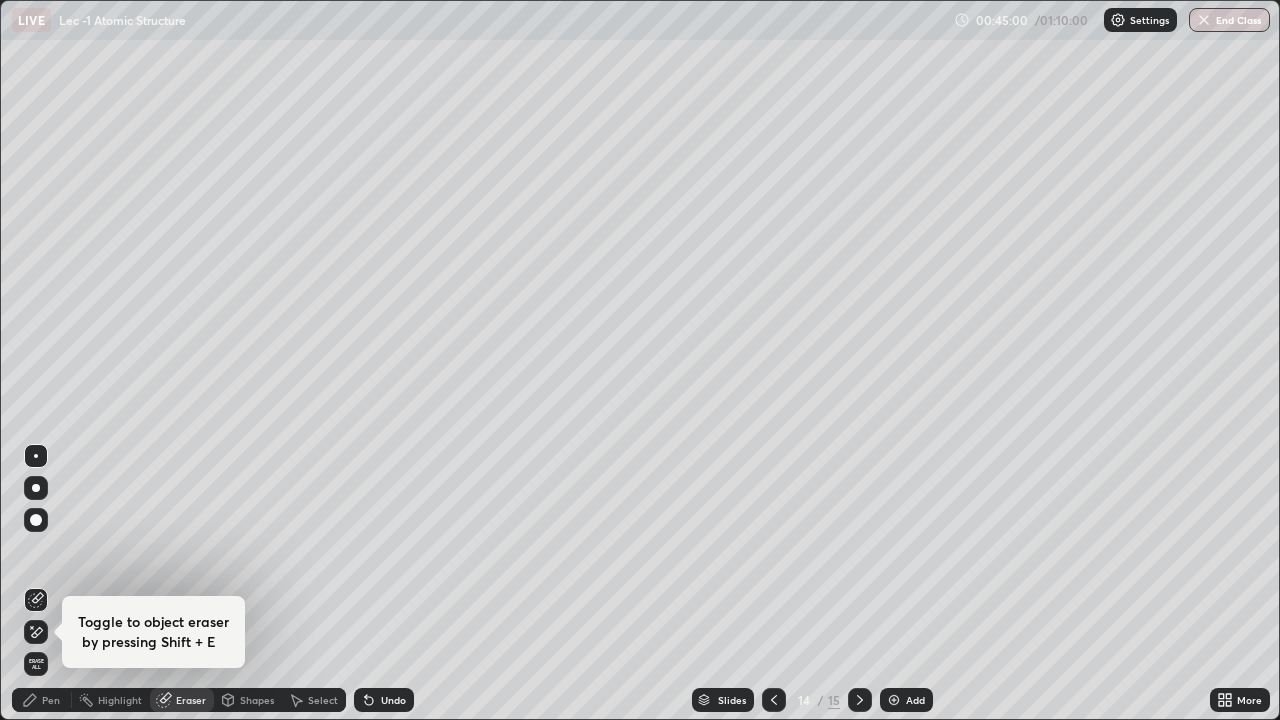click on "Pen" at bounding box center [51, 700] 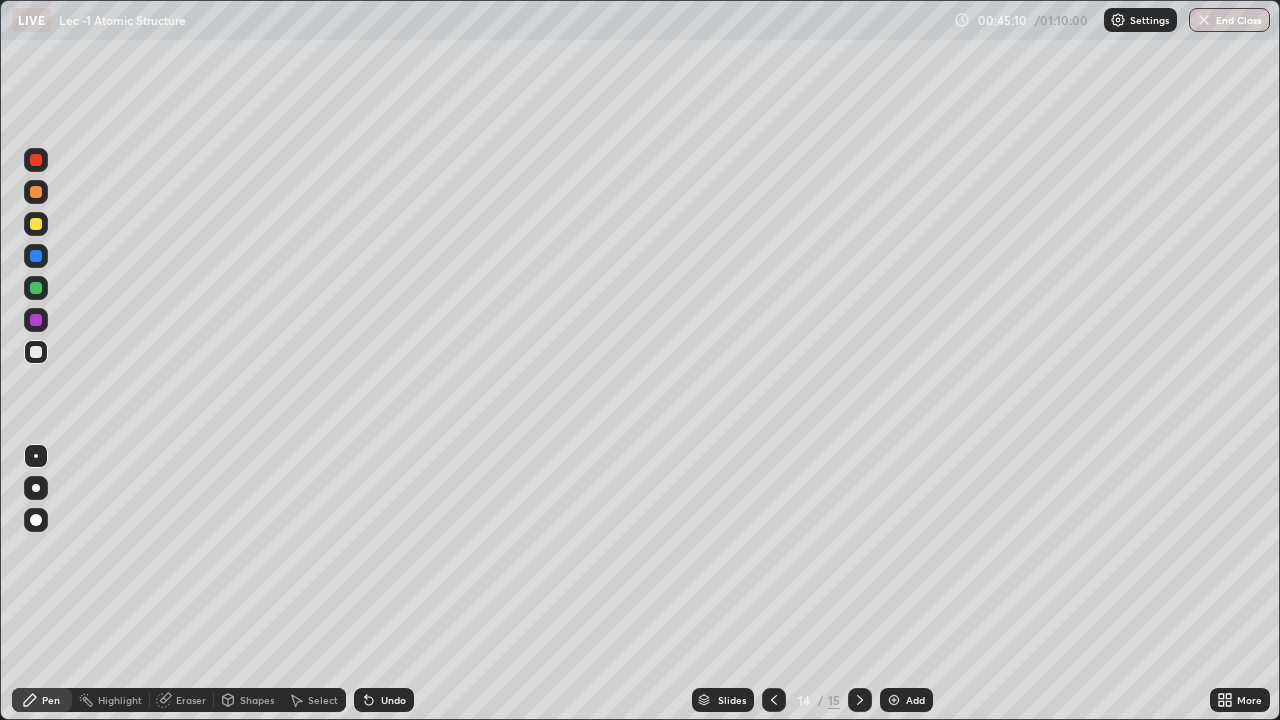 click on "Undo" at bounding box center (384, 700) 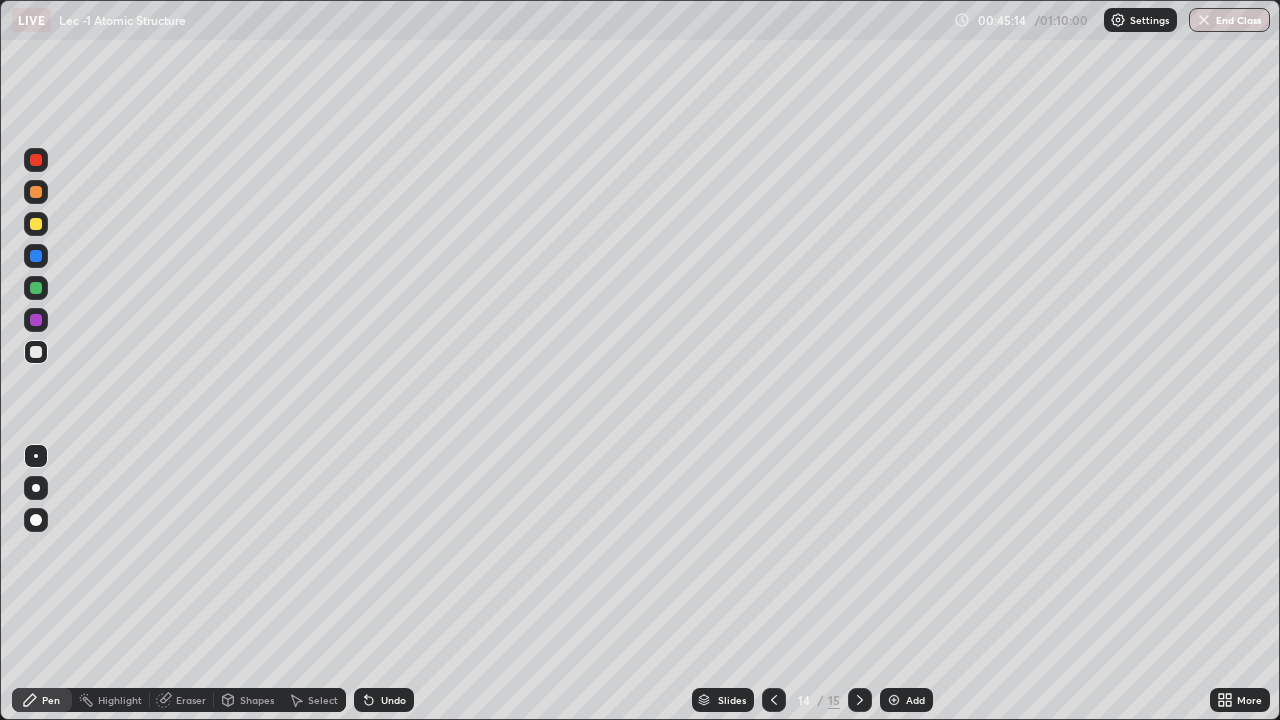 click on "Eraser" at bounding box center (182, 700) 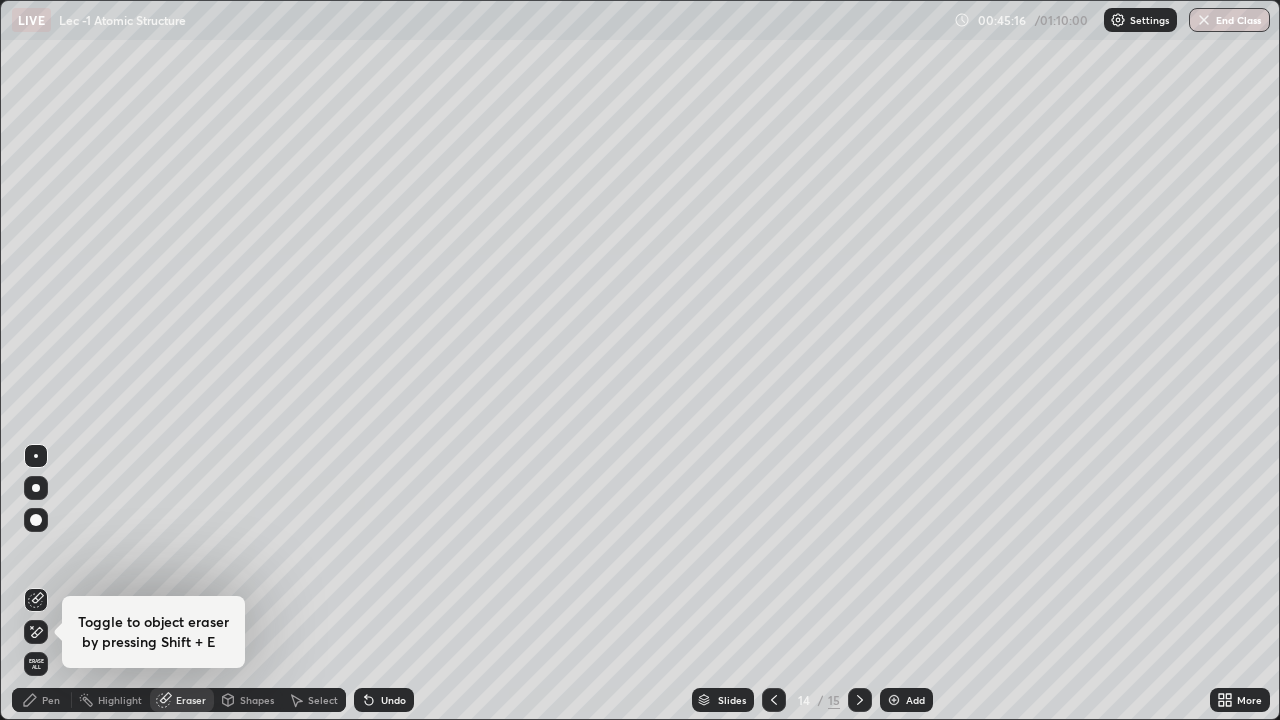 click on "Pen" at bounding box center (42, 700) 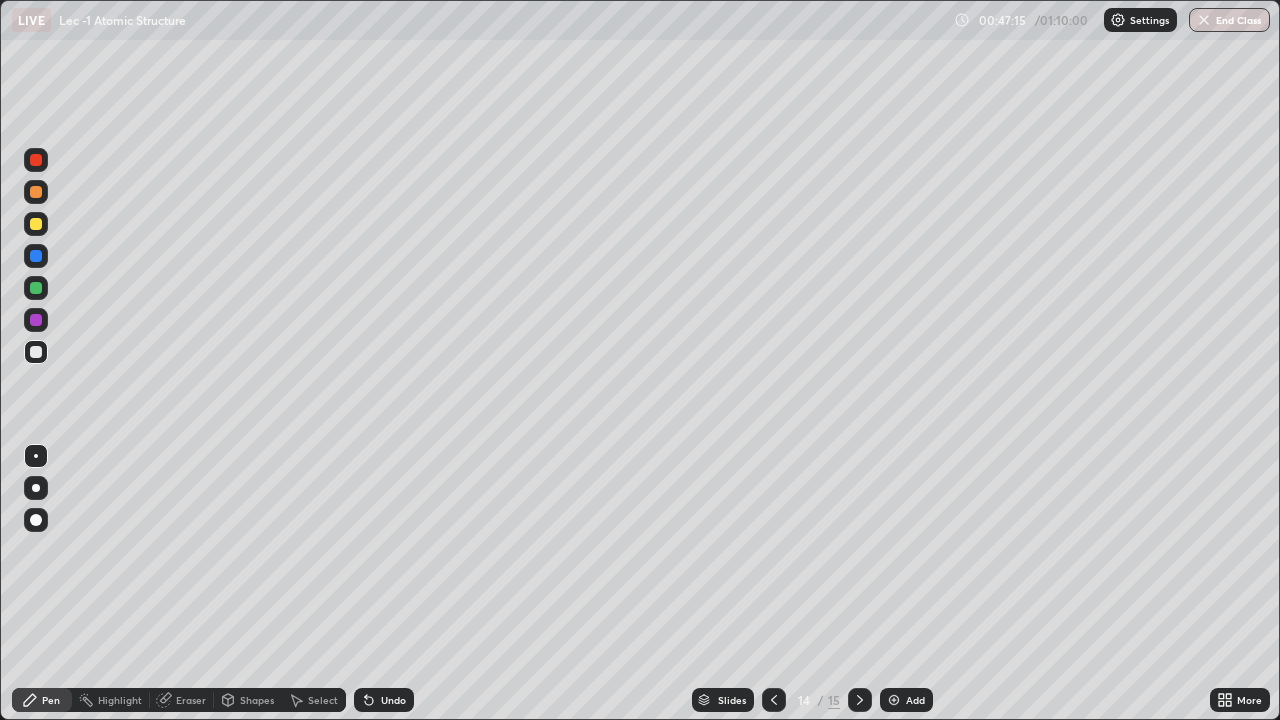click on "Add" at bounding box center [906, 700] 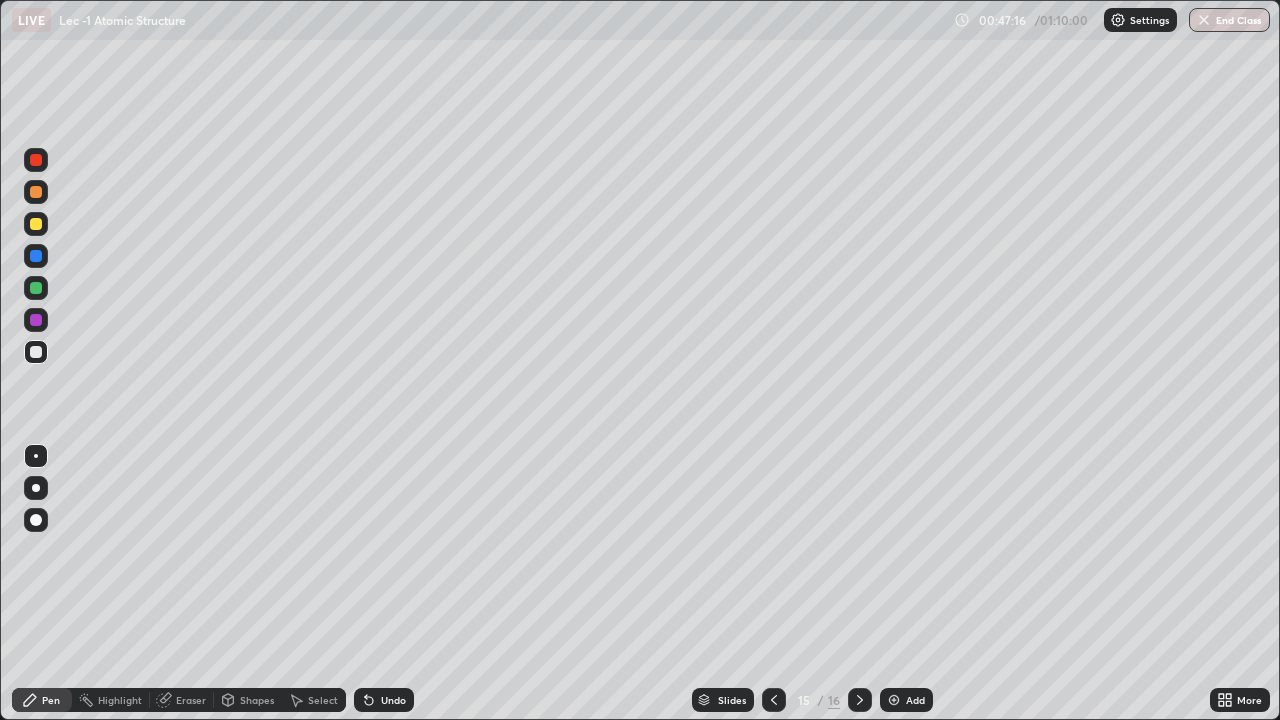 click at bounding box center [36, 320] 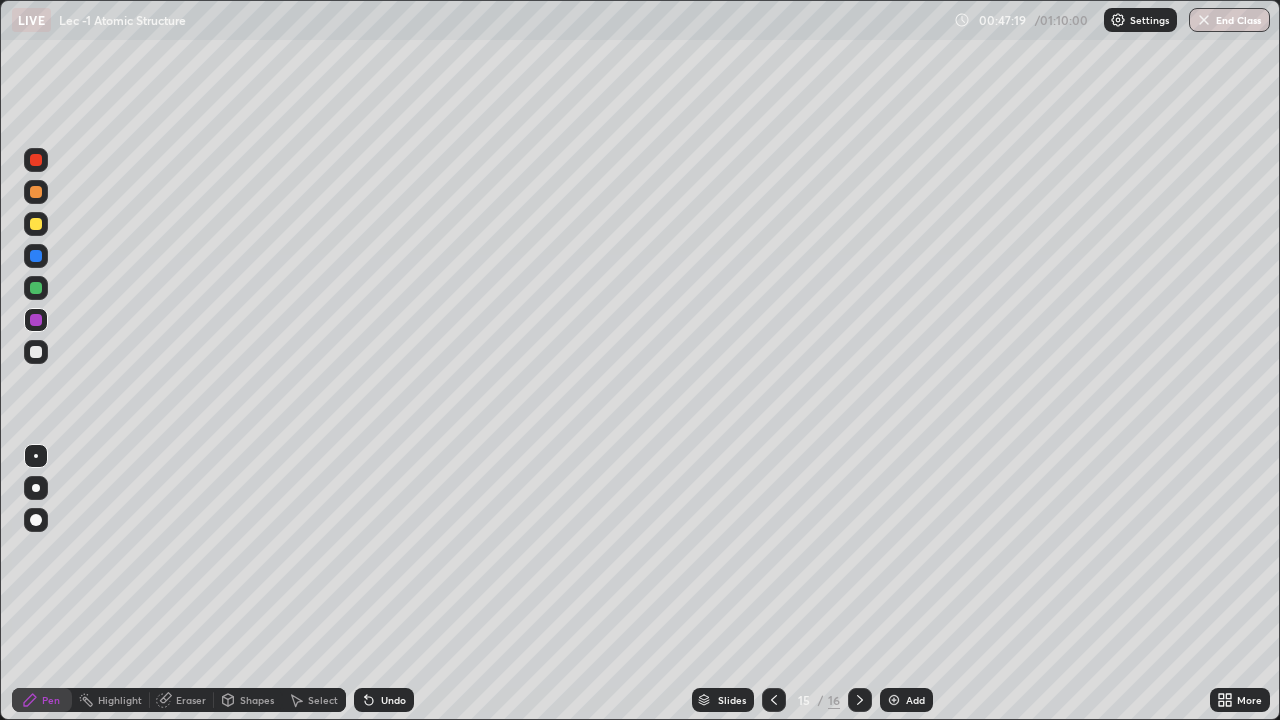 click at bounding box center [36, 288] 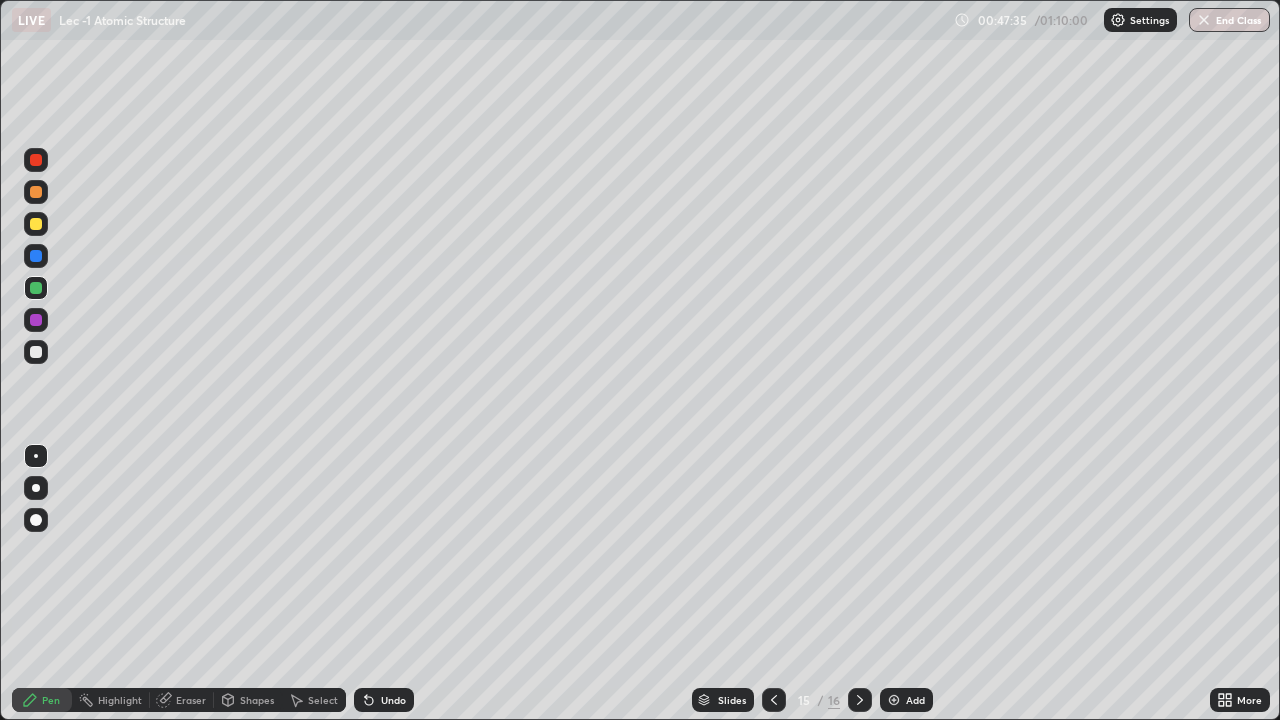 click on "Undo" at bounding box center [380, 700] 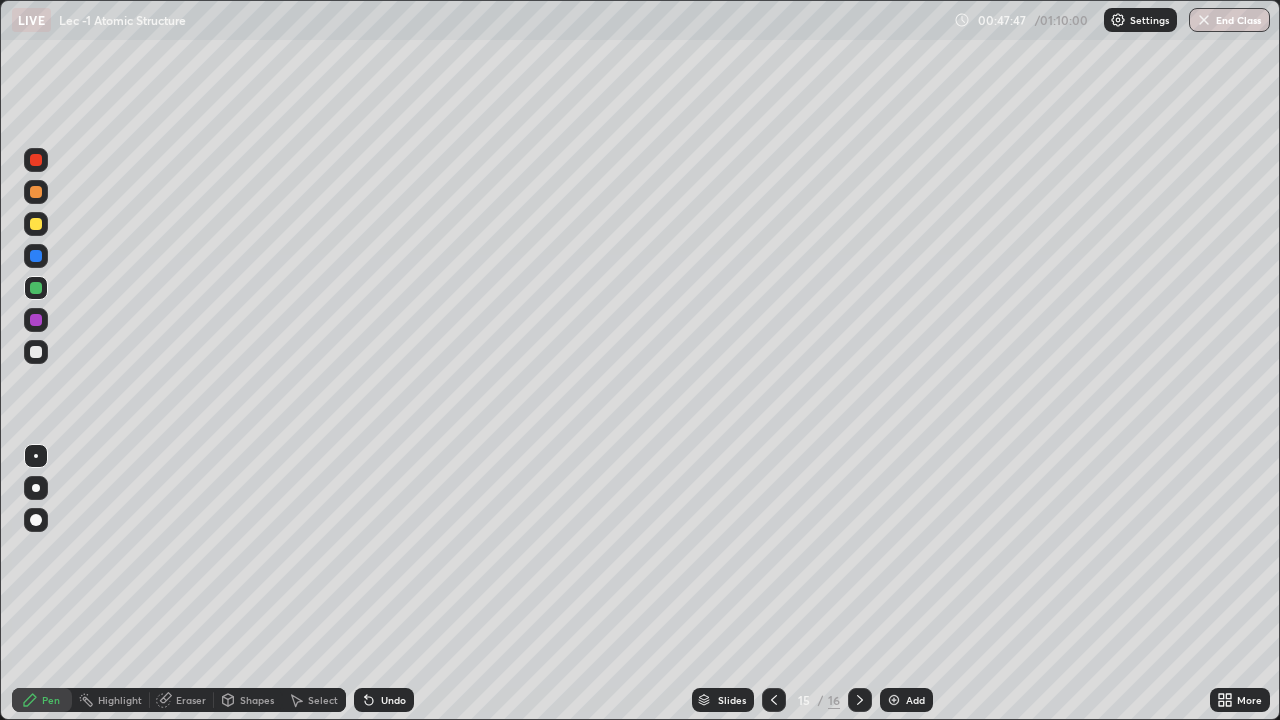 click at bounding box center (36, 352) 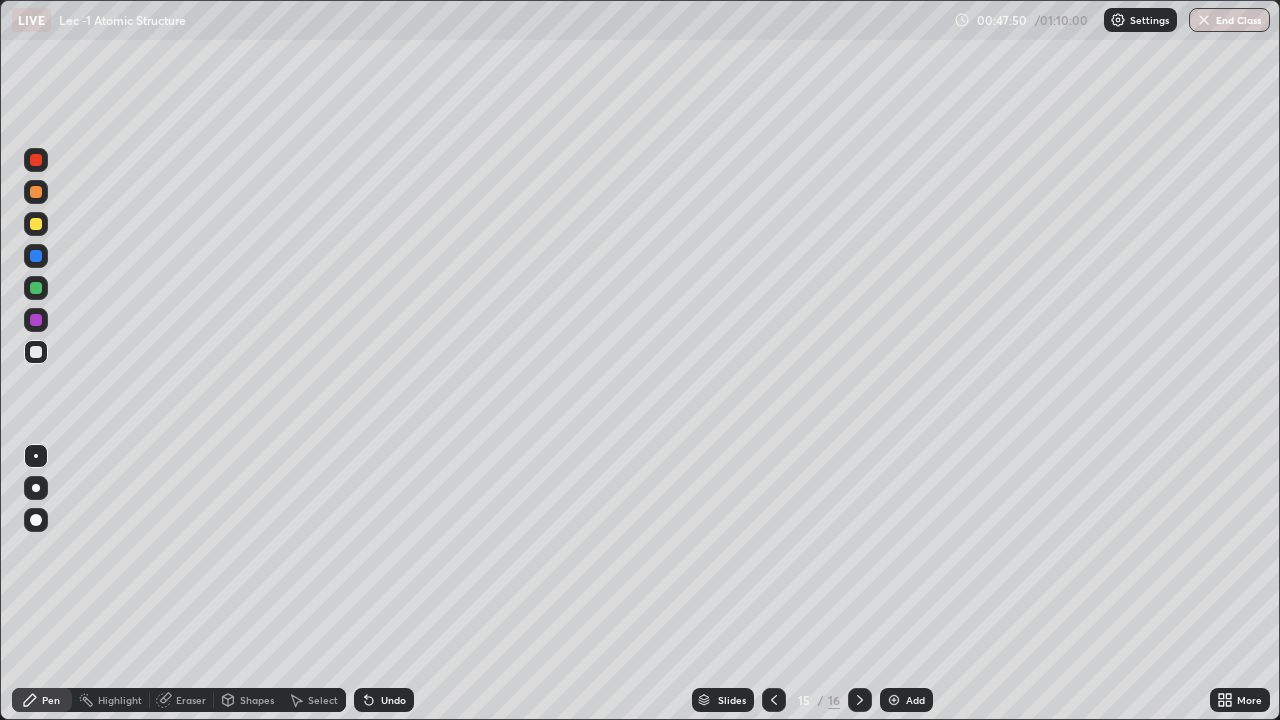 click on "Eraser" at bounding box center [191, 700] 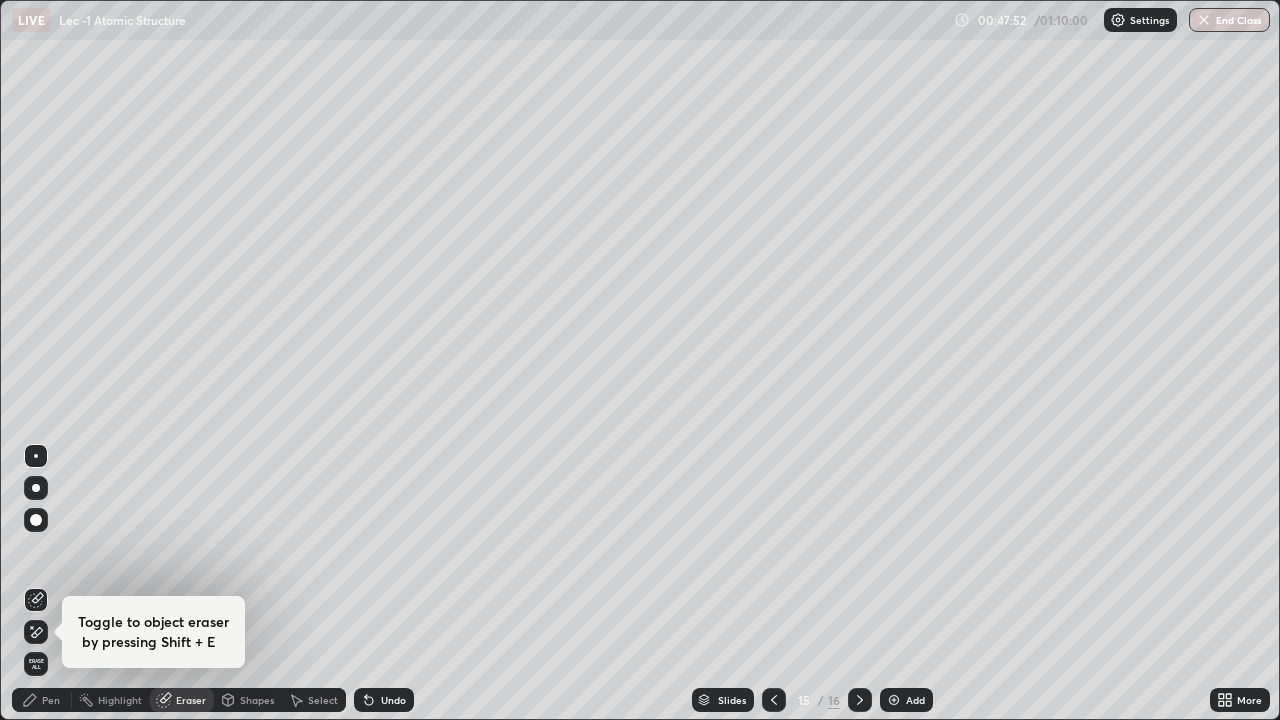 click on "Pen" at bounding box center (51, 700) 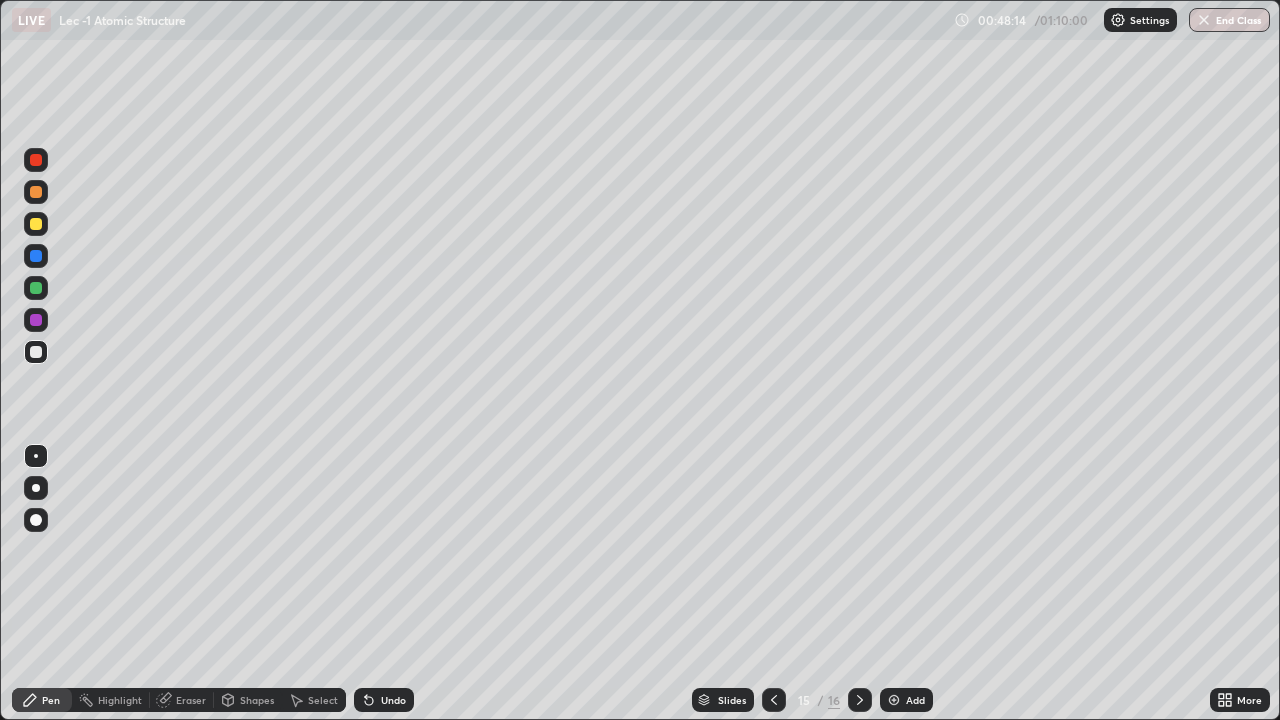 click at bounding box center (36, 288) 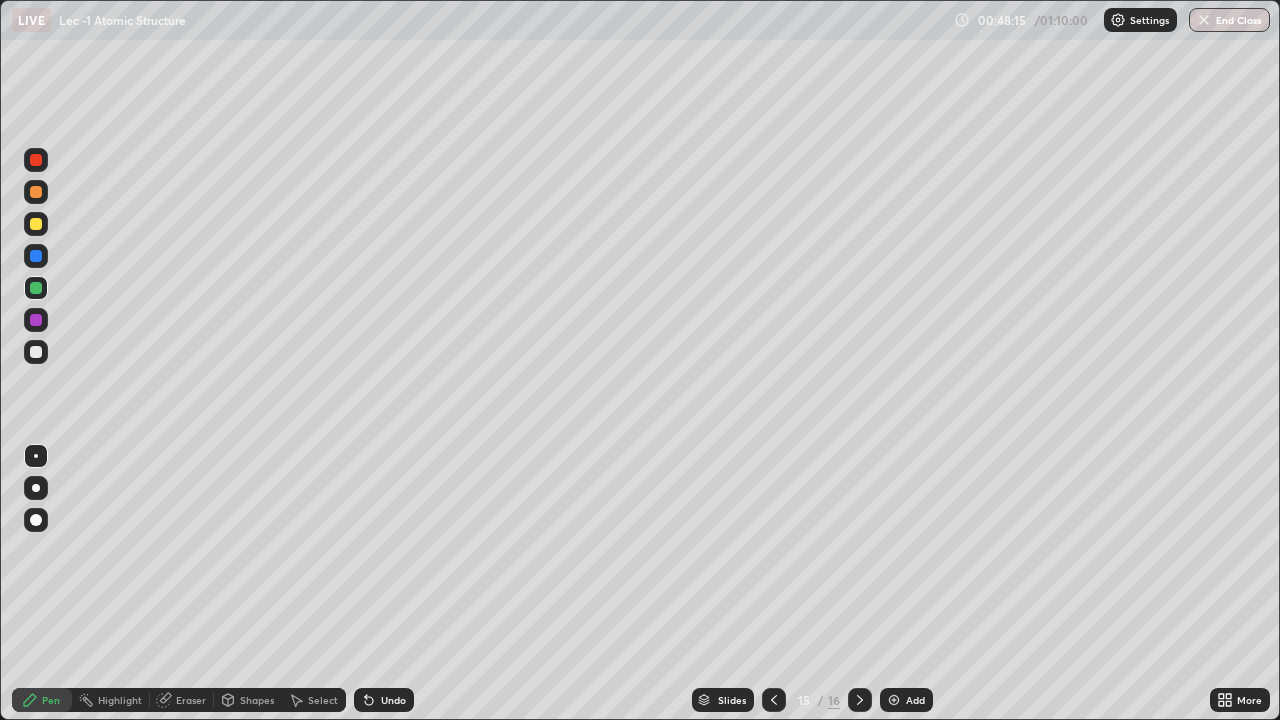 click at bounding box center [36, 256] 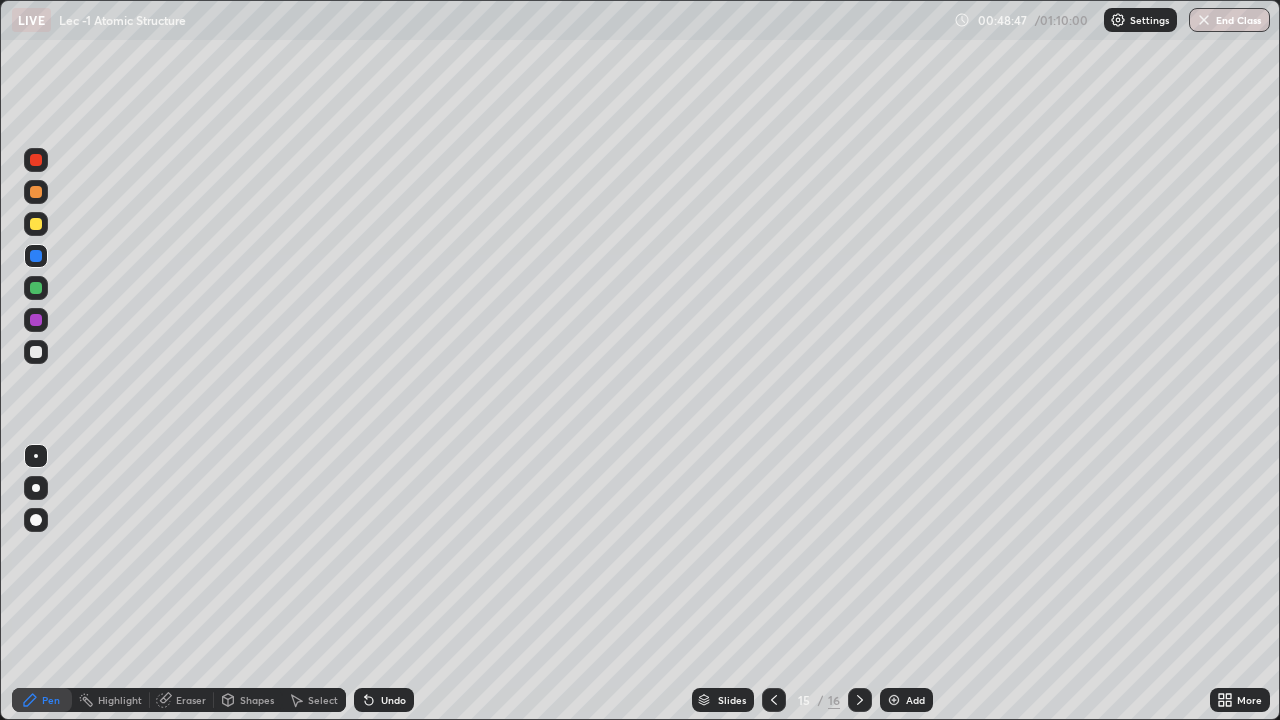 click at bounding box center (36, 224) 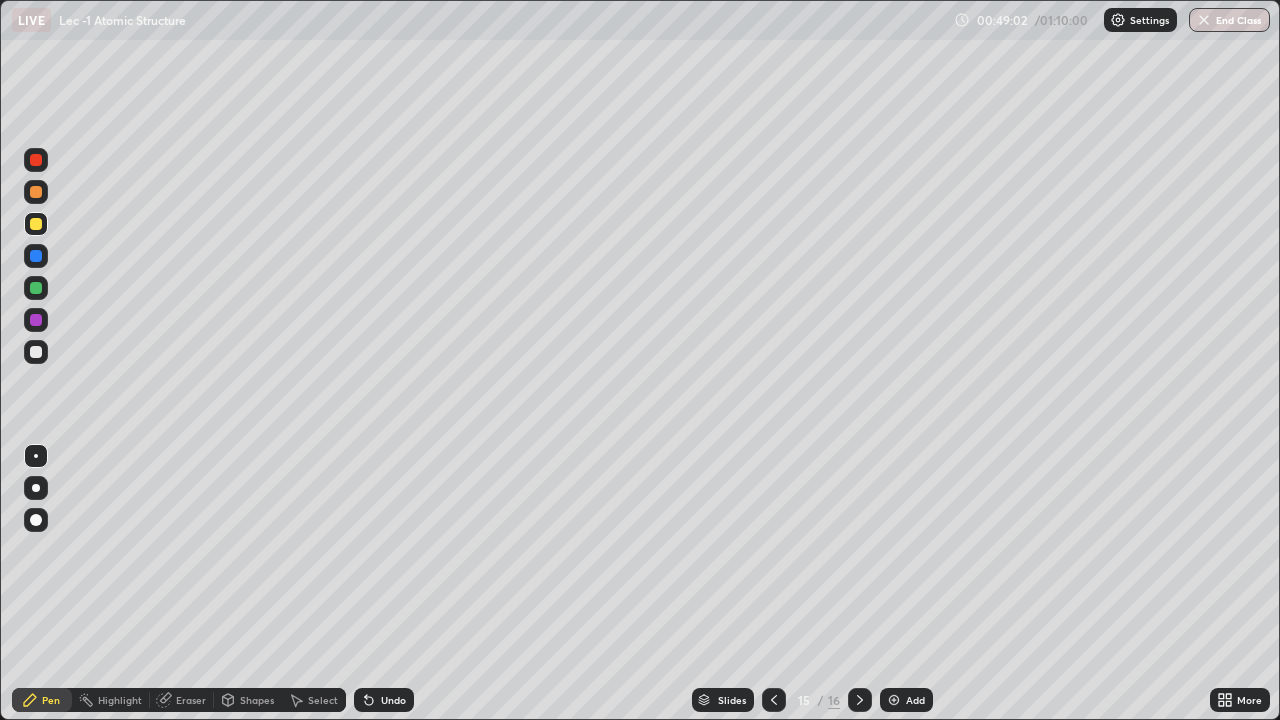click 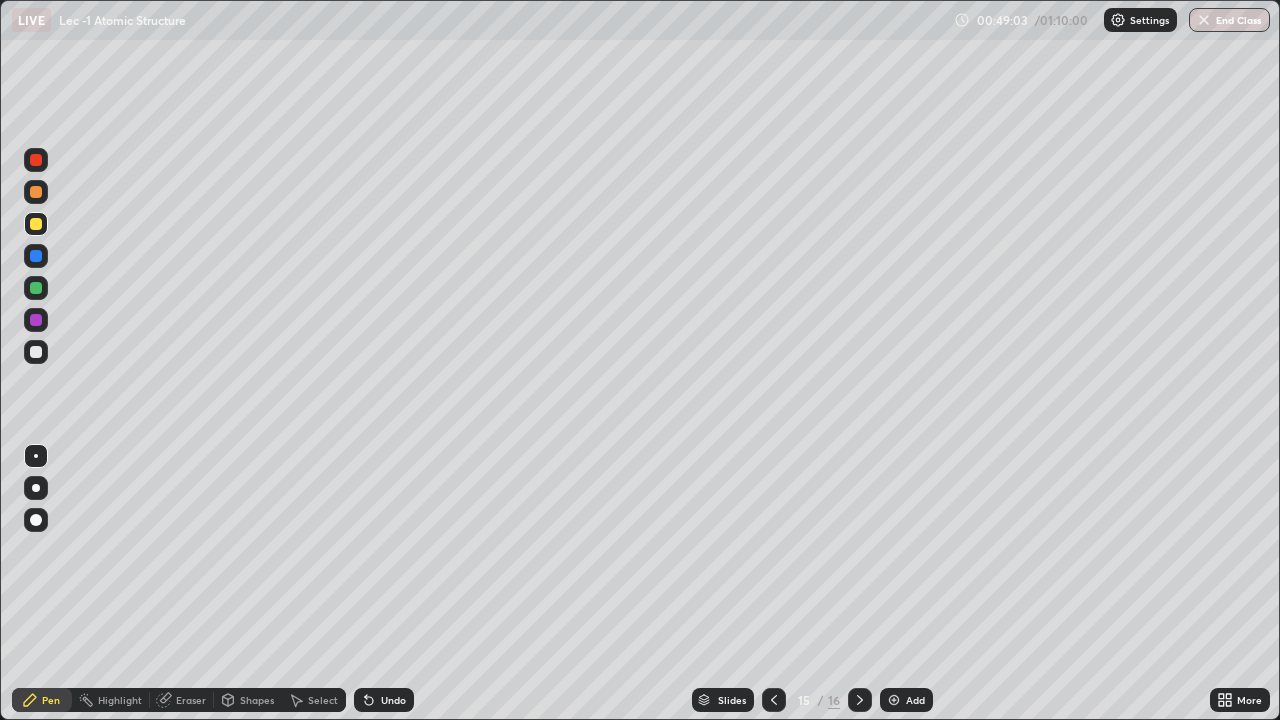 click 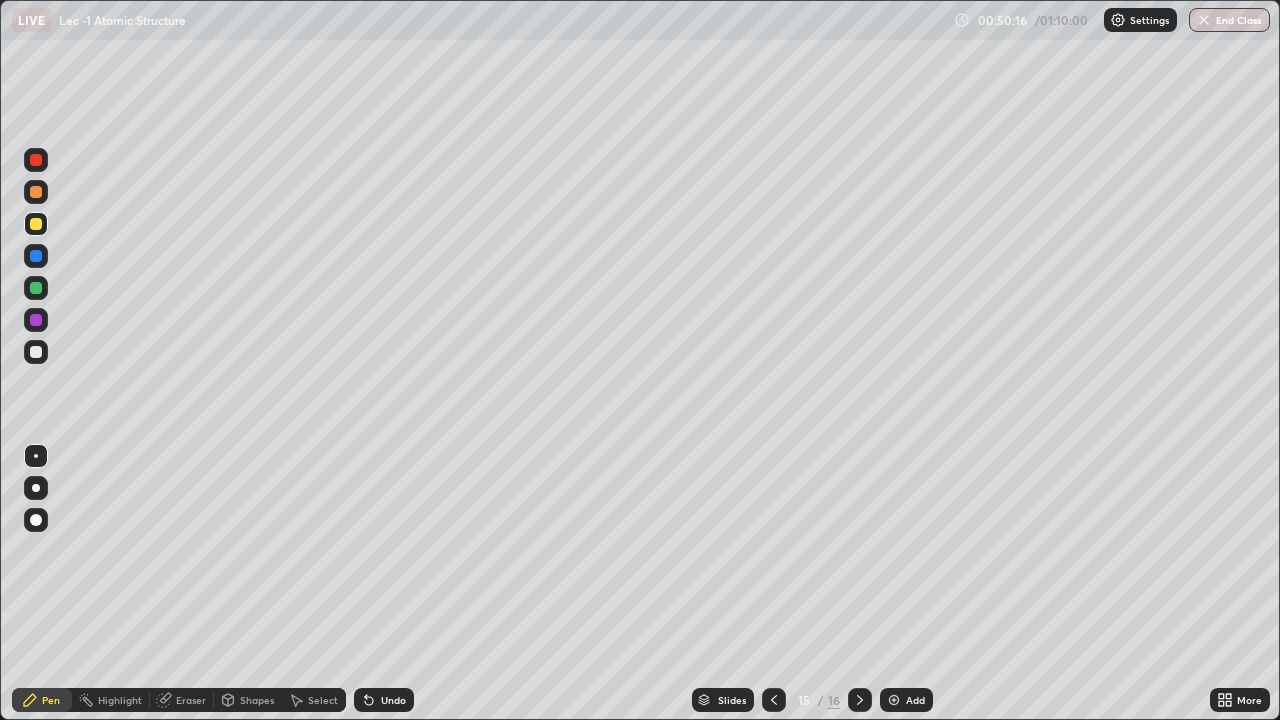 click at bounding box center (36, 192) 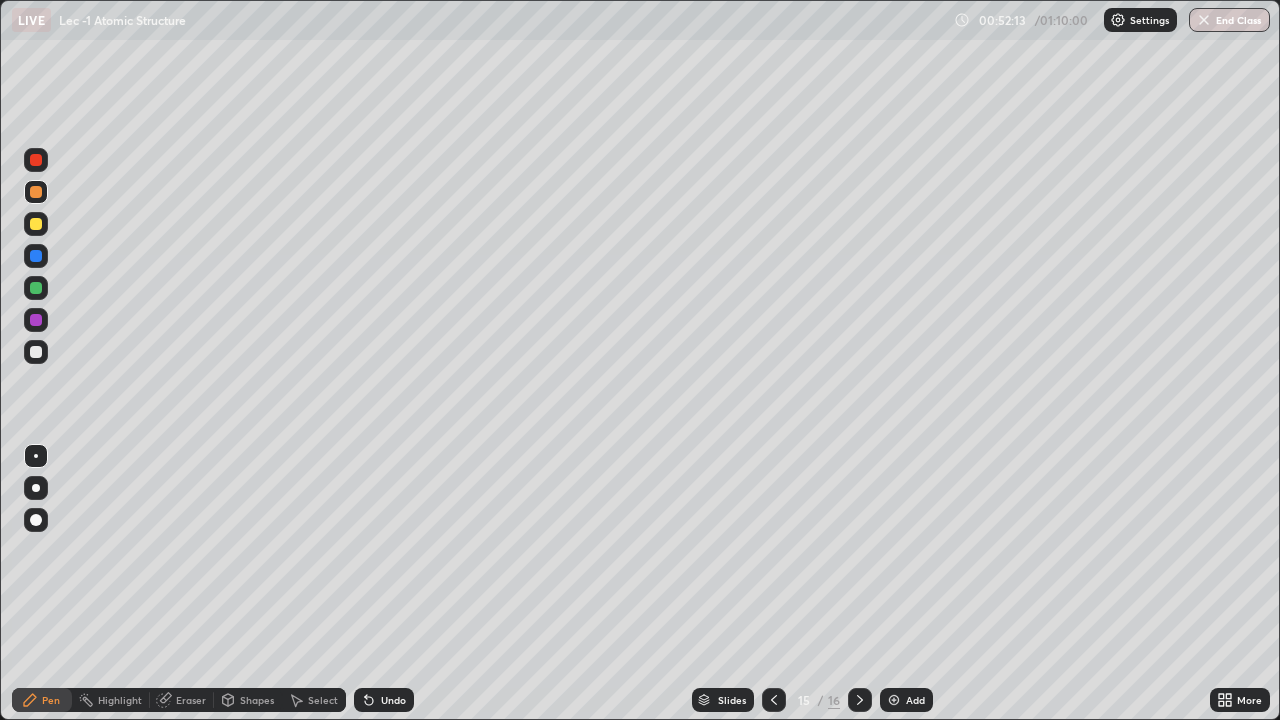 click at bounding box center (36, 160) 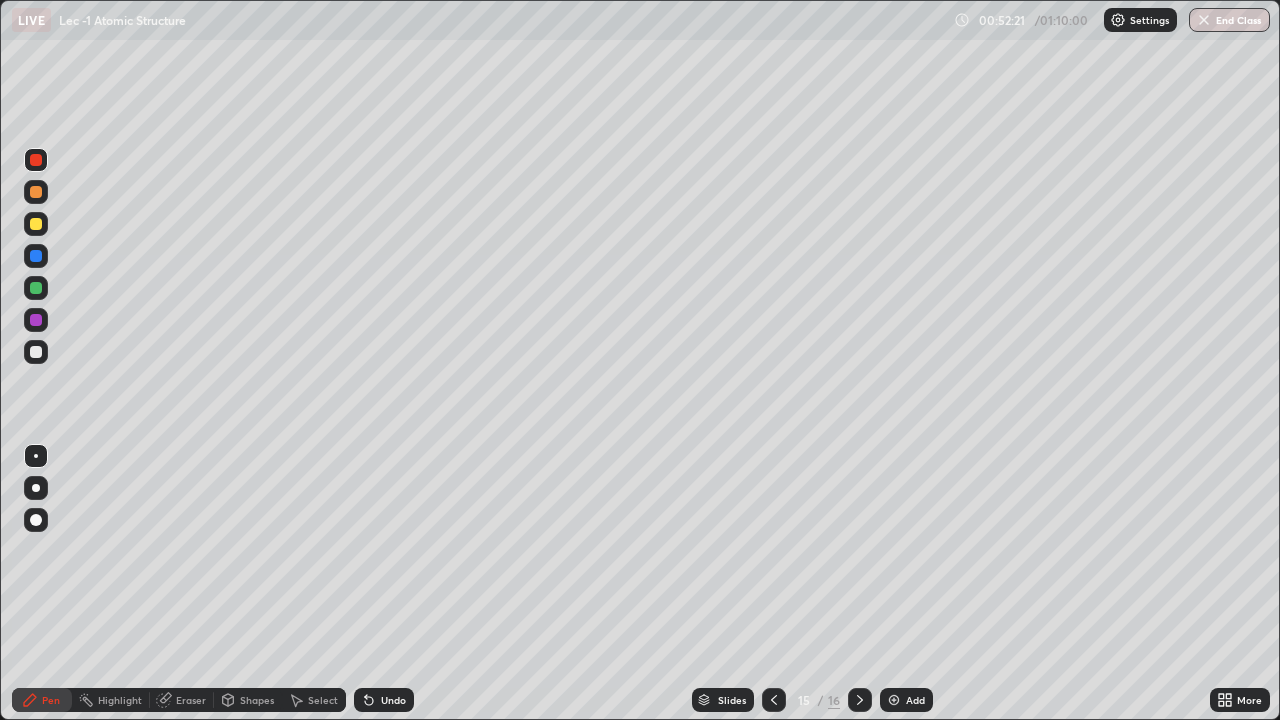 click at bounding box center [36, 288] 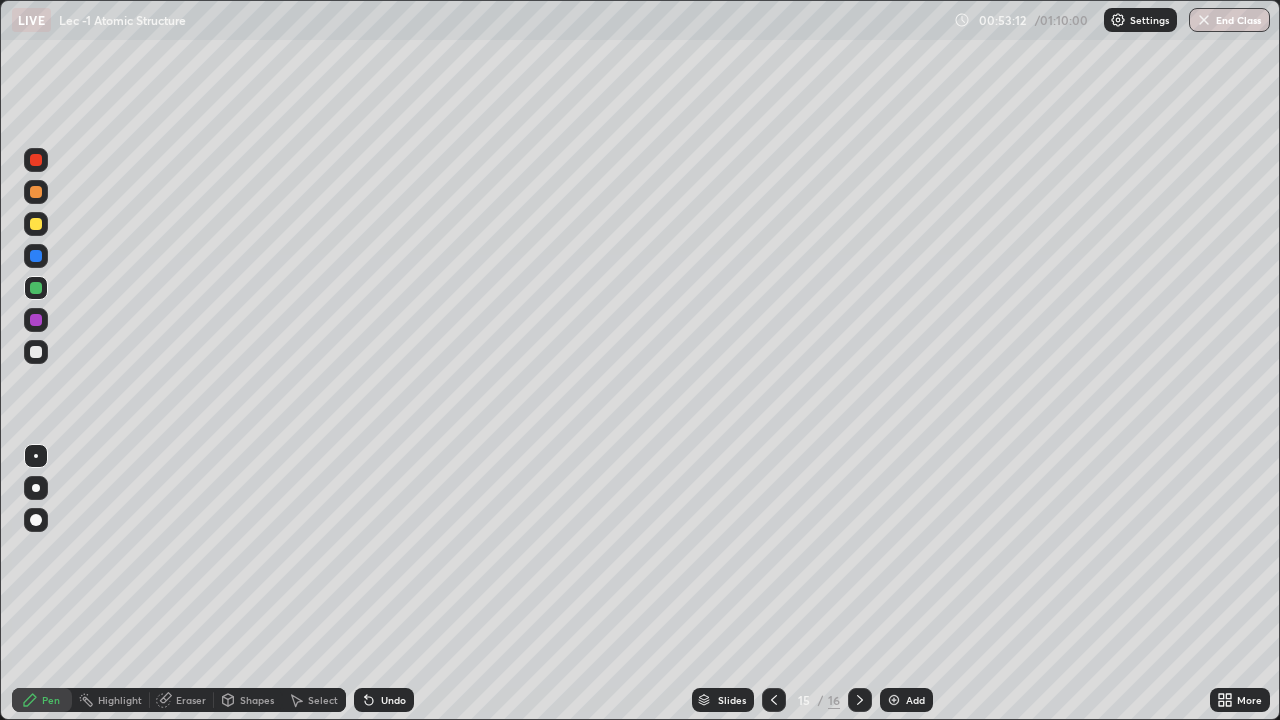 click at bounding box center (36, 224) 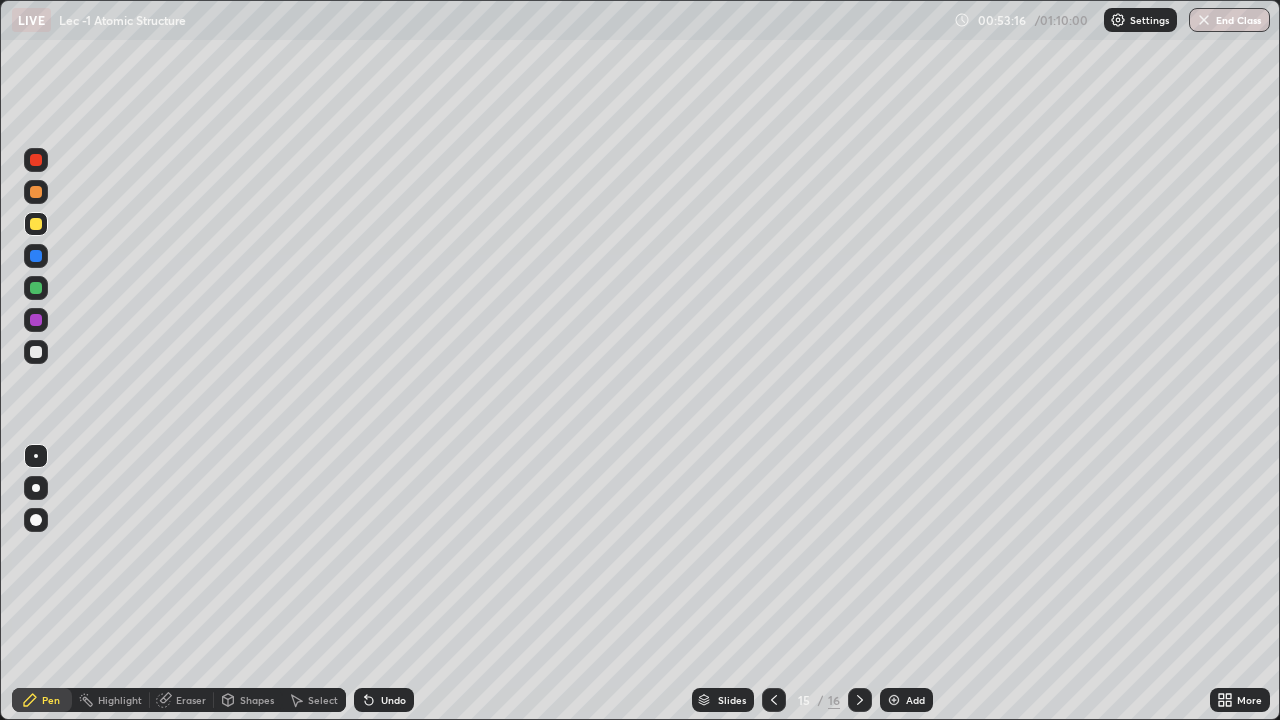 click at bounding box center [894, 700] 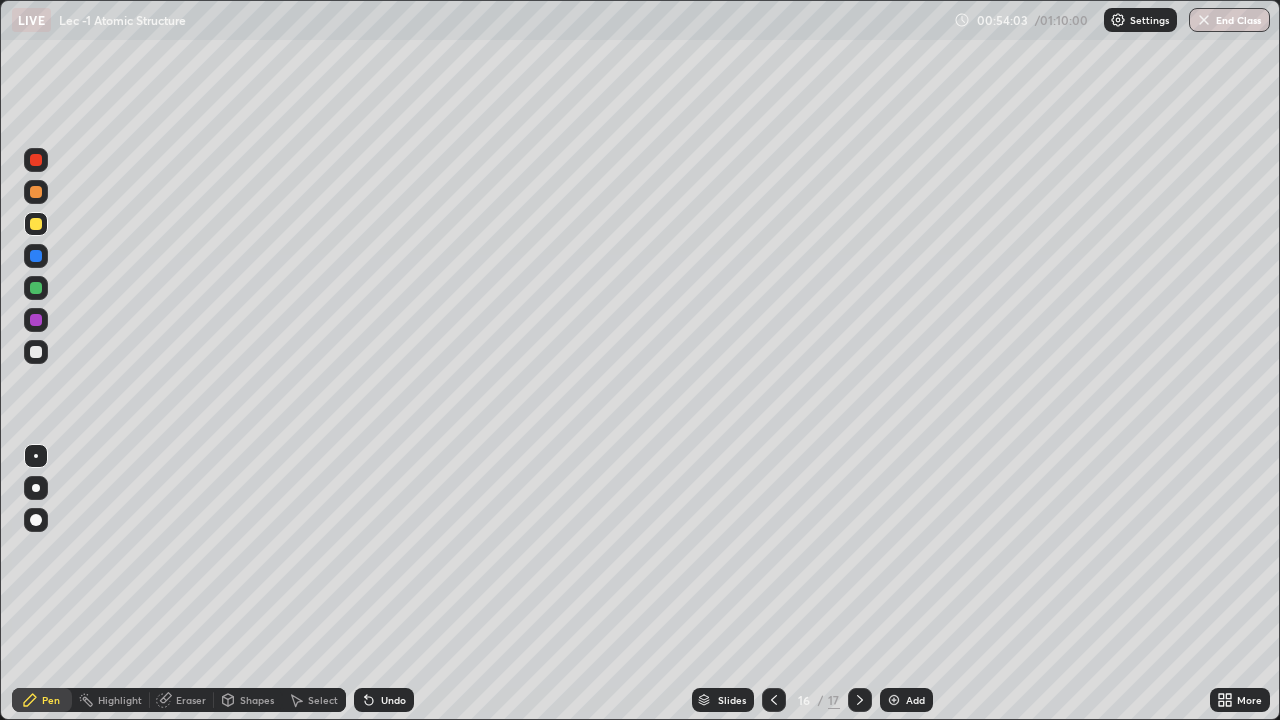 click at bounding box center [36, 320] 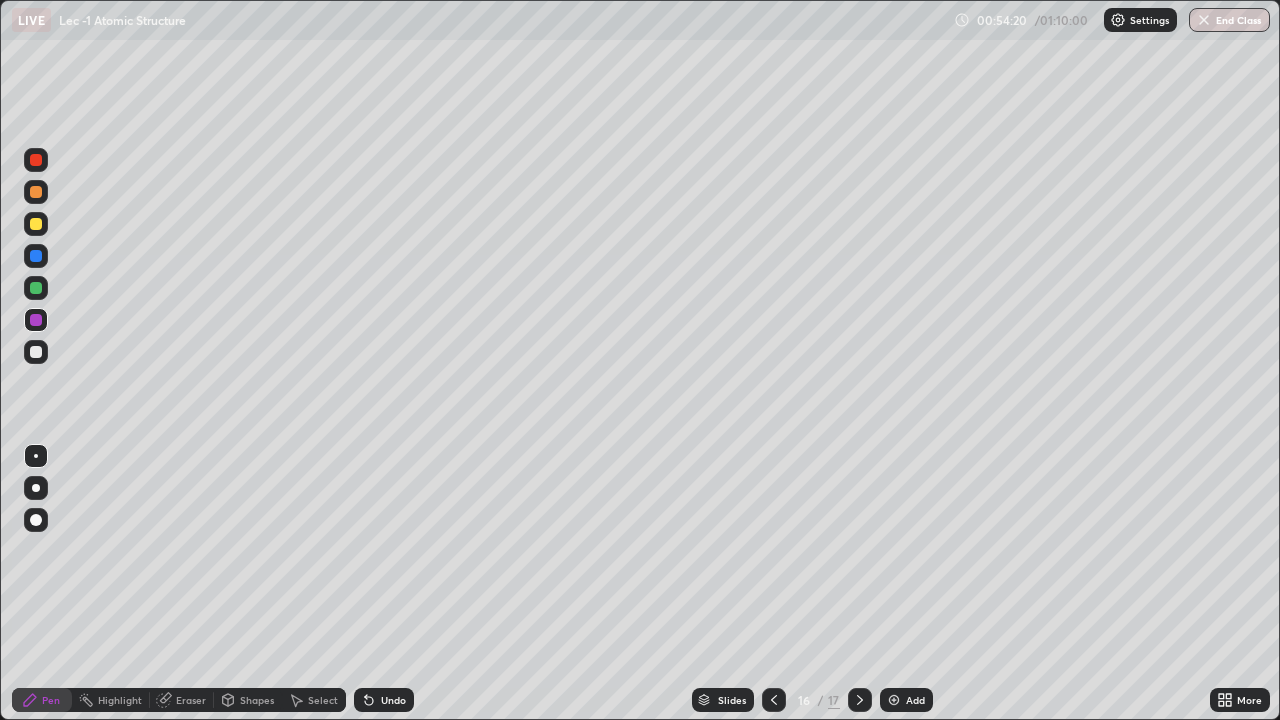 click at bounding box center (36, 288) 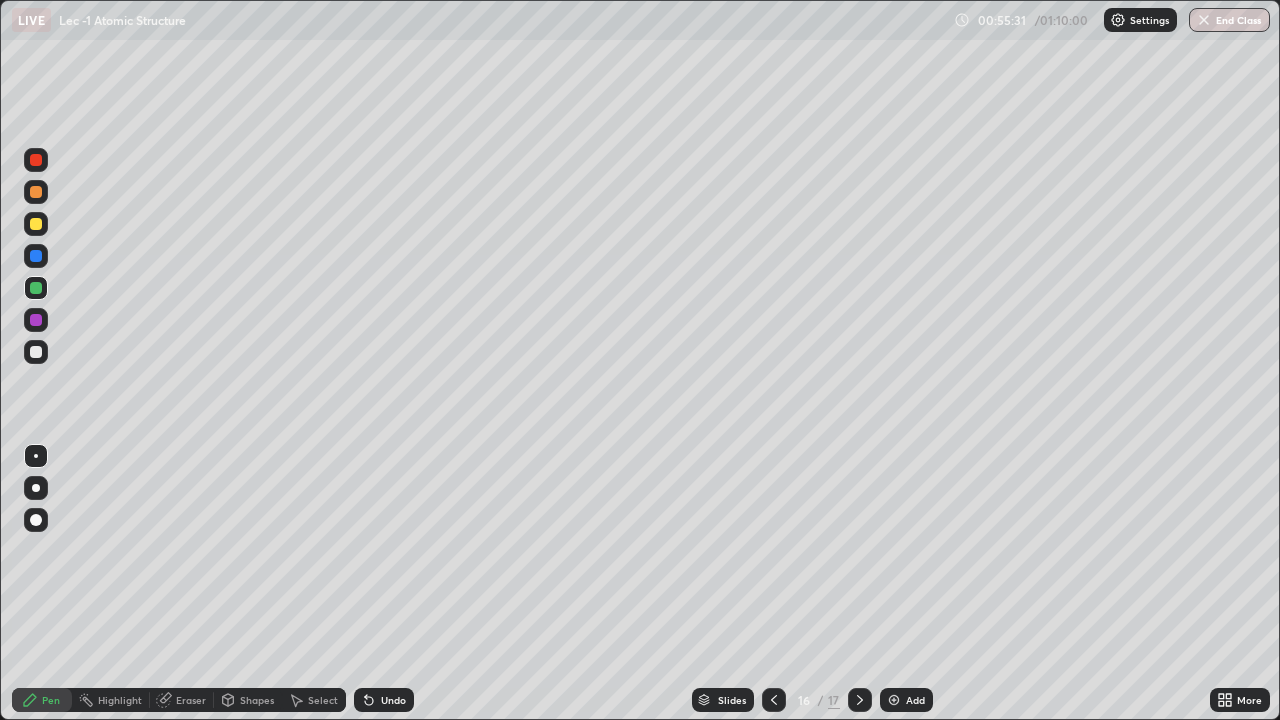 click at bounding box center (36, 352) 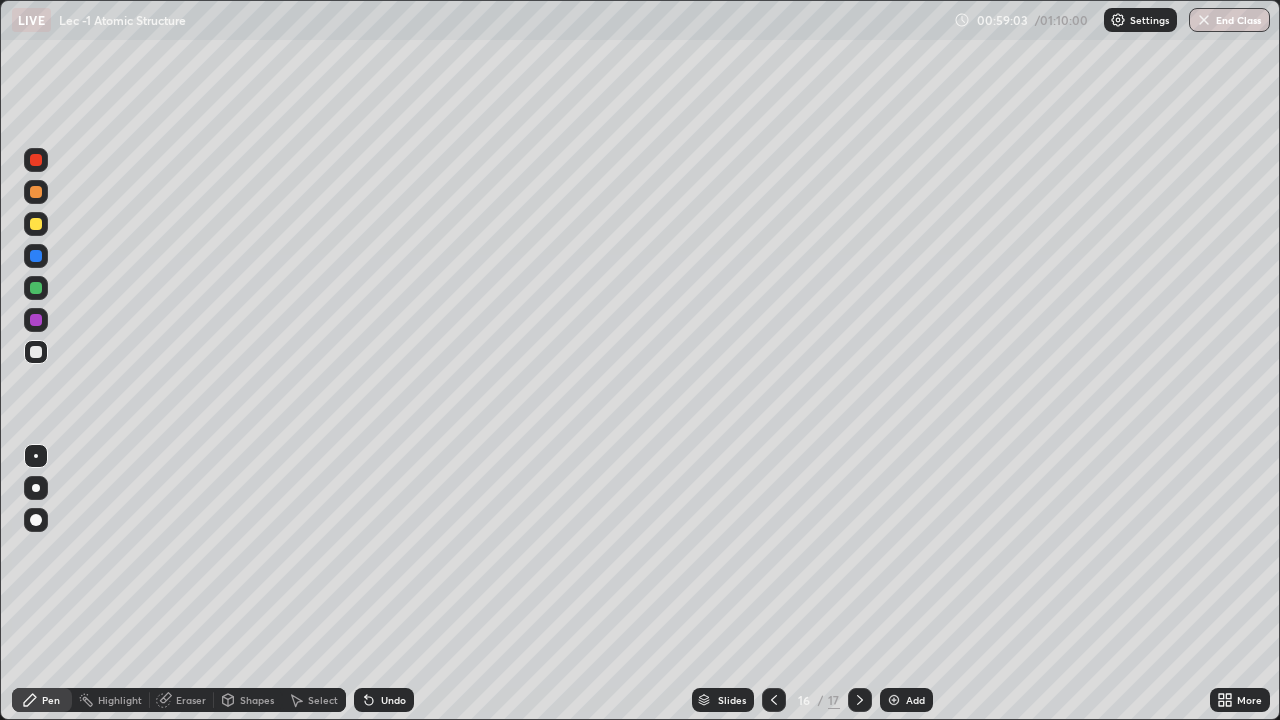 click on "Slides" at bounding box center [723, 700] 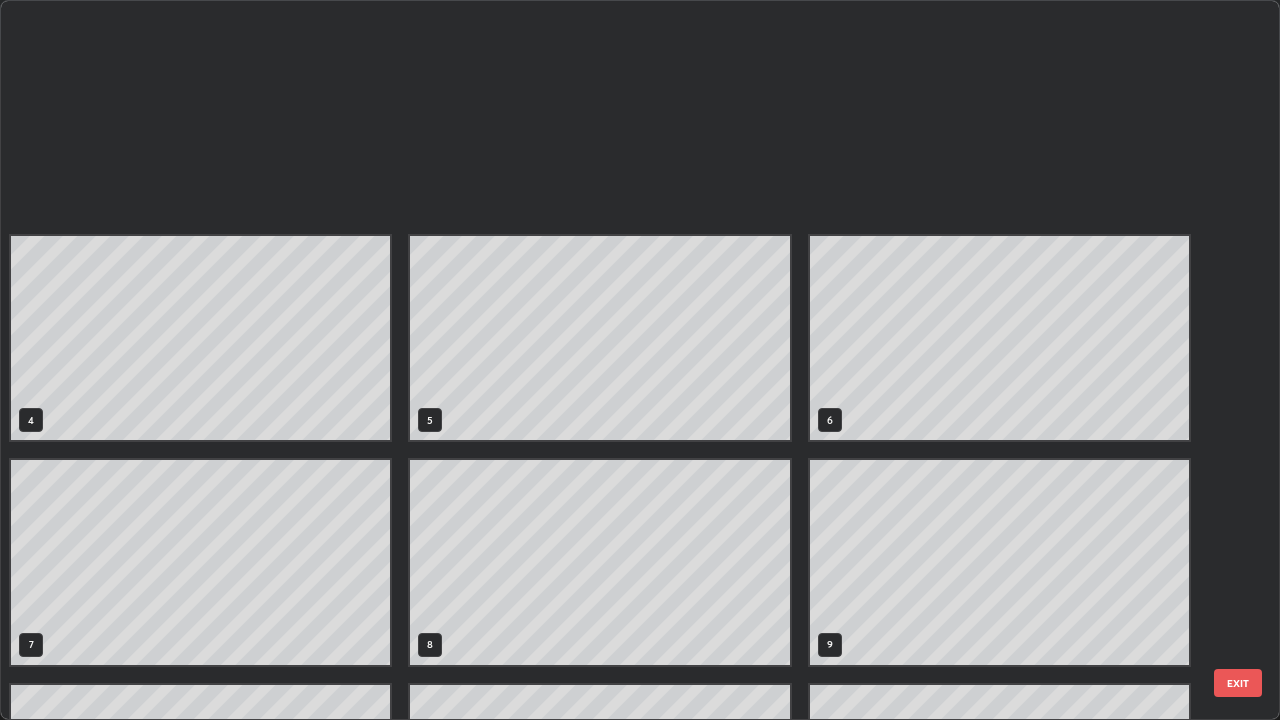 scroll, scrollTop: 629, scrollLeft: 0, axis: vertical 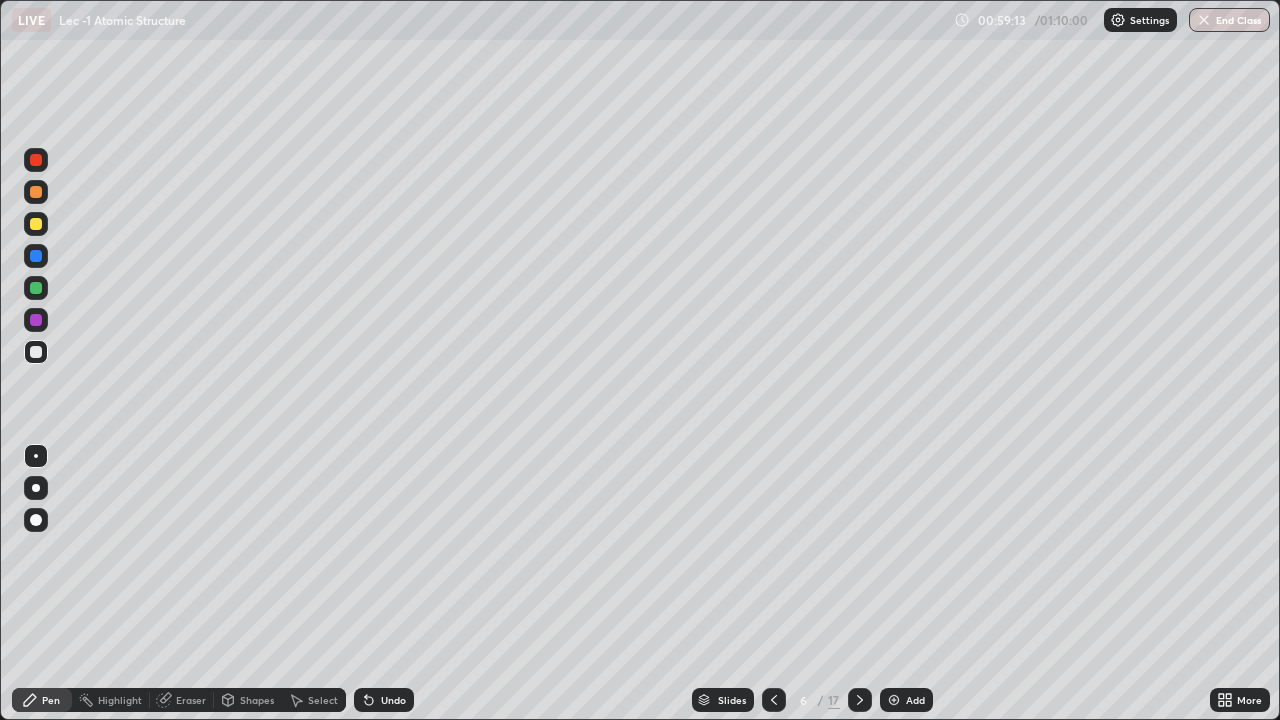 click on "End Class" at bounding box center (1229, 20) 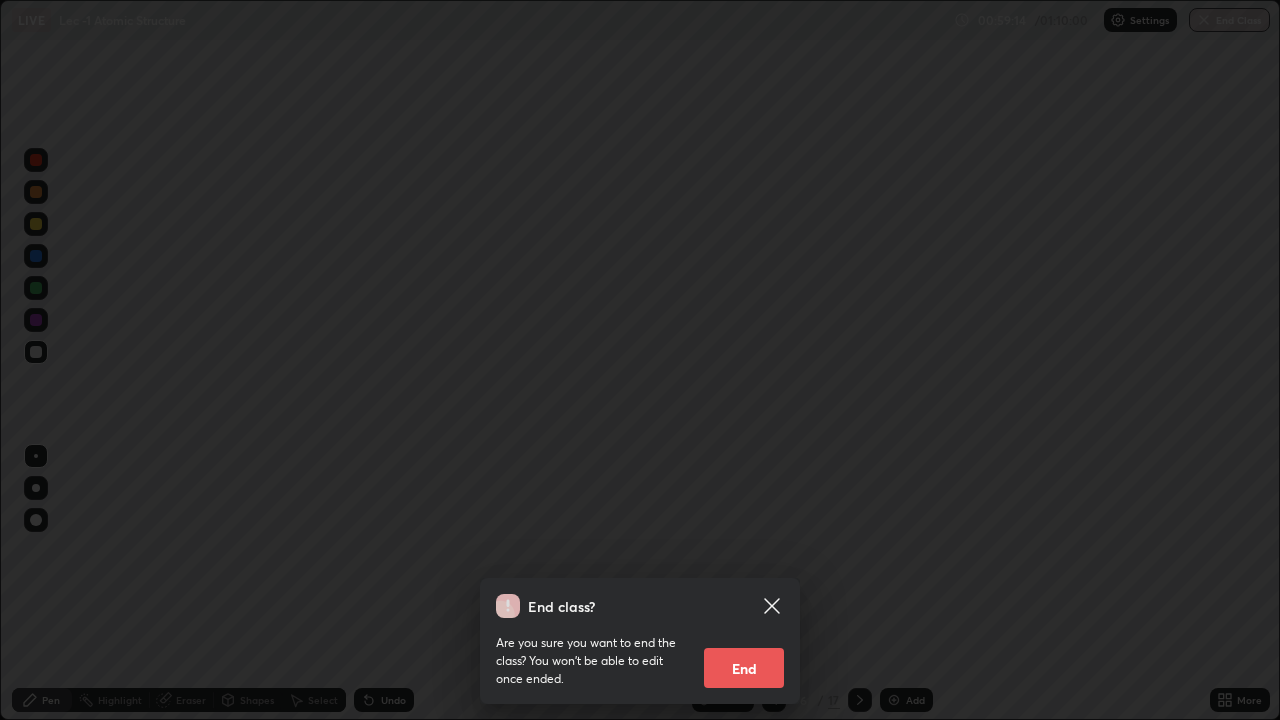 click on "End" at bounding box center [744, 668] 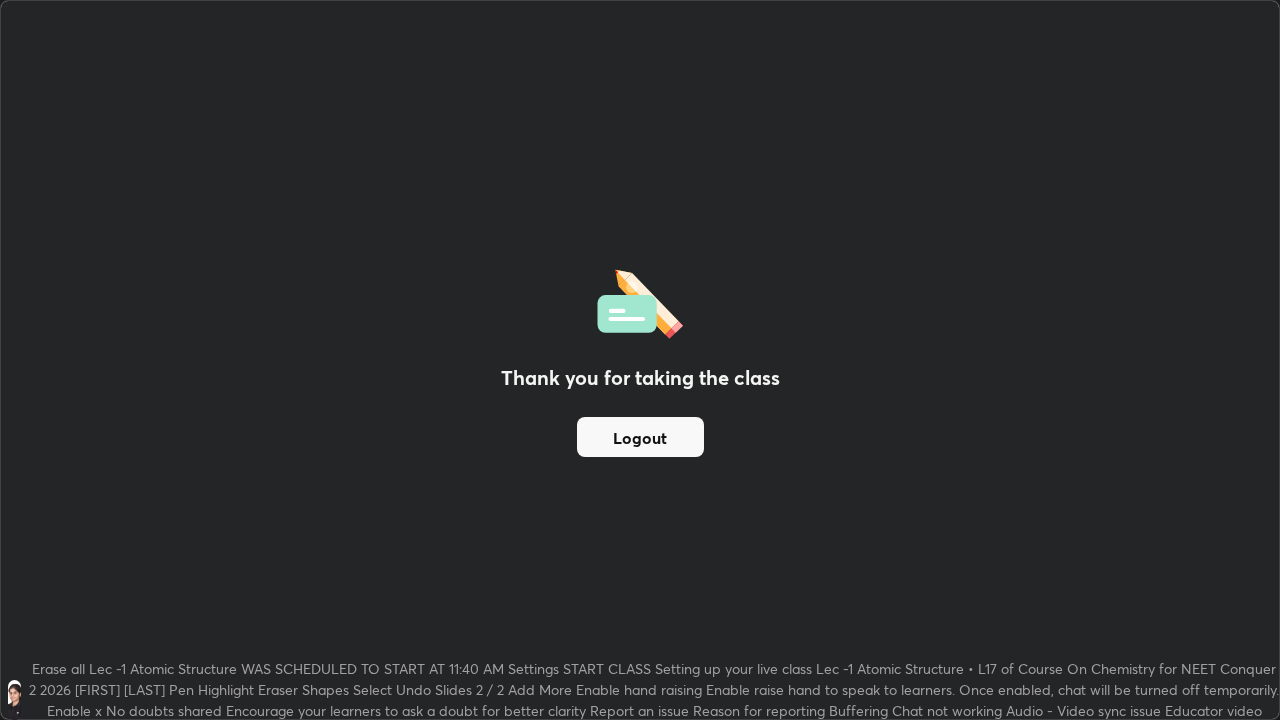 click on "Logout" at bounding box center (640, 437) 